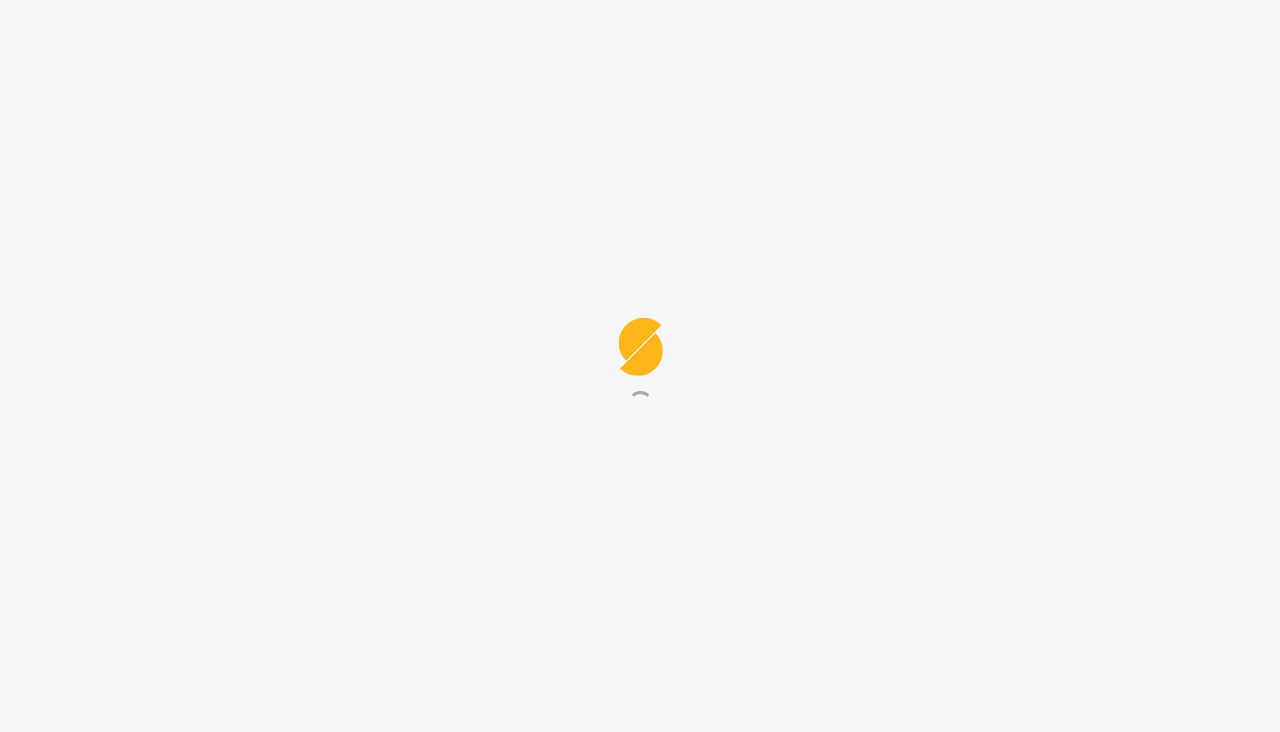 scroll, scrollTop: 0, scrollLeft: 0, axis: both 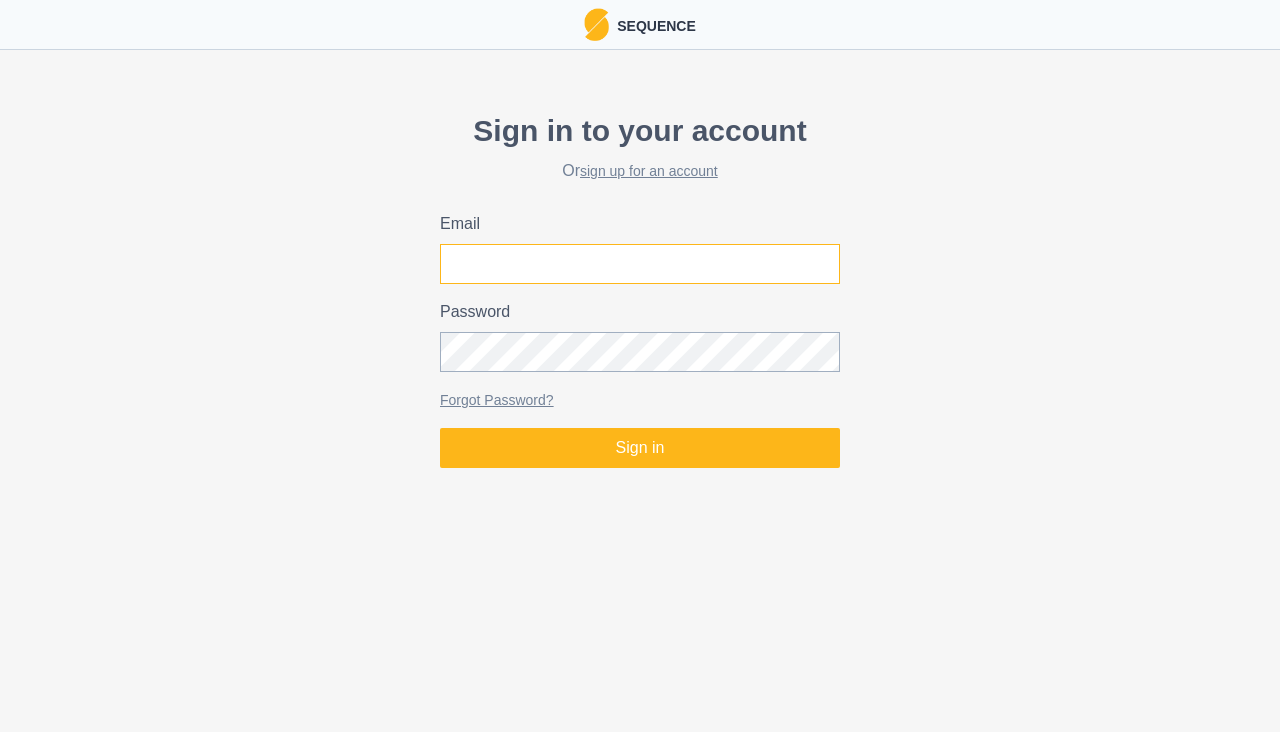 type on "summersandrew09@gmail.com" 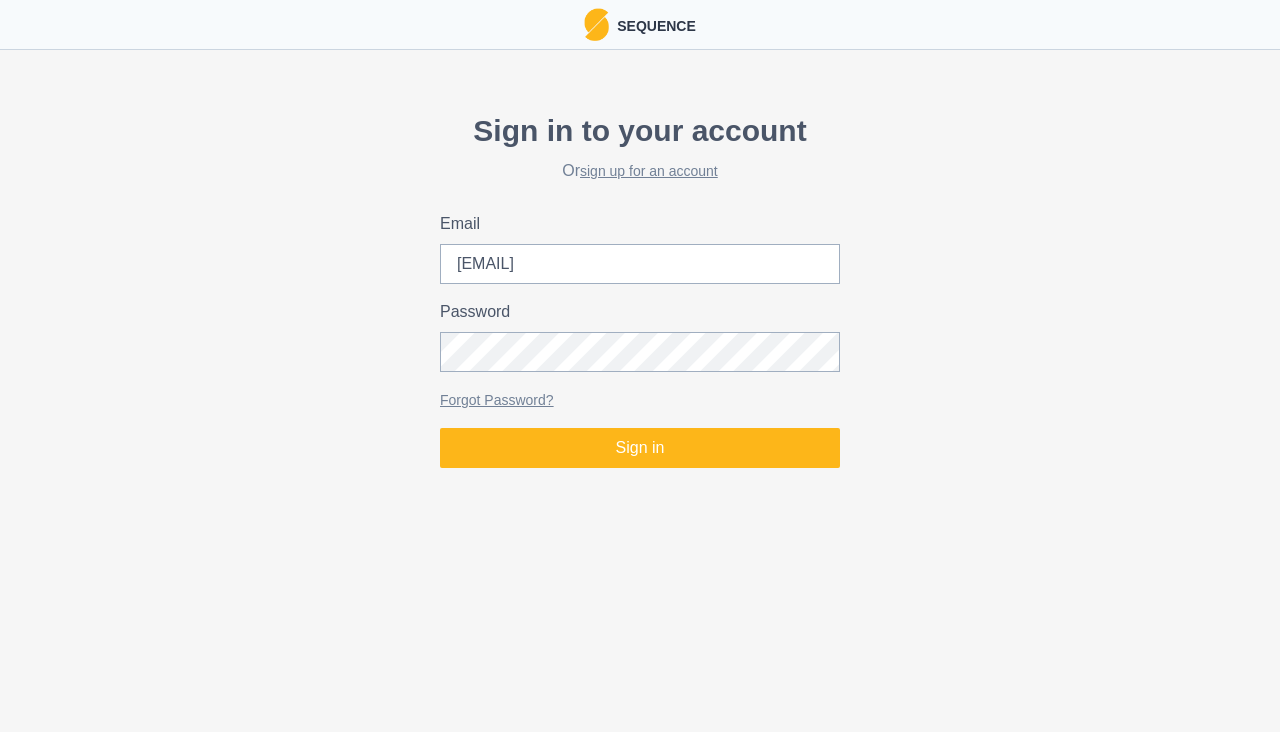 click on "Sign in" at bounding box center (640, 448) 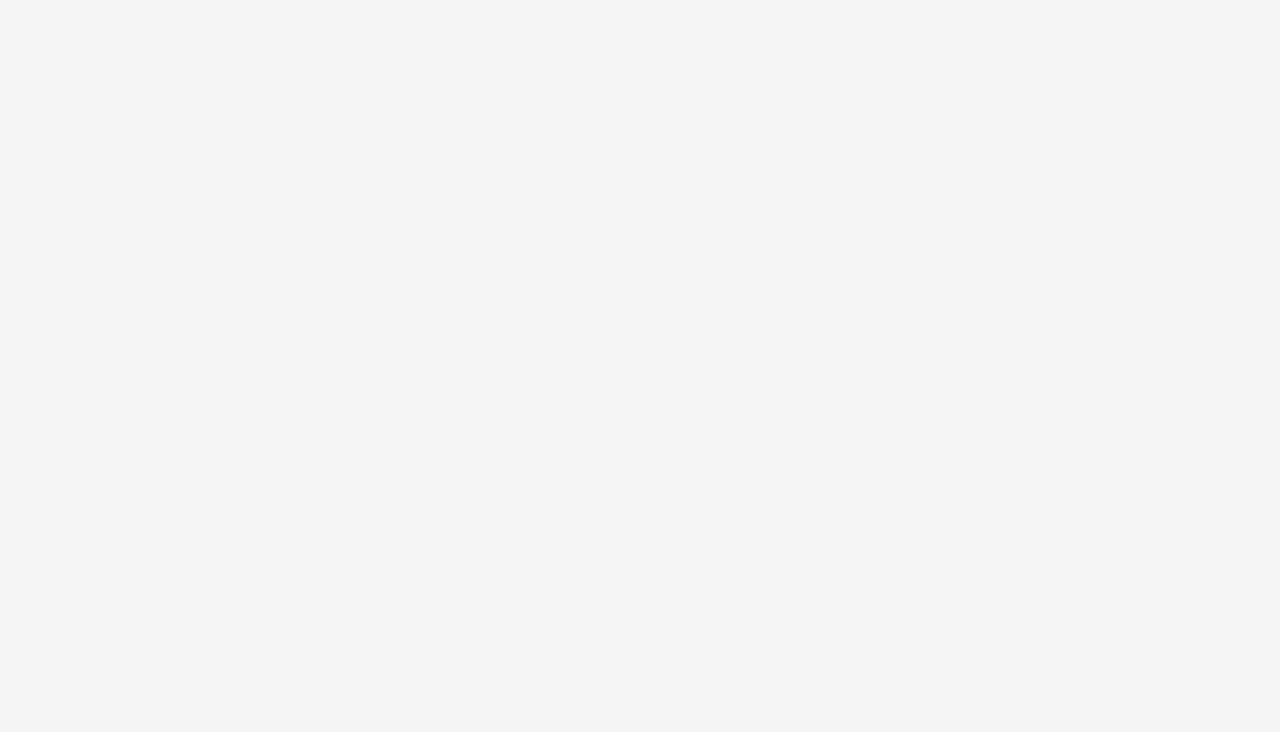 click on "init init" at bounding box center (640, 0) 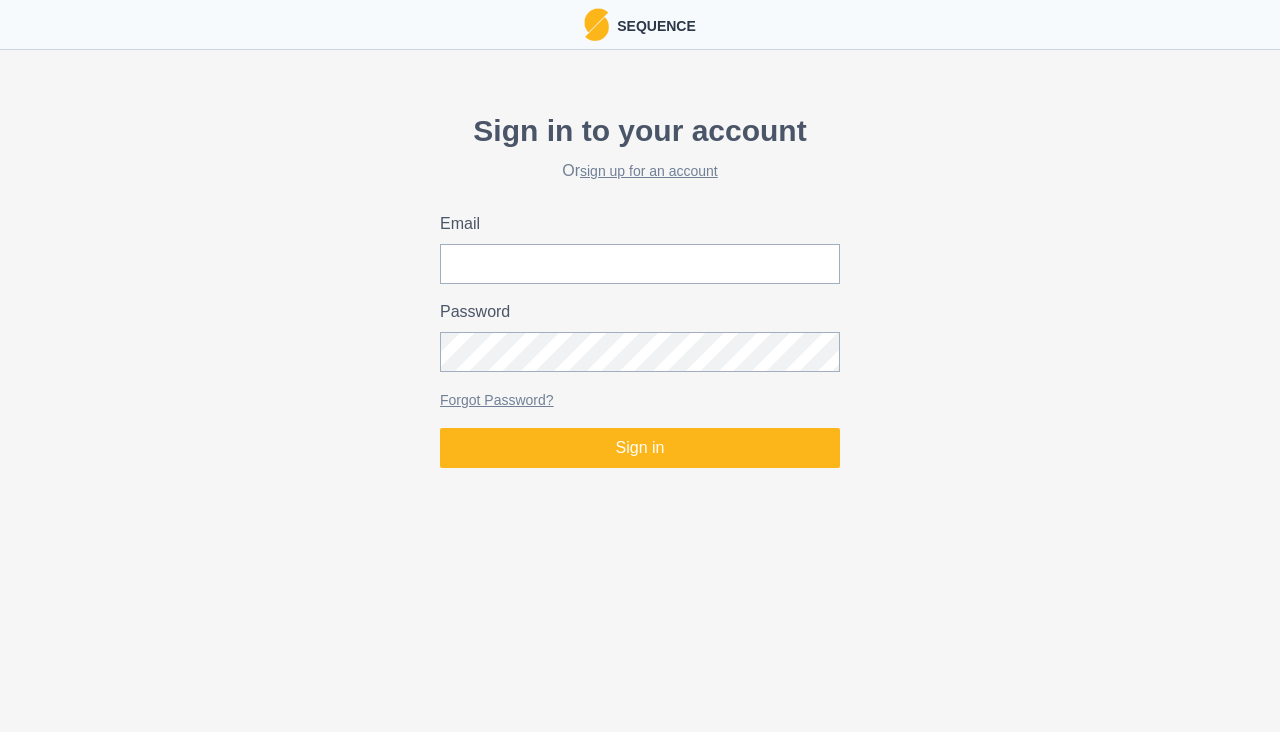 scroll, scrollTop: 0, scrollLeft: 0, axis: both 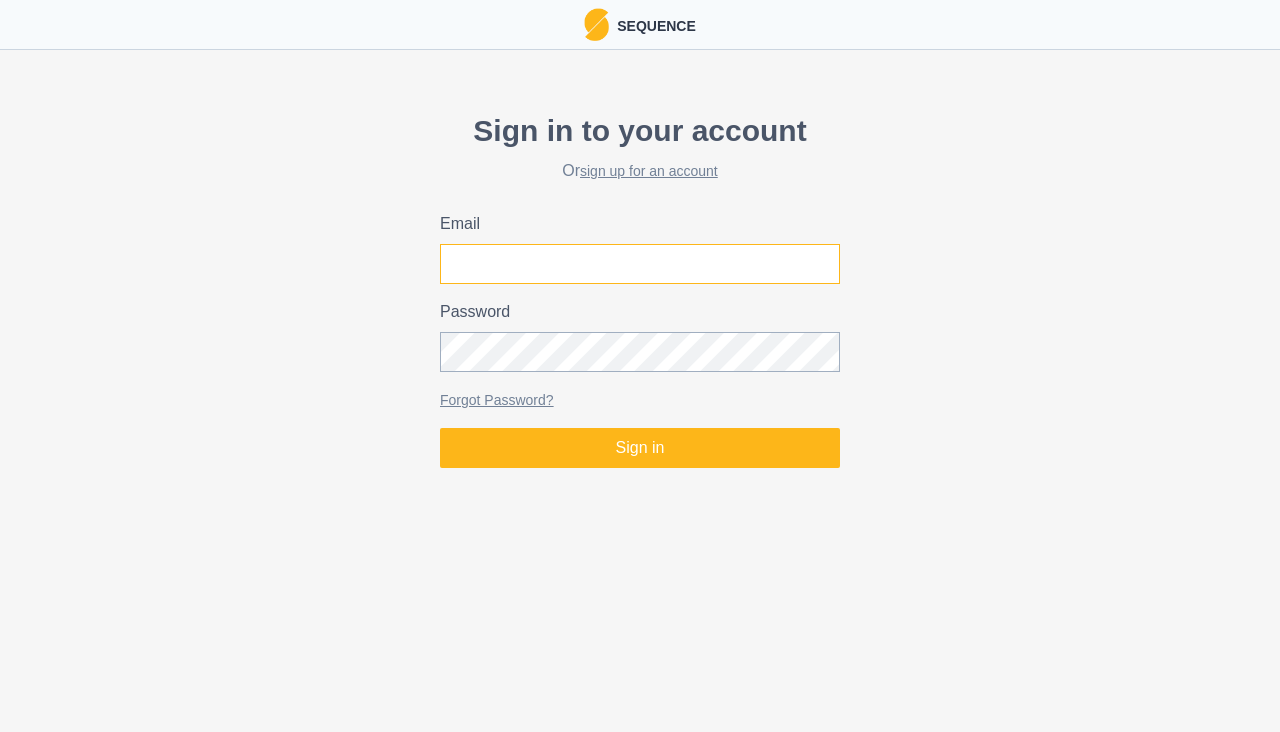 type on "[EMAIL]" 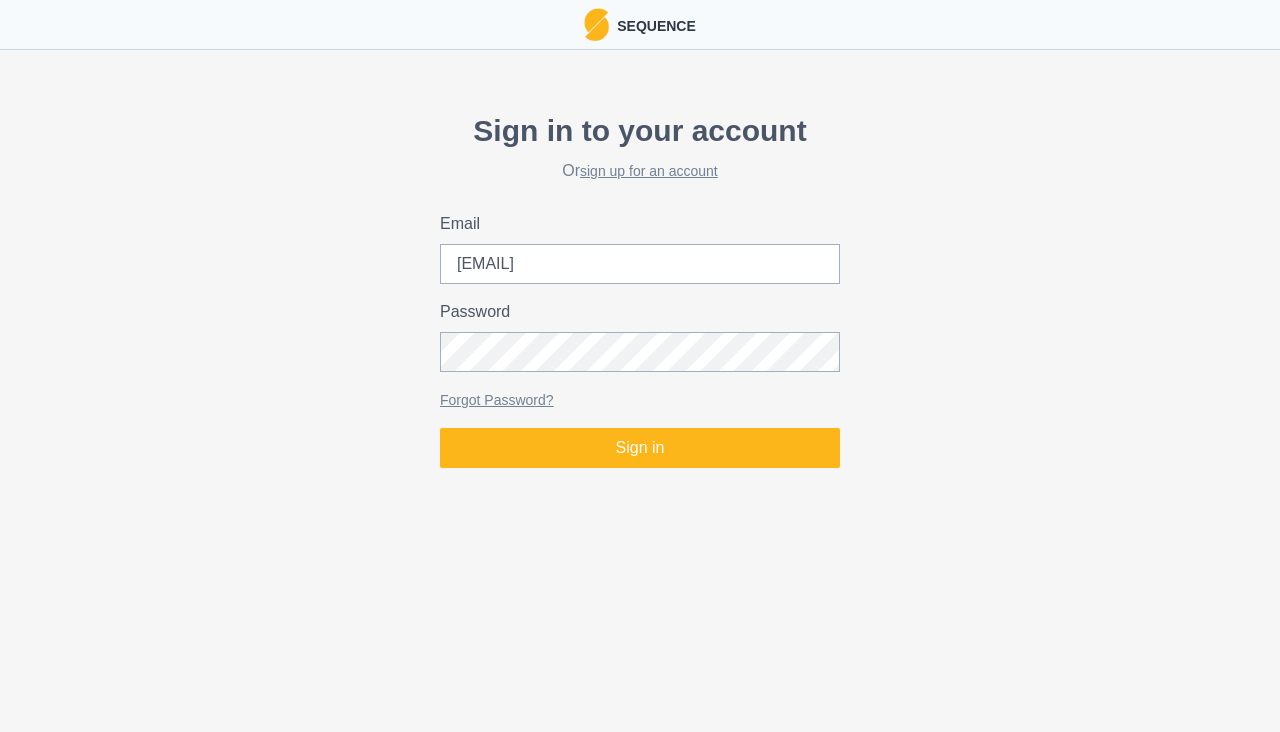 click on "Sign in" at bounding box center [640, 448] 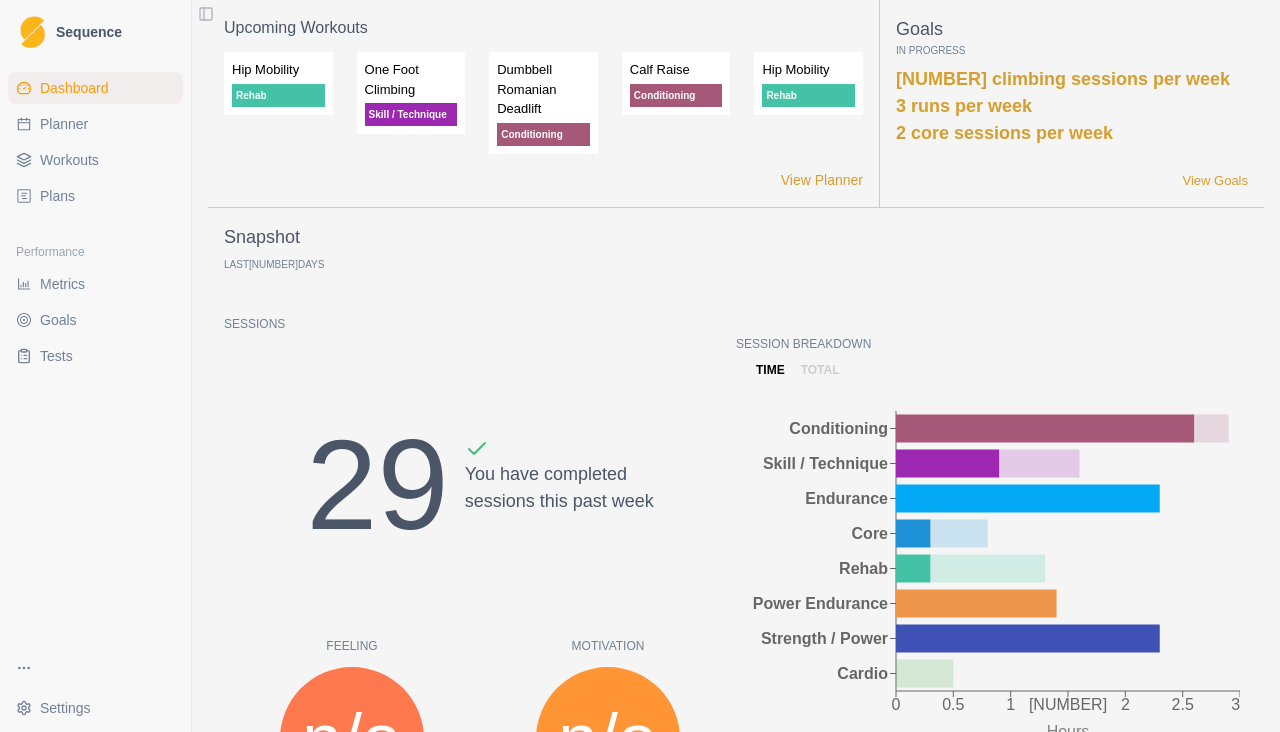 click on "Planner" at bounding box center [95, 124] 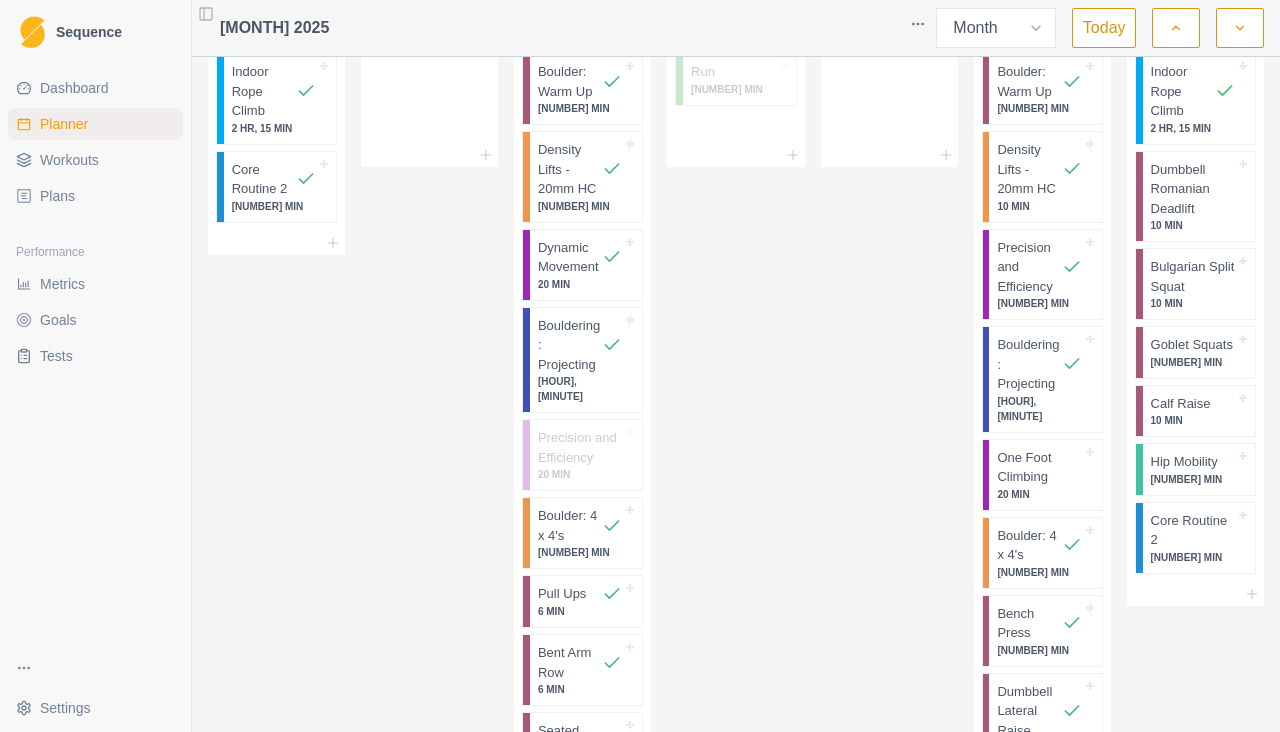 scroll, scrollTop: 0, scrollLeft: 0, axis: both 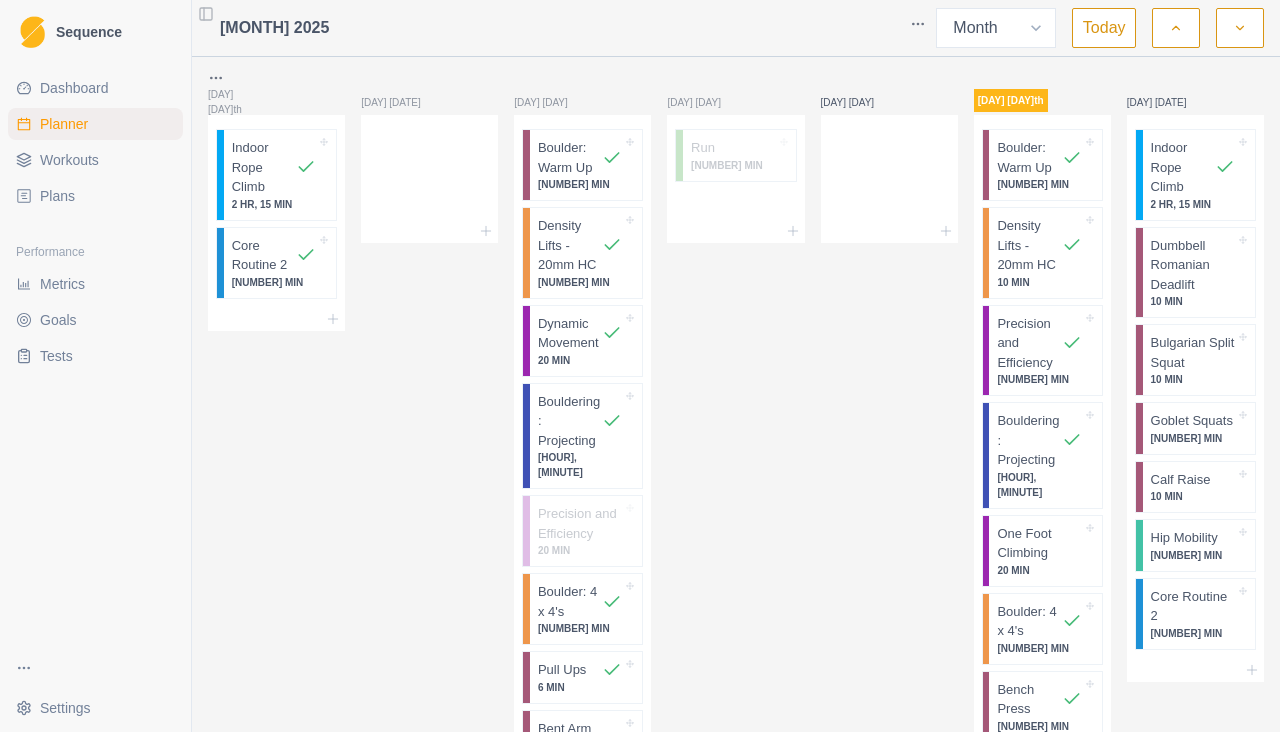 click on "Run" at bounding box center [703, 148] 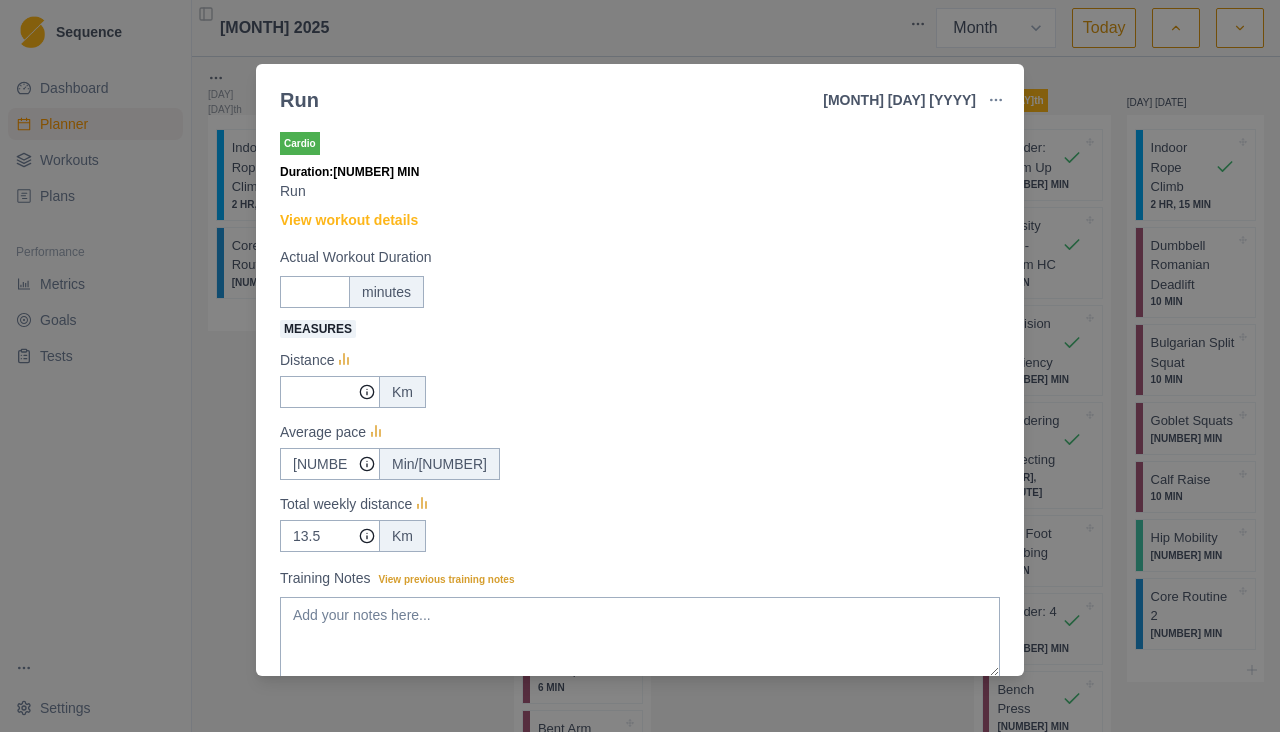 click 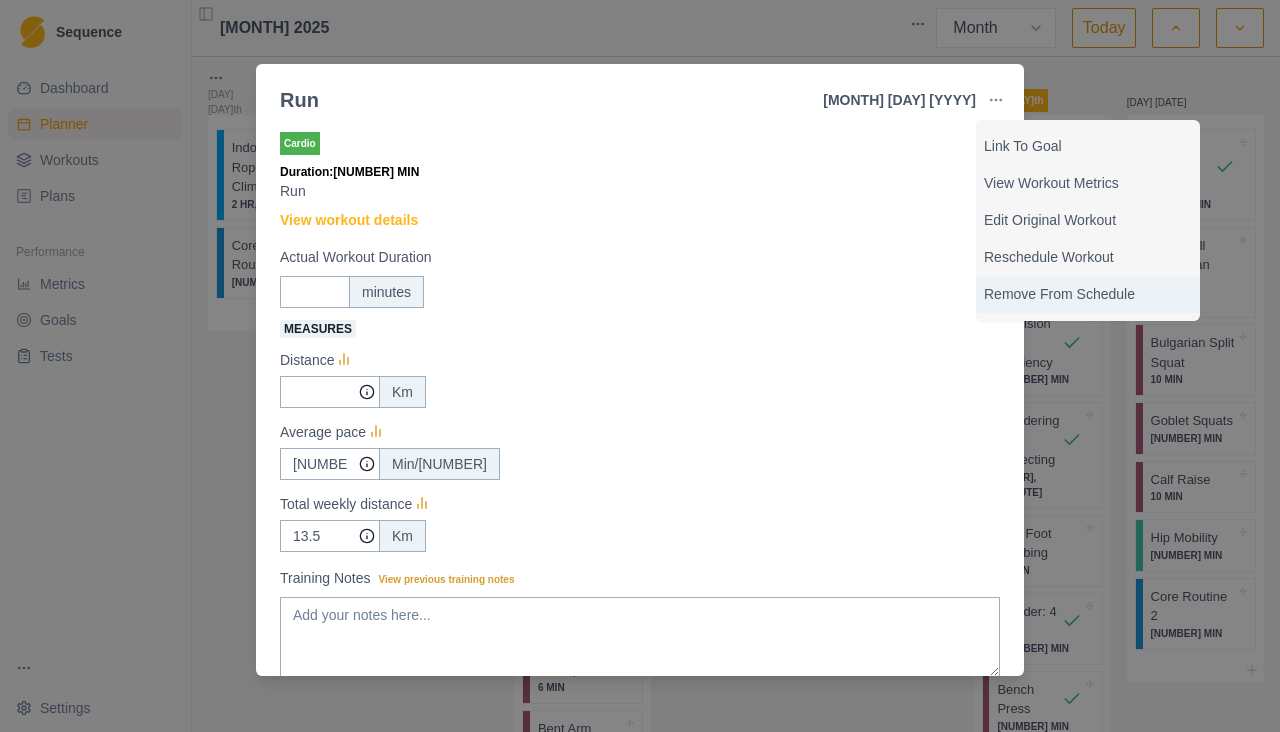 click on "Remove From Schedule" at bounding box center (1088, 294) 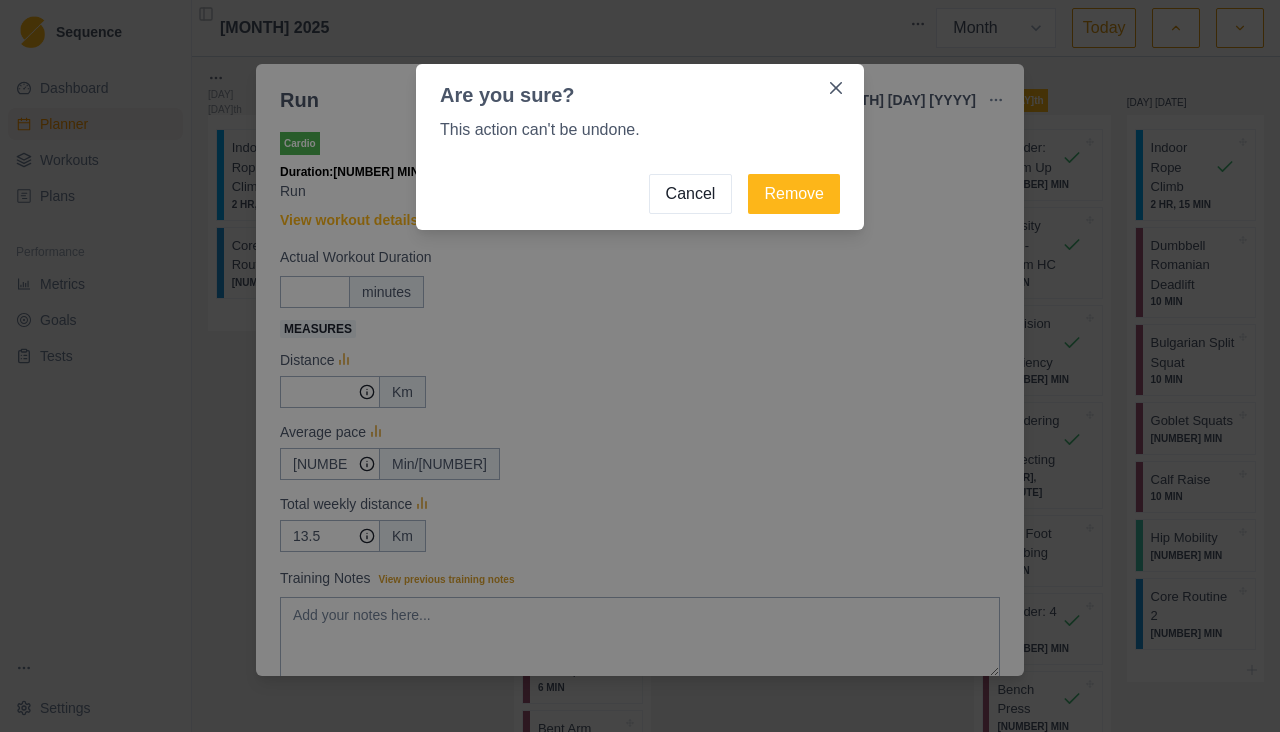 click on "Remove" at bounding box center (794, 194) 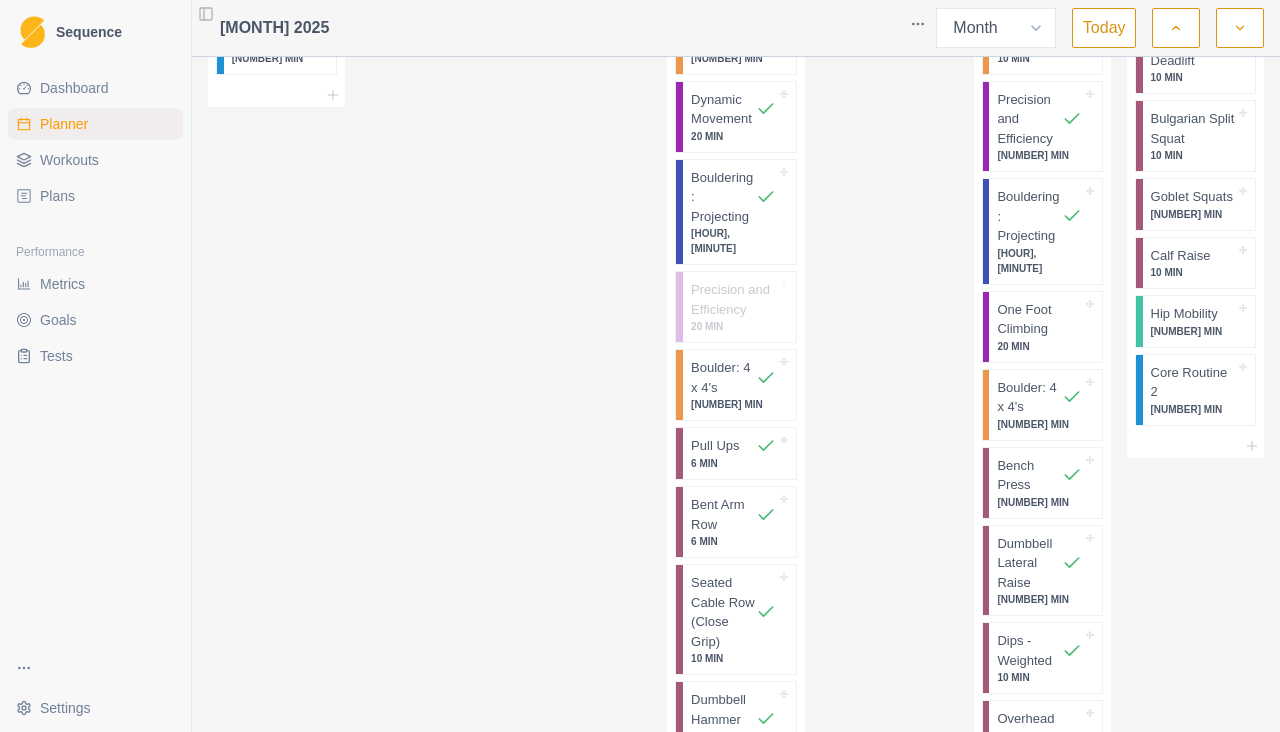 scroll, scrollTop: 0, scrollLeft: 0, axis: both 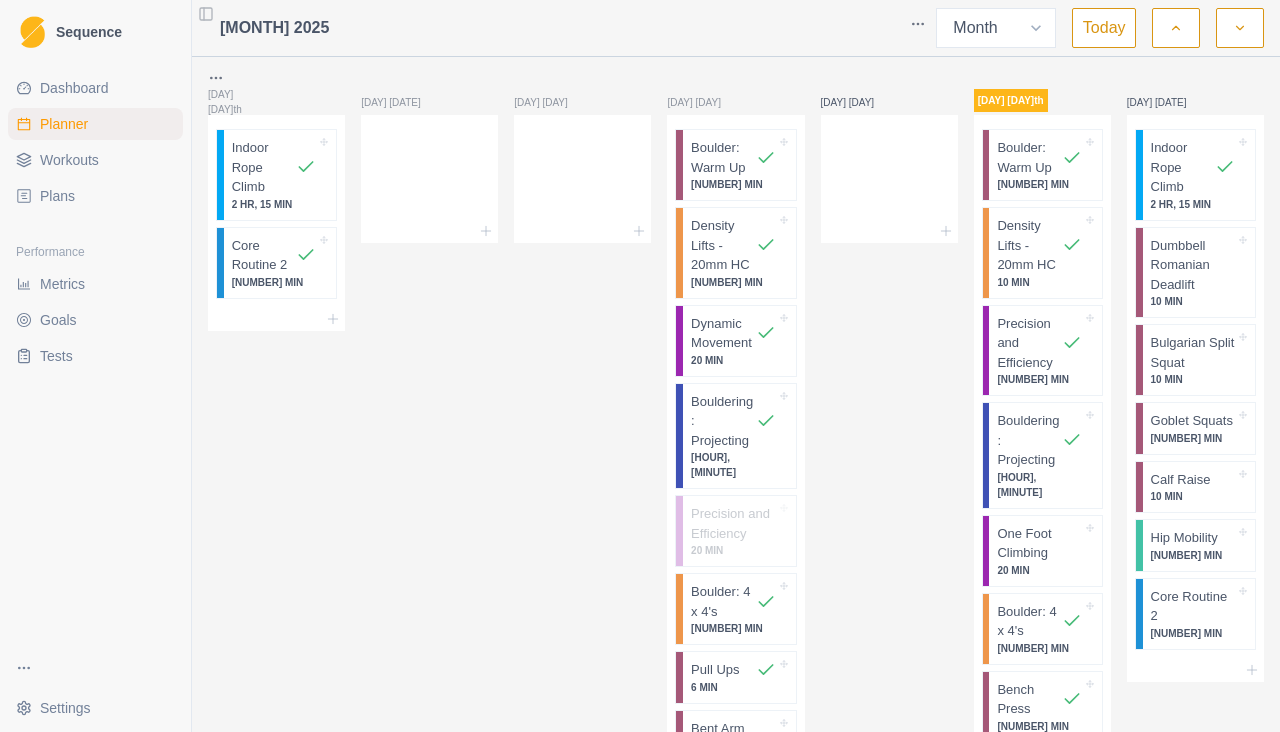 click on "Density Lifts - 20mm HC" at bounding box center [1029, 245] 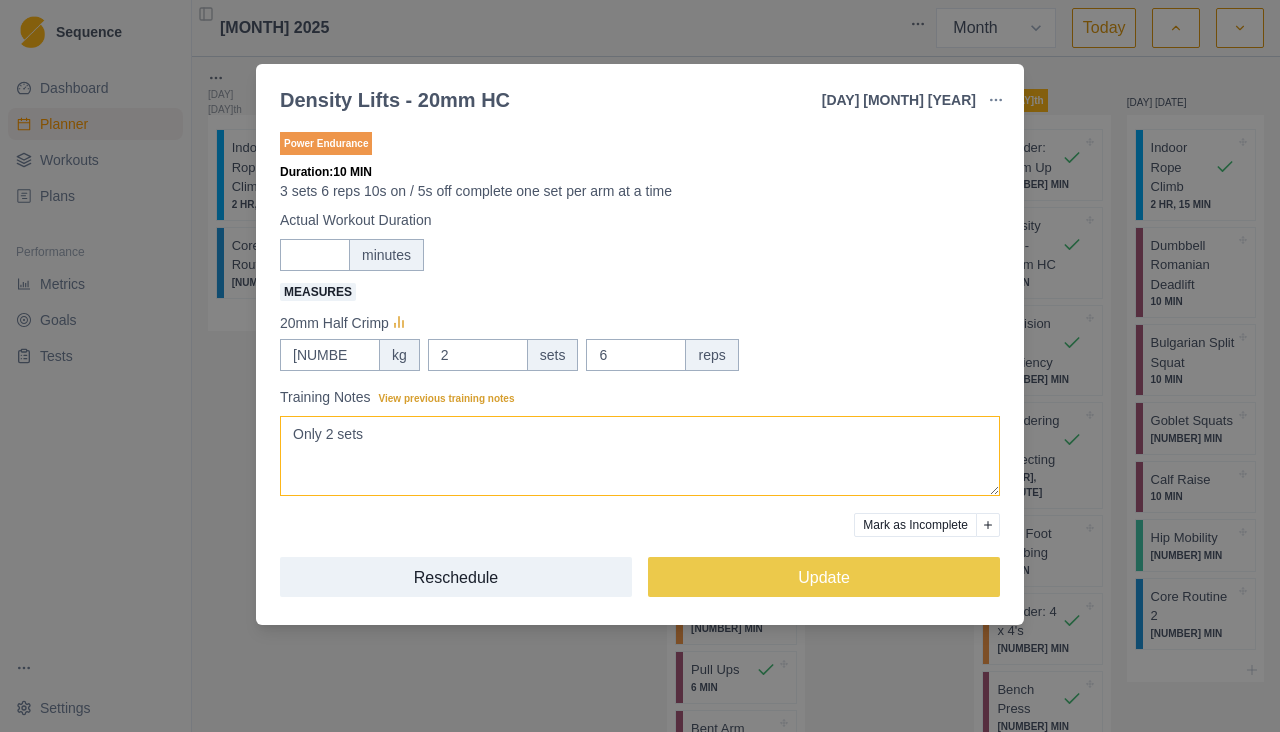 click on "Only 2 sets" at bounding box center (640, 456) 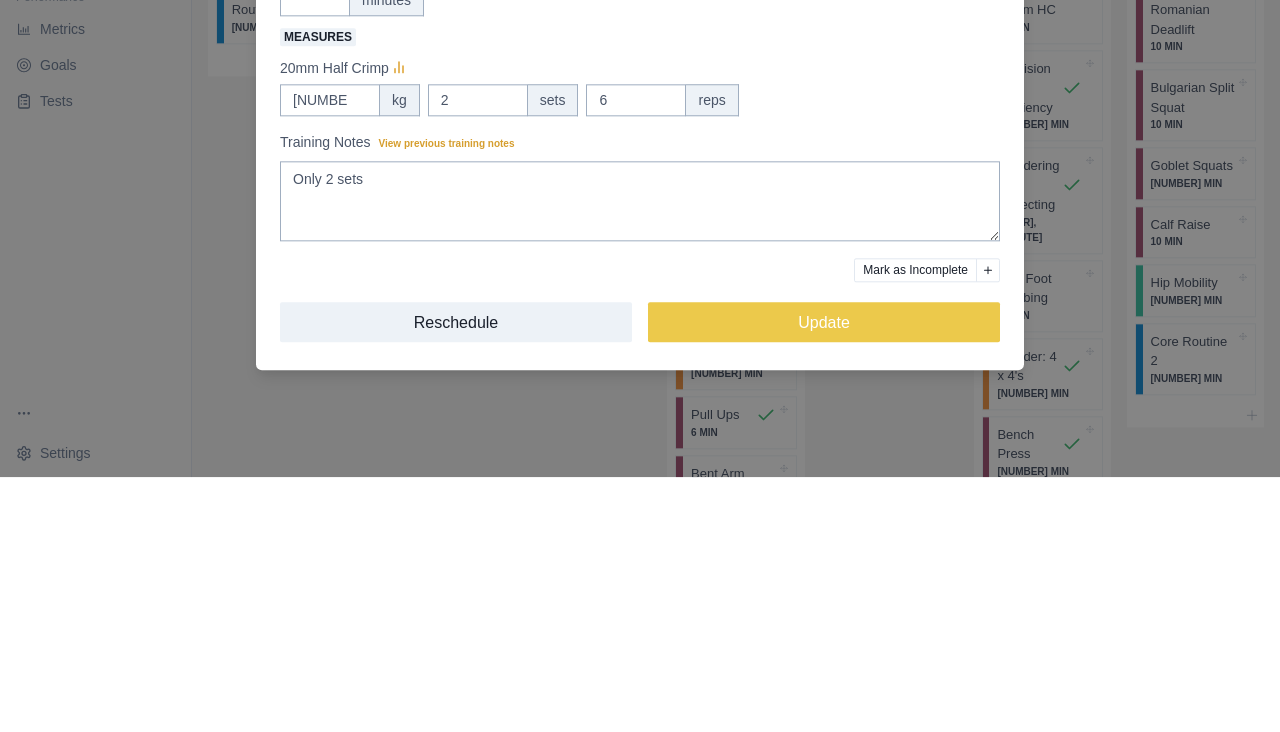 click on "Update" at bounding box center [824, 577] 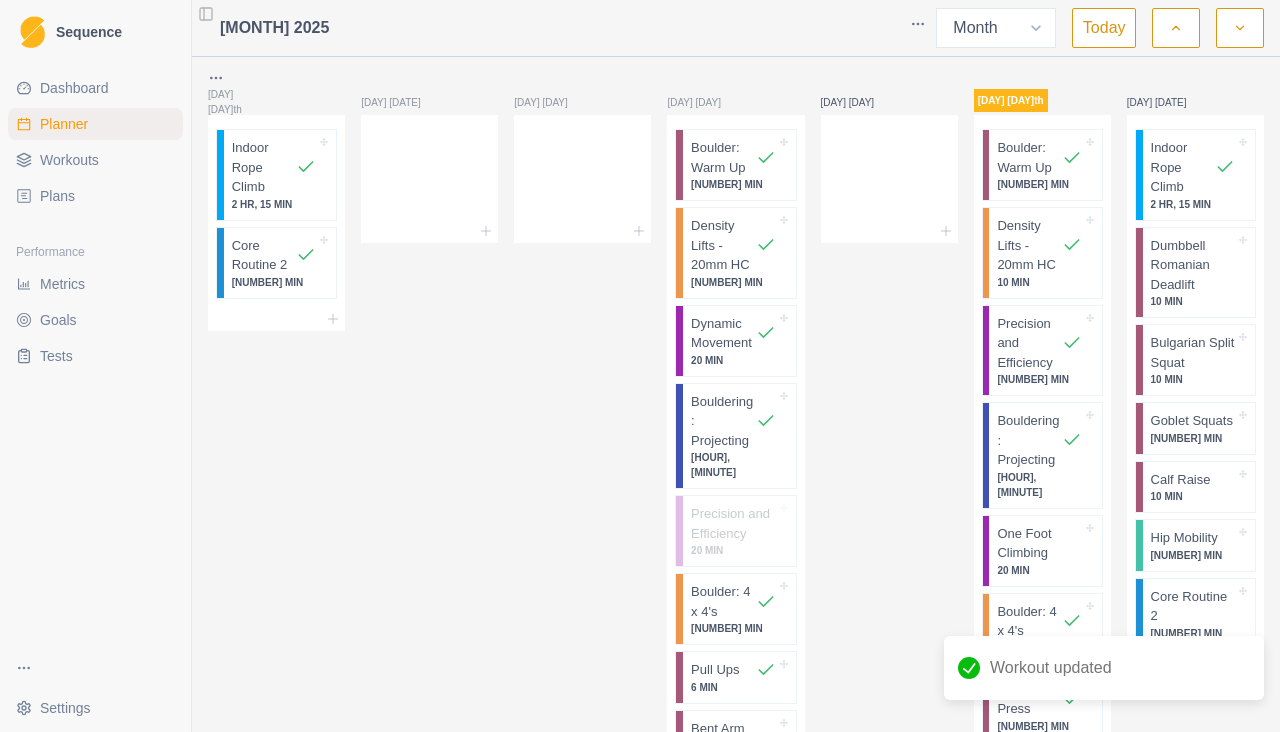 click on "[BRAND] Dashboard Planner Workouts Plans Performance Metrics Goals Tests Settings Toggle Sidebar [MONTH] 2025 Week Month Today [DAY] [DATE] Indoor Rope Climb 2 HR, 15 MIN Core Routine 2 15 MIN [DAY] [DATE] [DAY] [DATE] [DAY] [DATE] [DAY] [DATE] Boulder: Warm Up 15 MIN Density Lifts - 20mm HC  15 MIN Dynamic Movement  20 MIN Bouldering: Projecting 1 HR, 15 MIN Precision and Efficiency 20 MIN Boulder: 4 x 4's 30 MIN Pull Ups 6 MIN Bent Arm Row 6 MIN Seated Cable Row (Close Grip) 10 MIN Dumbbell Hammer Curl 10 MIN Face Pulls 15 MIN Core Routine 2 15 MIN Hip Mobility 30 MIN [DAY] [DATE] Boulder: Warm Up 15 MIN Density Lifts - 20mm HC  10 MIN Precision and Efficiency 15 MIN Bouldering: Projecting 1 HR, 5 MIN One Foot Climbing 20 MIN Boulder: 4 x 4's 30 MIN Bench Press 15 MIN Dumbbell Lateral Raise  8 MIN Dips - Weighted 10 MIN Overhead Press - Prog 8 MIN Hip Mobility 10 MIN [DAY] [DATE] Indoor Rope Climb 2 HR, 15 MIN Dumbbell Romanian Deadlift 10 MIN Bulgarian Split Squat 10 MIN Goblet Squats 7 MIN Calf Raise 10 MIN Hip Mobility" at bounding box center (640, 366) 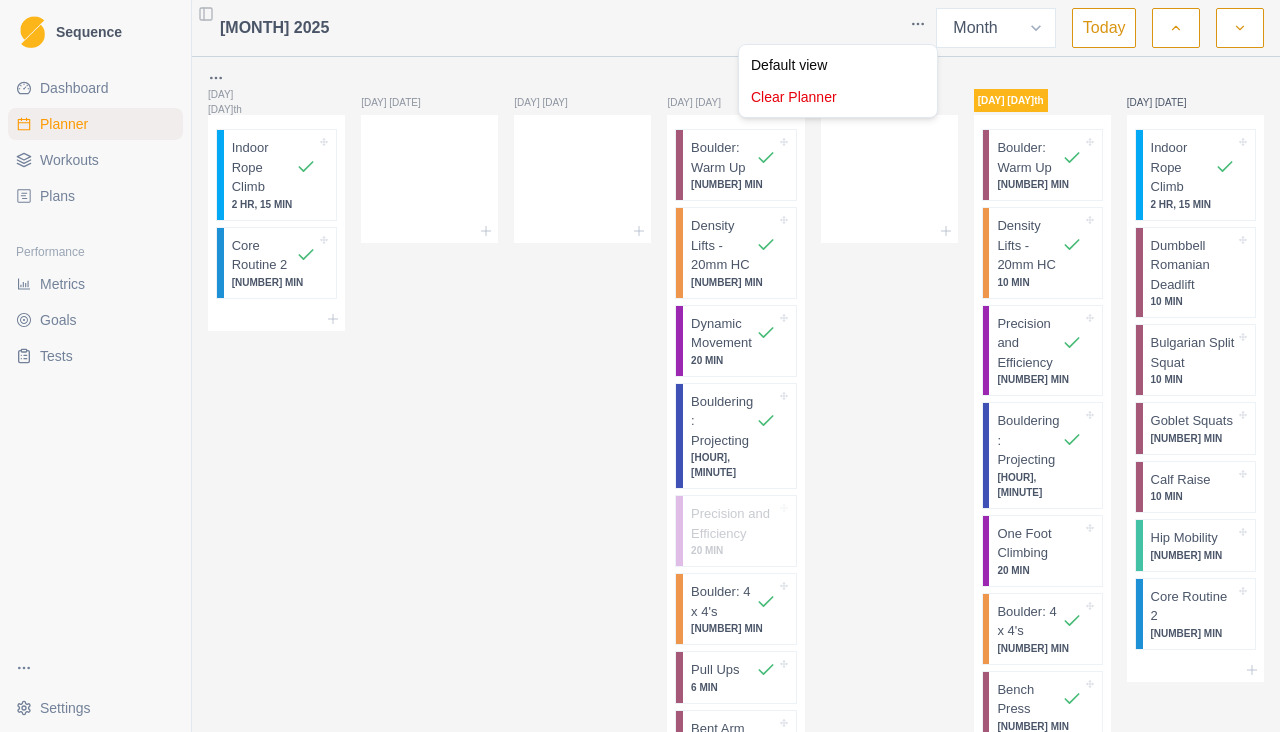 click on "[BRAND] Dashboard Planner Workouts Plans Performance Metrics Goals Tests Settings Toggle Sidebar [MONTH] 2025 Week Month Today [DAY] [DATE] Indoor Rope Climb 2 HR, 15 MIN Core Routine 2 15 MIN [DAY] [DATE] [DAY] [DATE] [DAY] [DATE] [DAY] [DATE] Boulder: Warm Up 15 MIN Density Lifts - 20mm HC  15 MIN Dynamic Movement  20 MIN Bouldering: Projecting 1 HR, 15 MIN Precision and Efficiency 20 MIN Boulder: 4 x 4's 30 MIN Pull Ups 6 MIN Bent Arm Row 6 MIN Seated Cable Row (Close Grip) 10 MIN Dumbbell Hammer Curl 10 MIN Face Pulls 15 MIN Core Routine 2 15 MIN Hip Mobility 30 MIN [DAY] [DATE] Boulder: Warm Up 15 MIN Density Lifts - 20mm HC  10 MIN Precision and Efficiency 15 MIN Bouldering: Projecting 1 HR, 5 MIN One Foot Climbing 20 MIN Boulder: 4 x 4's 30 MIN Bench Press 15 MIN Dumbbell Lateral Raise  8 MIN Dips - Weighted 10 MIN Overhead Press - Prog 8 MIN Hip Mobility 10 MIN [DAY] [DATE] Indoor Rope Climb 2 HR, 15 MIN Dumbbell Romanian Deadlift 10 MIN Bulgarian Split Squat 10 MIN Goblet Squats 7 MIN Calf Raise 10 MIN Hip Mobility" at bounding box center [640, 366] 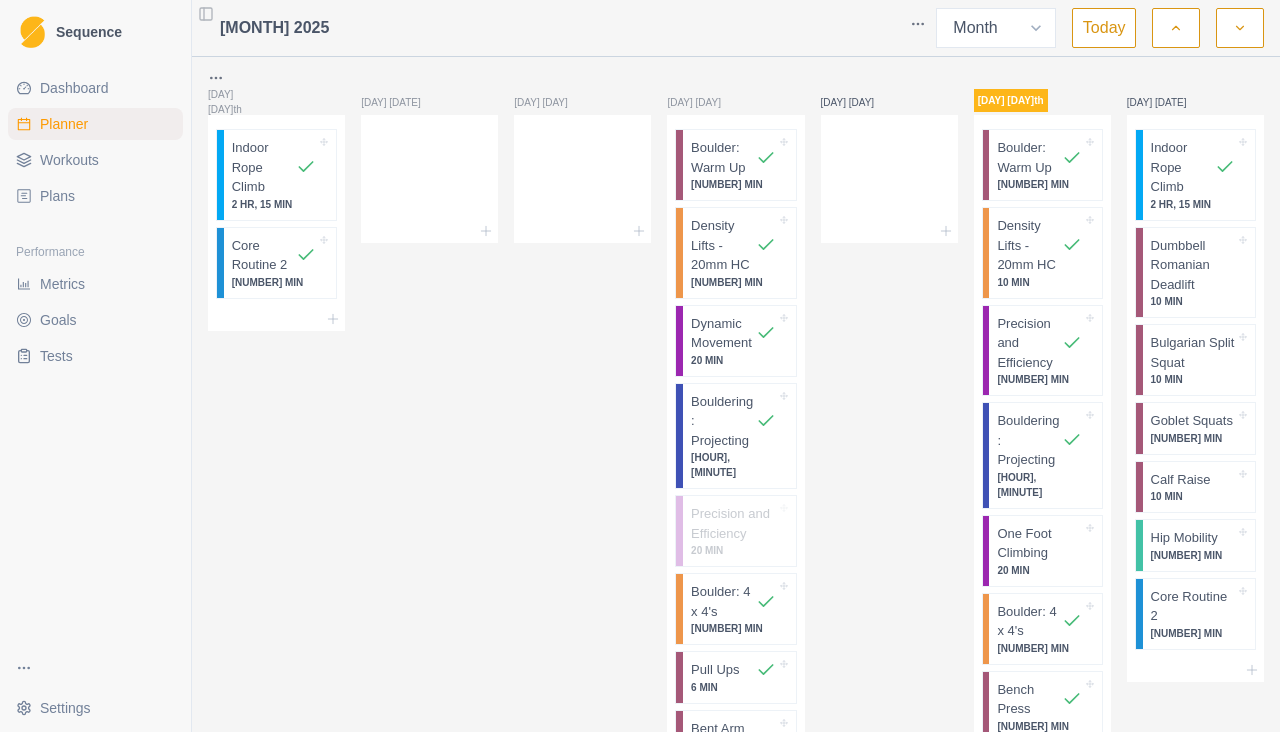 click on "Week Month" at bounding box center [996, 28] 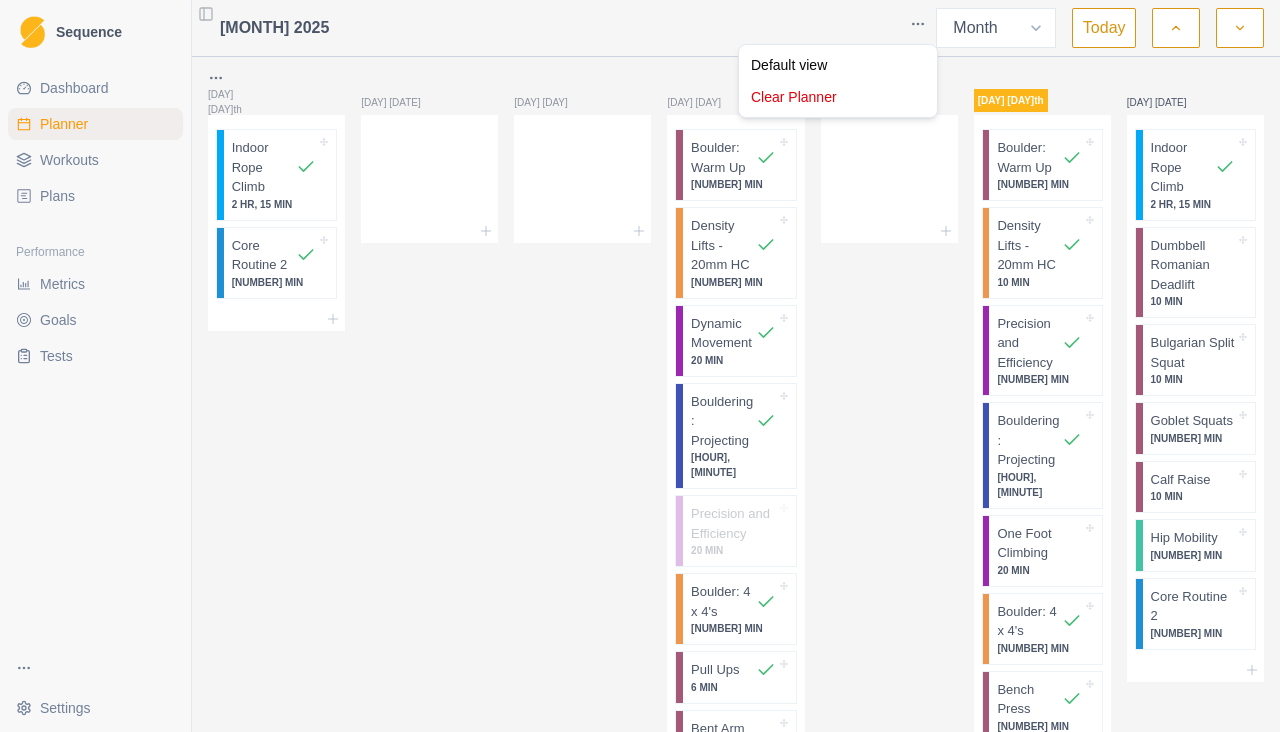 click on "[BRAND] Dashboard Planner Workouts Plans Performance Metrics Goals Tests Settings Toggle Sidebar [MONTH] 2025 Week Month Today [DAY] [DATE] Indoor Rope Climb 2 HR, 15 MIN Core Routine 2 15 MIN [DAY] [DATE] [DAY] [DATE] [DAY] [DATE] [DAY] [DATE] Boulder: Warm Up 15 MIN Density Lifts - 20mm HC  15 MIN Dynamic Movement  20 MIN Bouldering: Projecting 1 HR, 15 MIN Precision and Efficiency 20 MIN Boulder: 4 x 4's 30 MIN Pull Ups 6 MIN Bent Arm Row 6 MIN Seated Cable Row (Close Grip) 10 MIN Dumbbell Hammer Curl 10 MIN Face Pulls 15 MIN Core Routine 2 15 MIN Hip Mobility 30 MIN [DAY] [DATE] Boulder: Warm Up 15 MIN Density Lifts - 20mm HC  10 MIN Precision and Efficiency 15 MIN Bouldering: Projecting 1 HR, 5 MIN One Foot Climbing 20 MIN Boulder: 4 x 4's 30 MIN Bench Press 15 MIN Dumbbell Lateral Raise  8 MIN Dips - Weighted 10 MIN Overhead Press - Prog 8 MIN Hip Mobility 10 MIN [DAY] [DATE] Indoor Rope Climb 2 HR, 15 MIN Dumbbell Romanian Deadlift 10 MIN Bulgarian Split Squat 10 MIN Goblet Squats 7 MIN Calf Raise 10 MIN Hip Mobility" at bounding box center [640, 366] 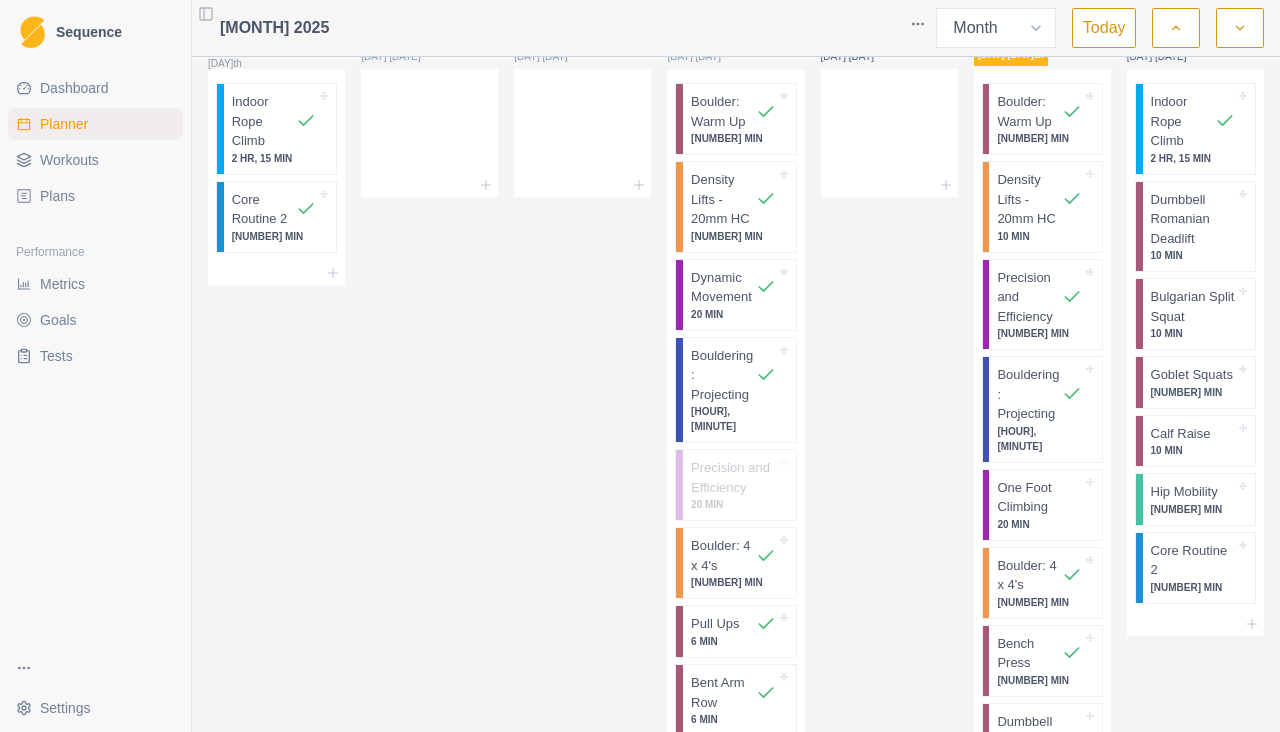 scroll, scrollTop: 50, scrollLeft: 0, axis: vertical 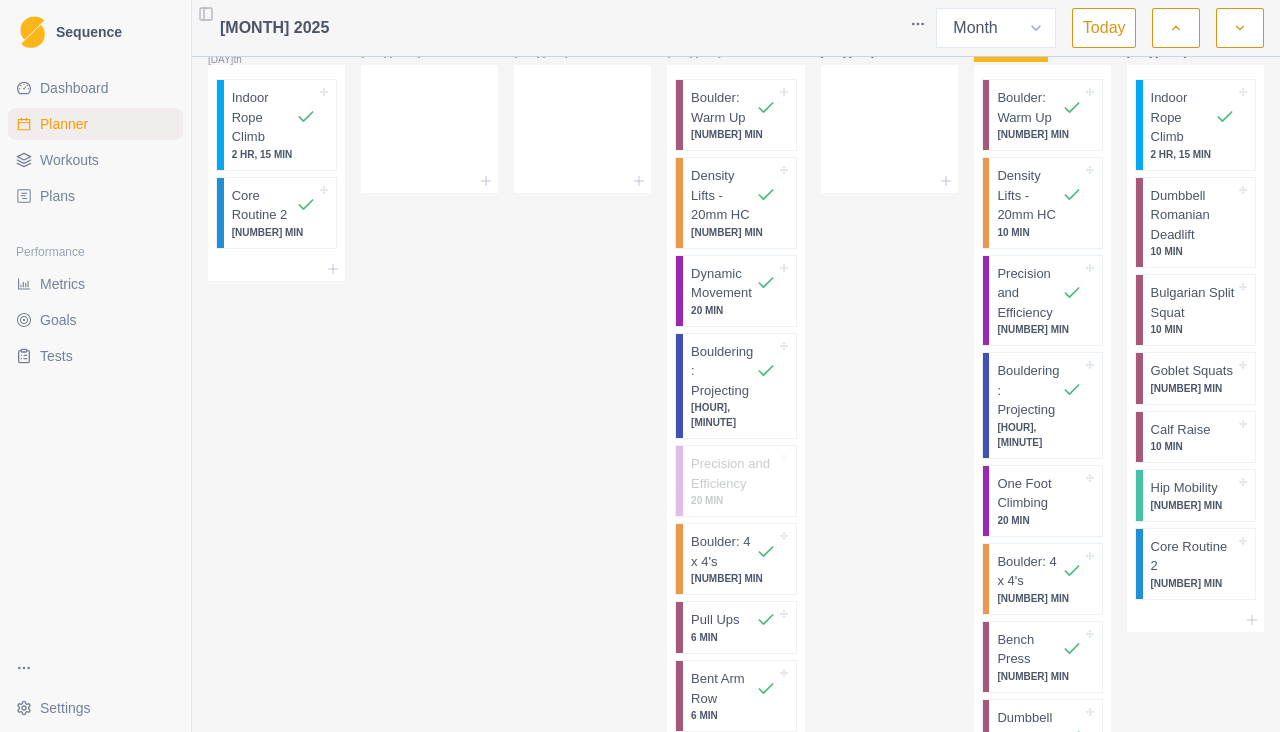 click on "Bouldering: Projecting" at bounding box center [1029, 390] 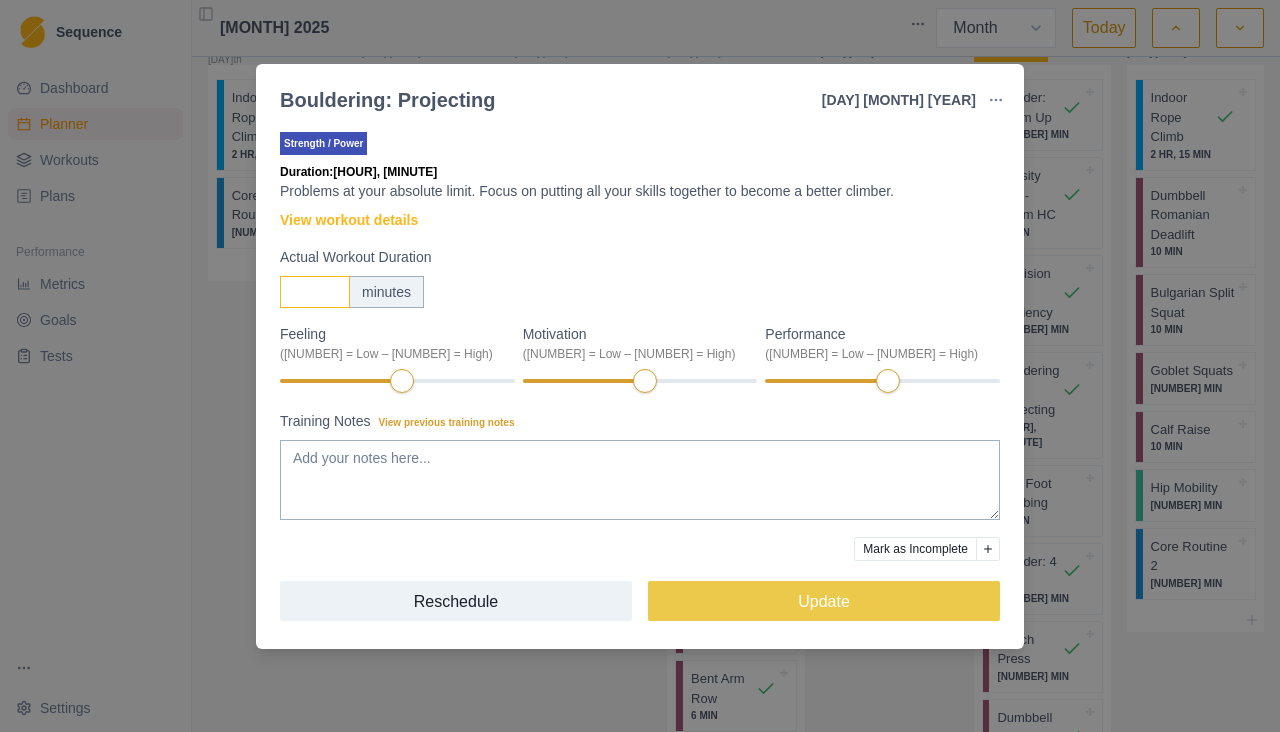 click on "[NUMBER]" at bounding box center [315, 292] 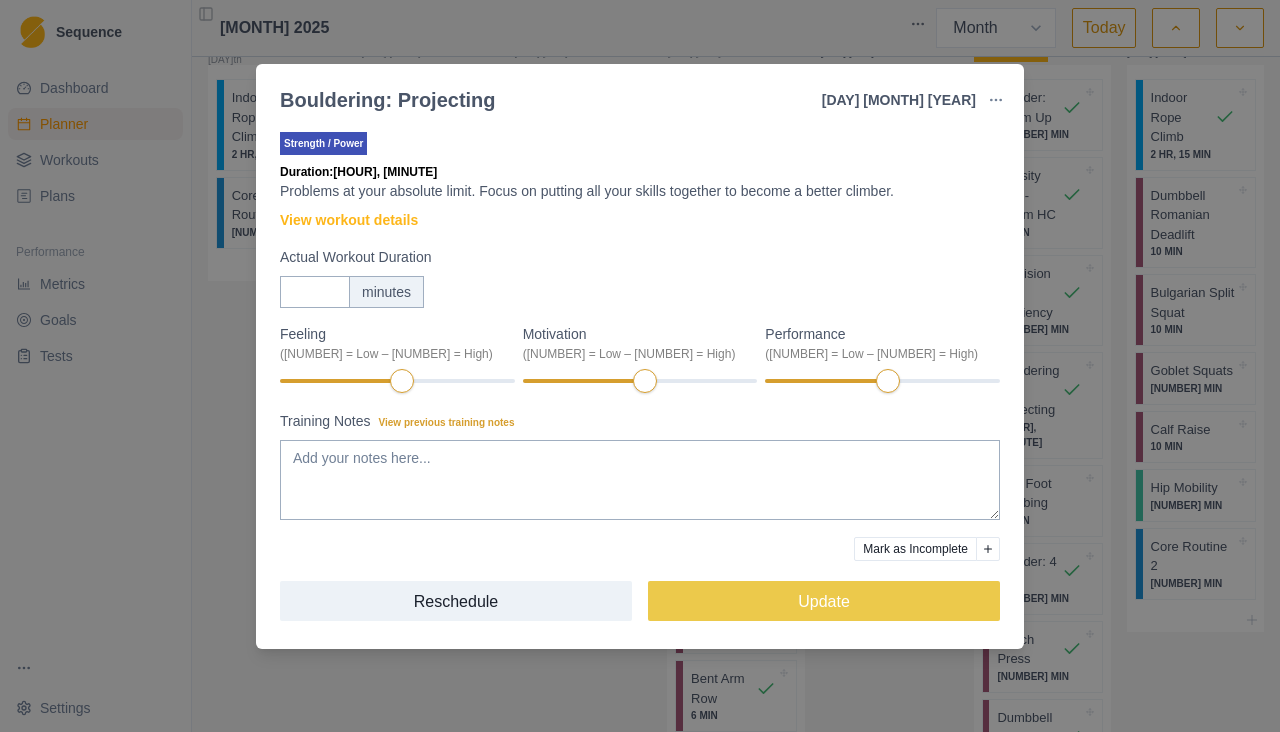 click on "Update" at bounding box center (824, 601) 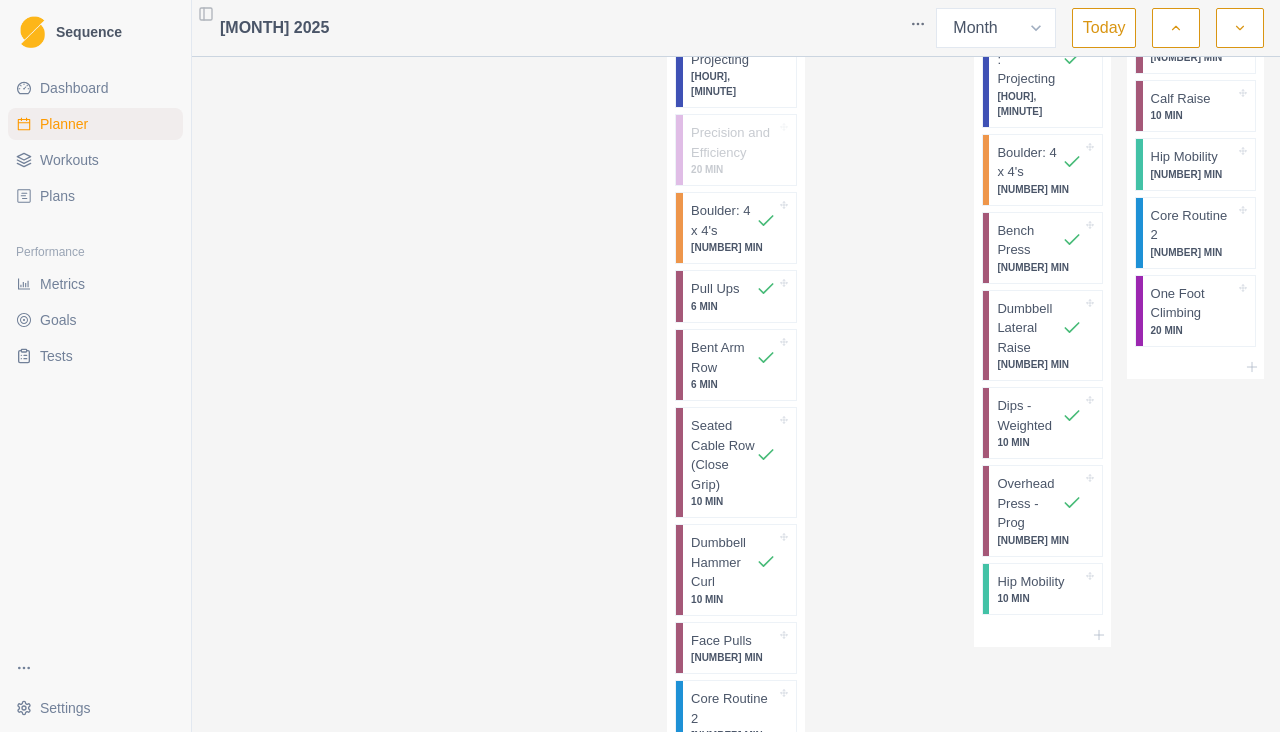 scroll, scrollTop: 376, scrollLeft: 0, axis: vertical 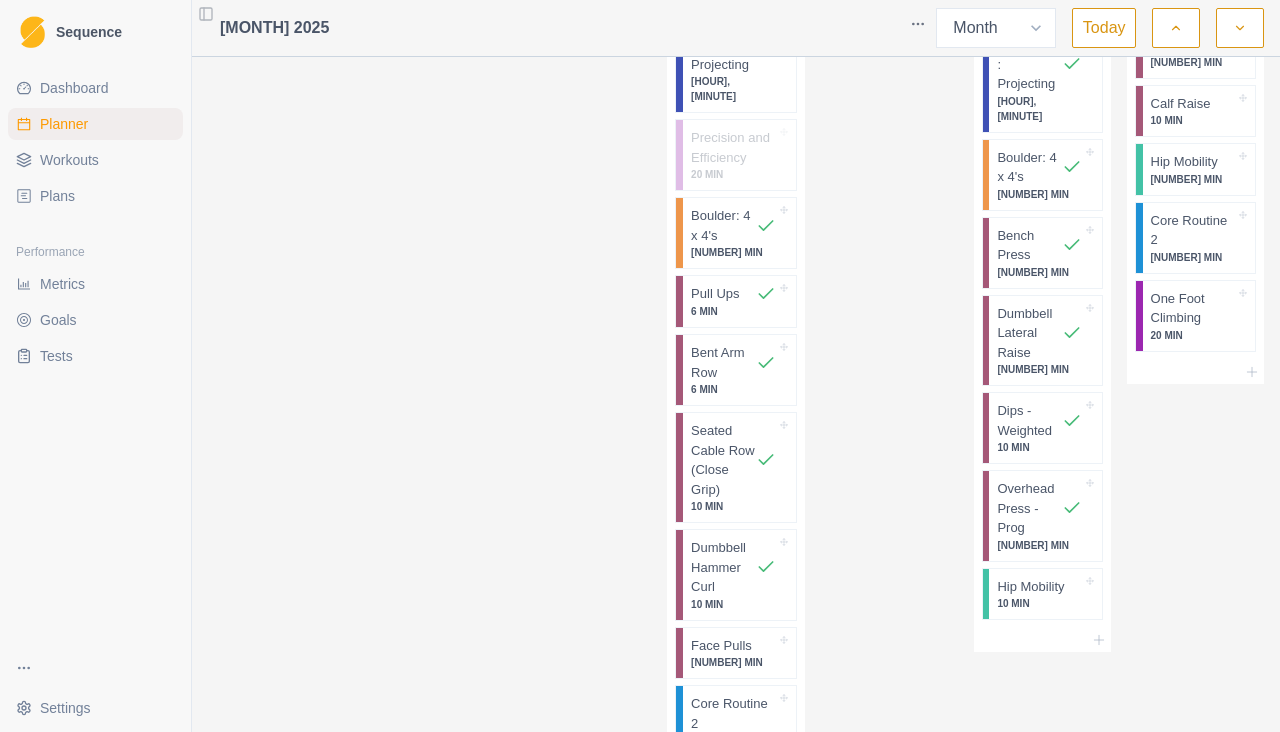 click on "Bench Press" at bounding box center [1029, 245] 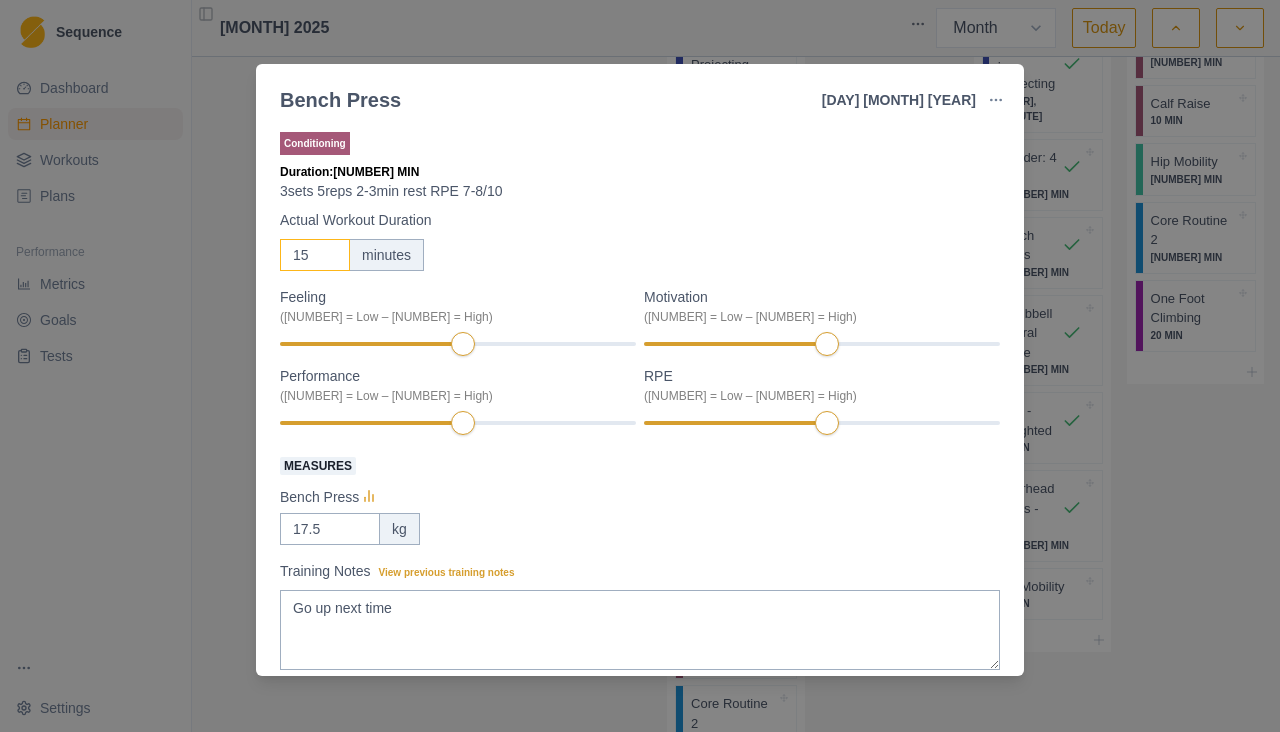 click on "15" at bounding box center [315, 255] 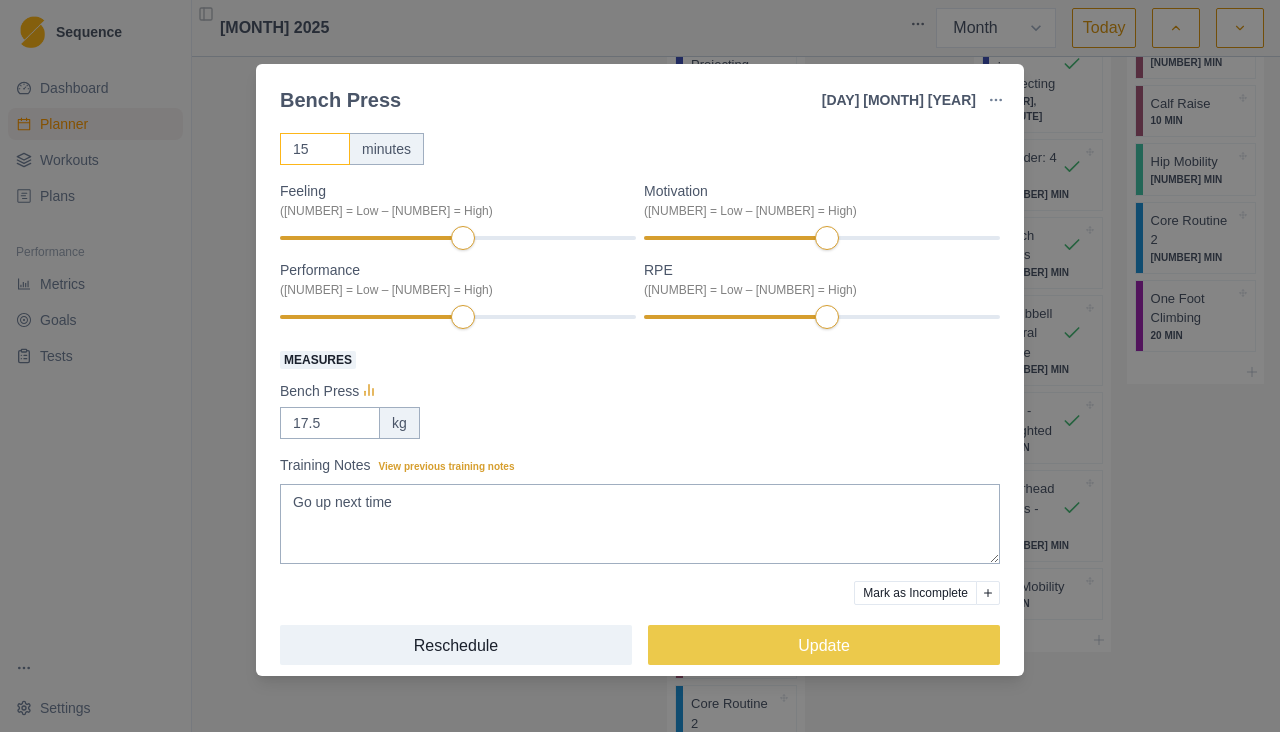 scroll, scrollTop: 125, scrollLeft: 0, axis: vertical 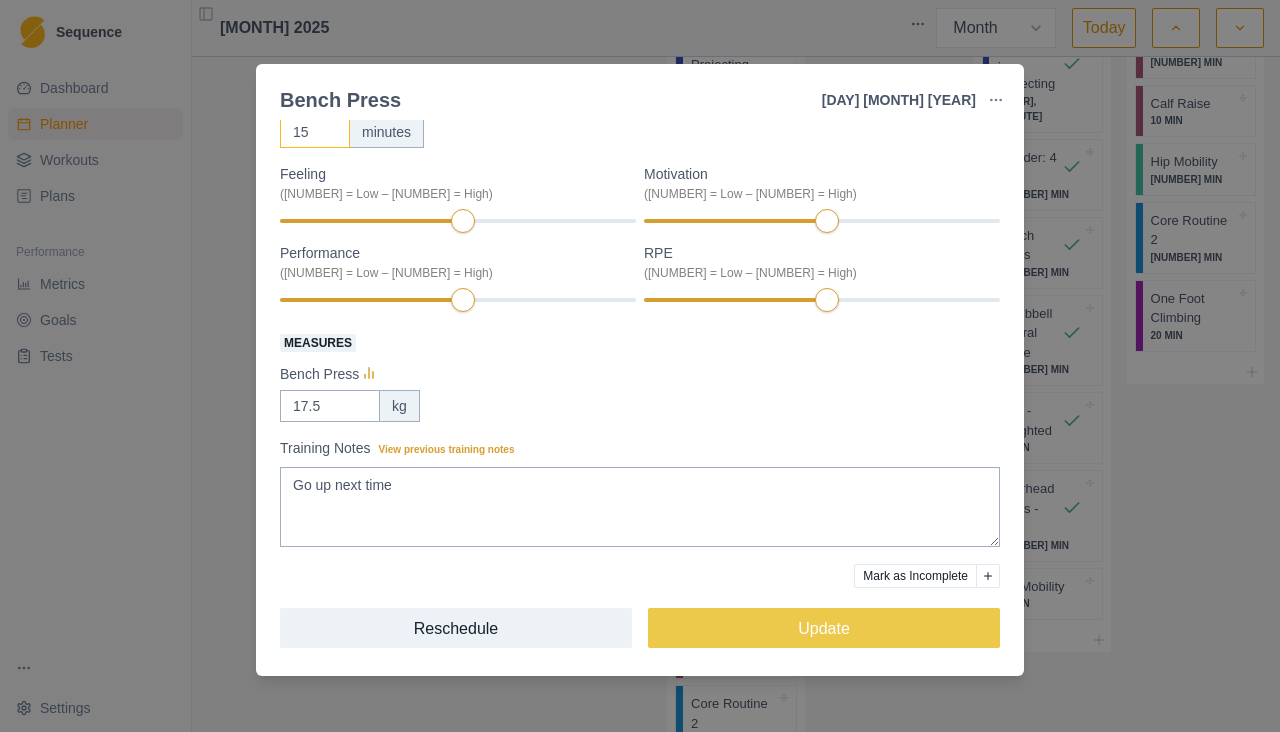type on "[NUMBER]" 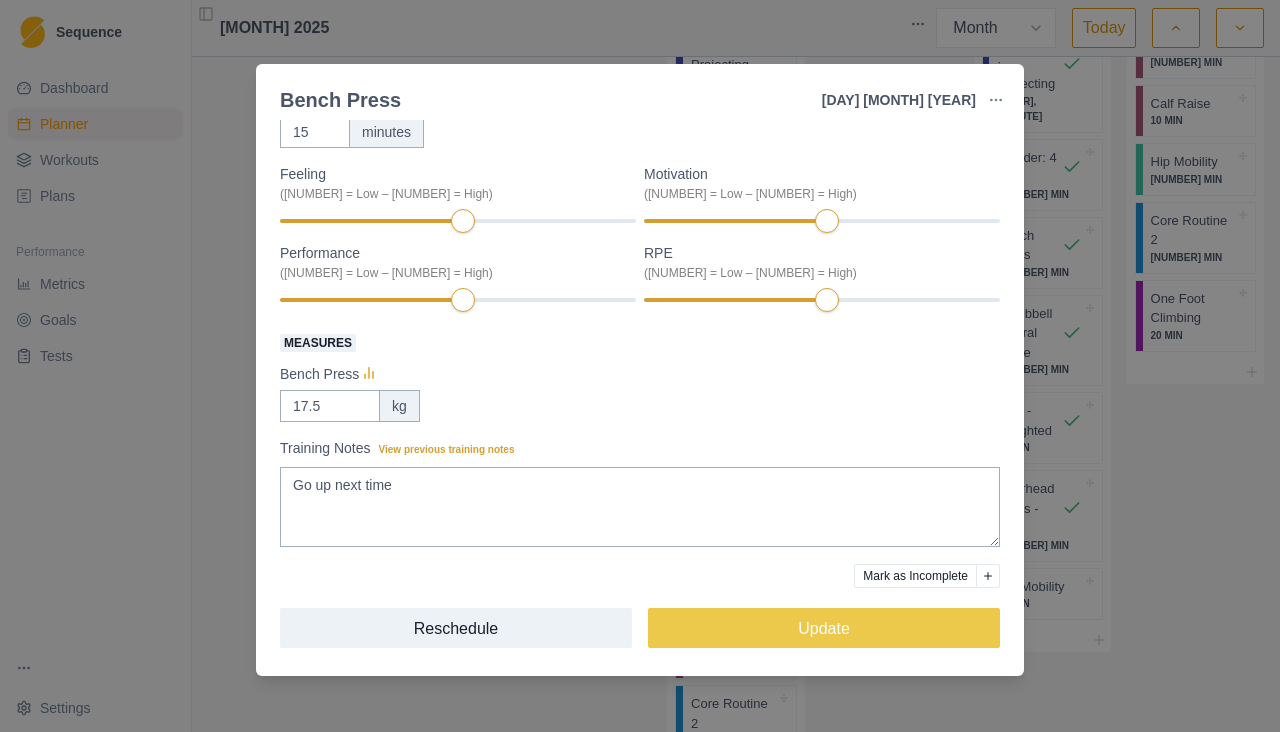 click on "Update" at bounding box center (824, 628) 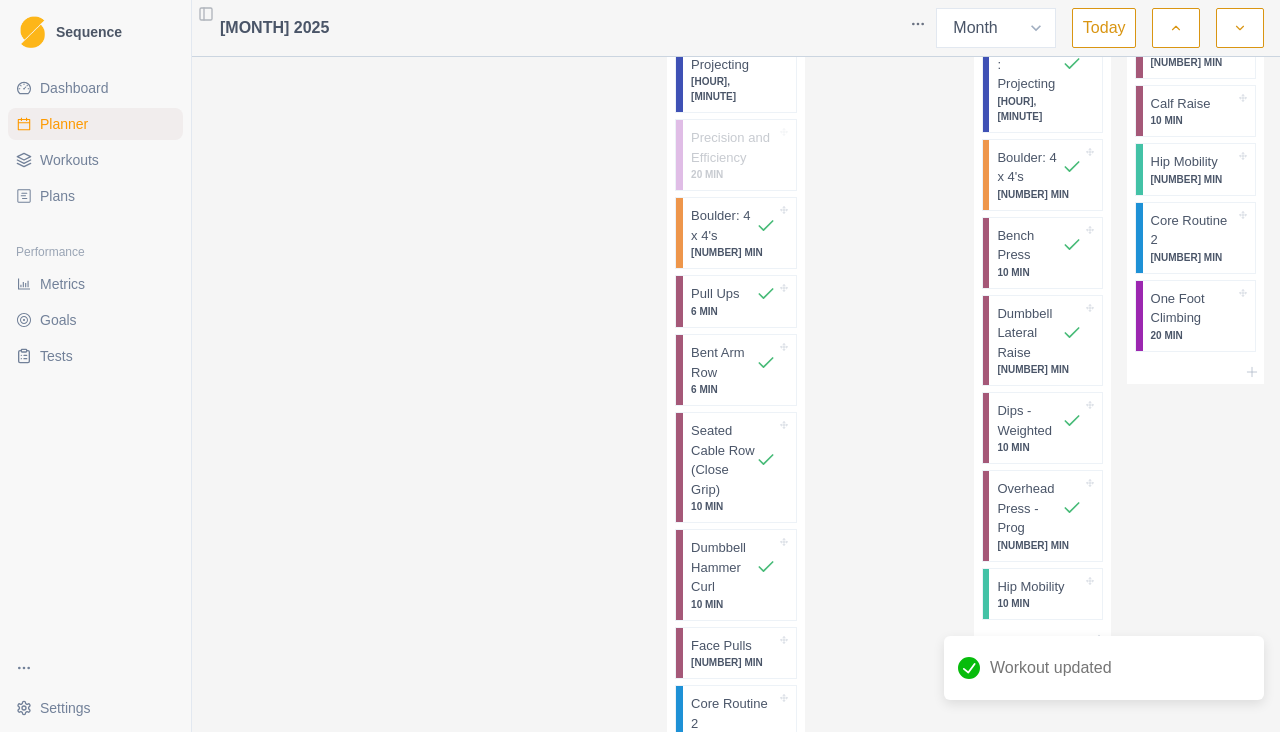 click on "Dumbbell Lateral Raise" at bounding box center (1029, 333) 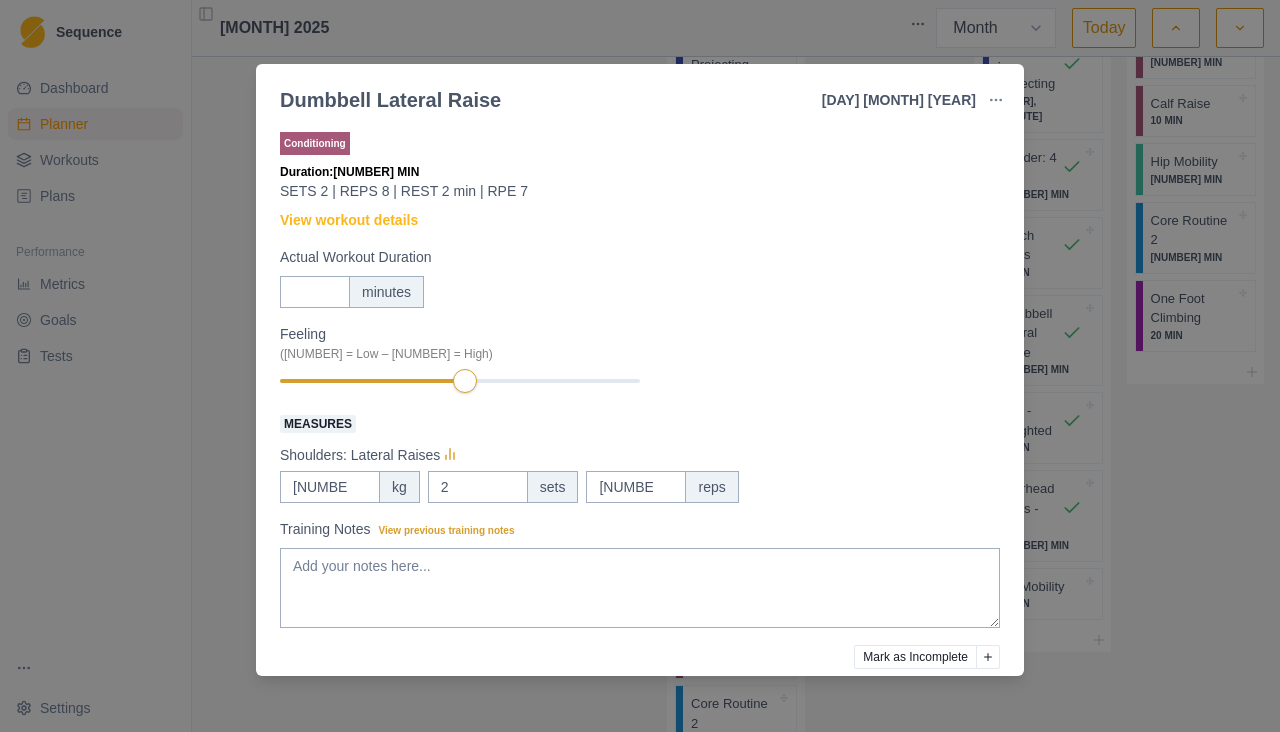 click on "Dumbbell Lateral Raise  [MONTH] [DAY] [YEAR] Link To Goal View Workout Metrics Edit Original Workout Reschedule Workout Remove From Schedule Conditioning Duration:  8 MIN SETS 2 | REPS 8 | REST 2 min | RPE 7 View workout details Actual Workout Duration 8 minutes Feeling (1 = Low – 10 = High) Measures Shoulders: Lateral Raises 7 kg 2 sets 8 reps Training Notes View previous training notes Mark as Incomplete Reschedule Update" at bounding box center [640, 366] 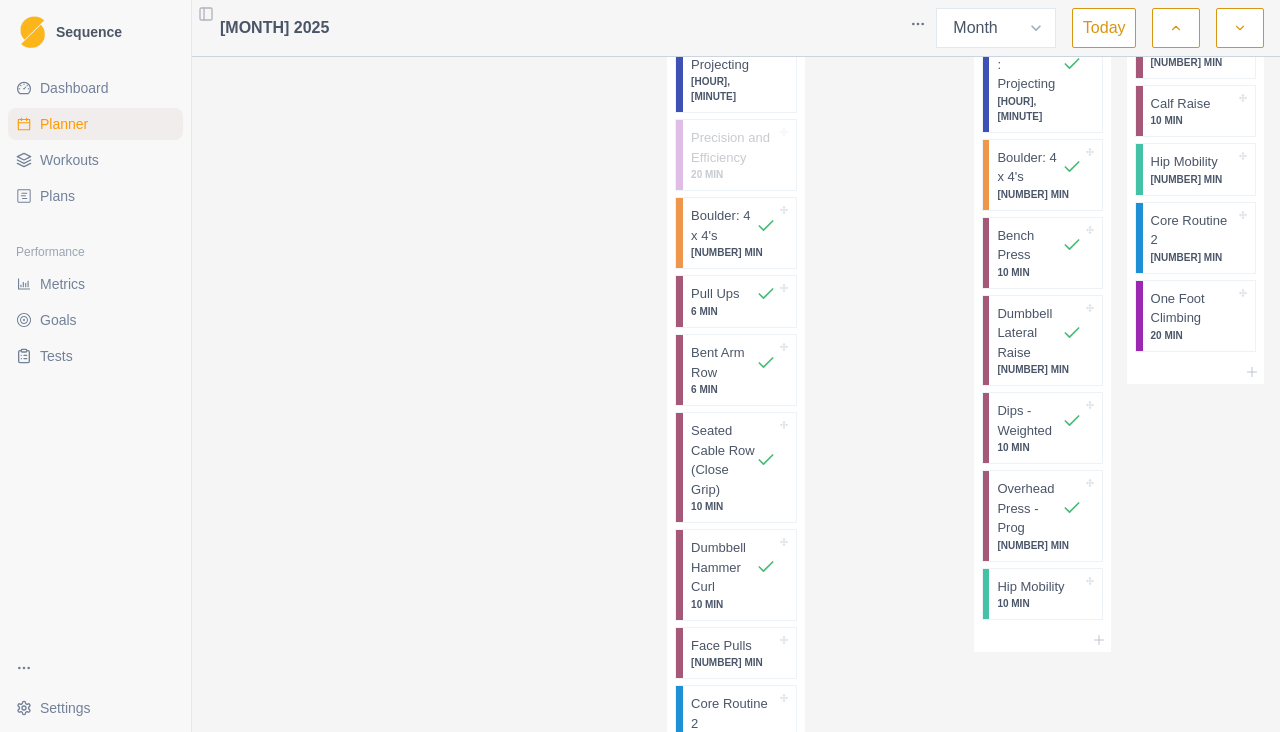 click on "10 MIN" at bounding box center [1039, 603] 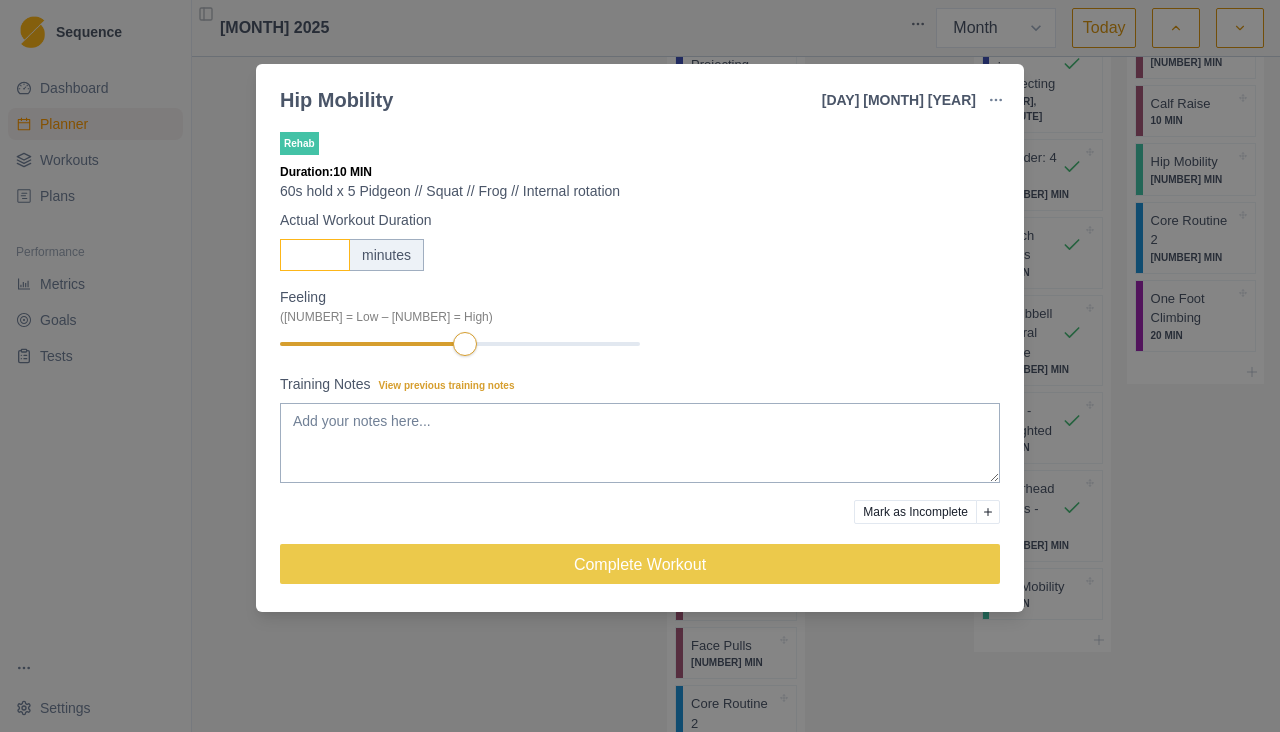 click on "[NUMBER]" at bounding box center (315, 255) 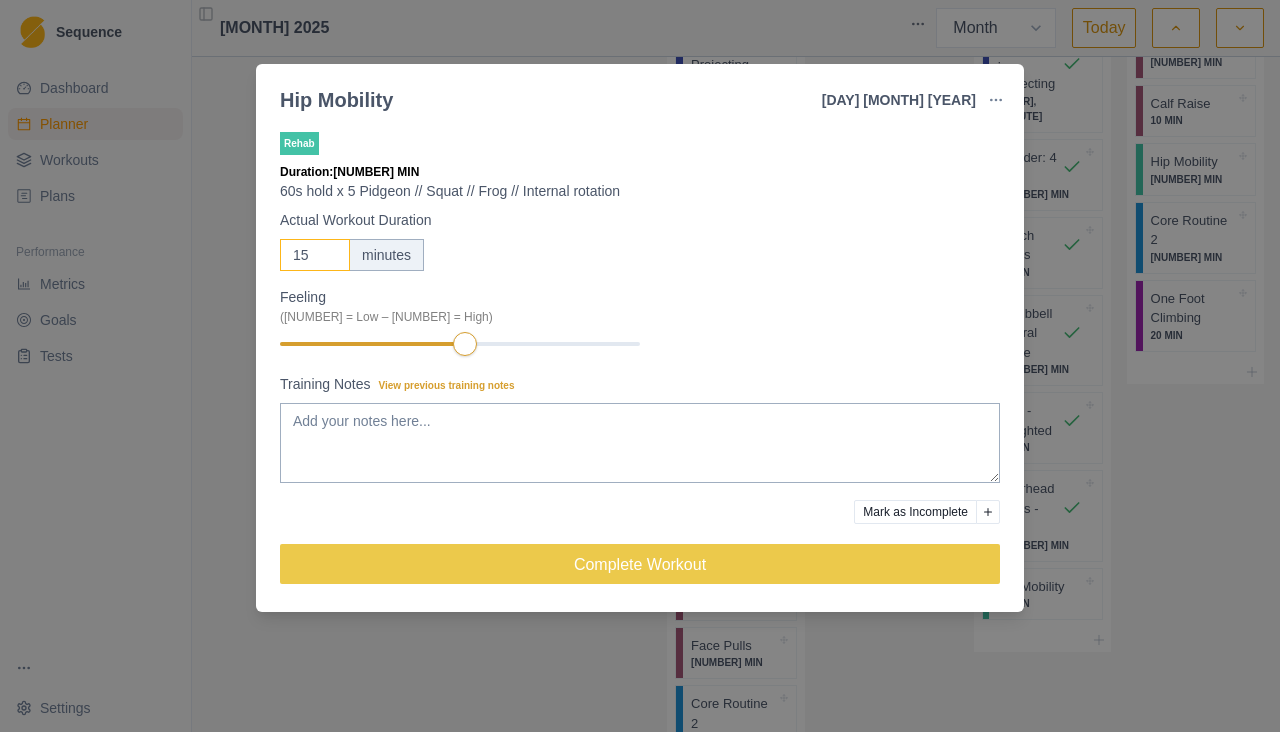 type on "15" 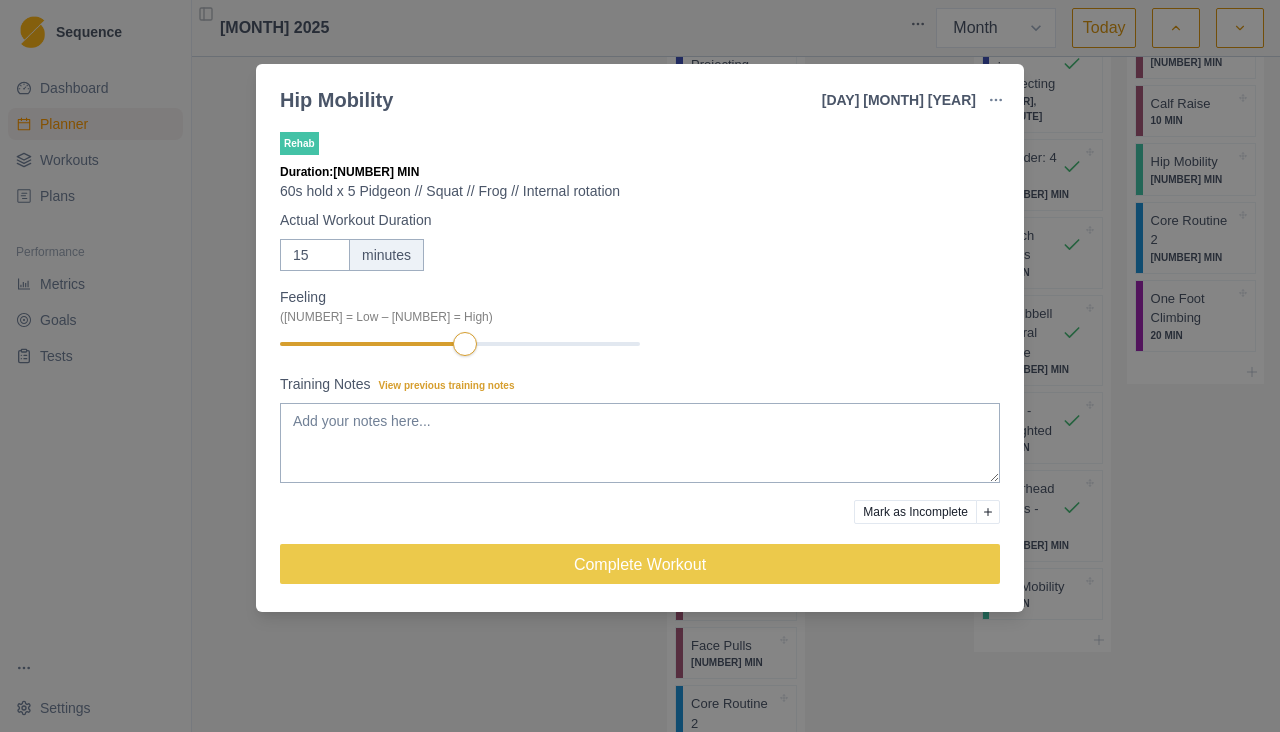 click on "Feeling (1 = Low – 10 = High)" at bounding box center [640, 322] 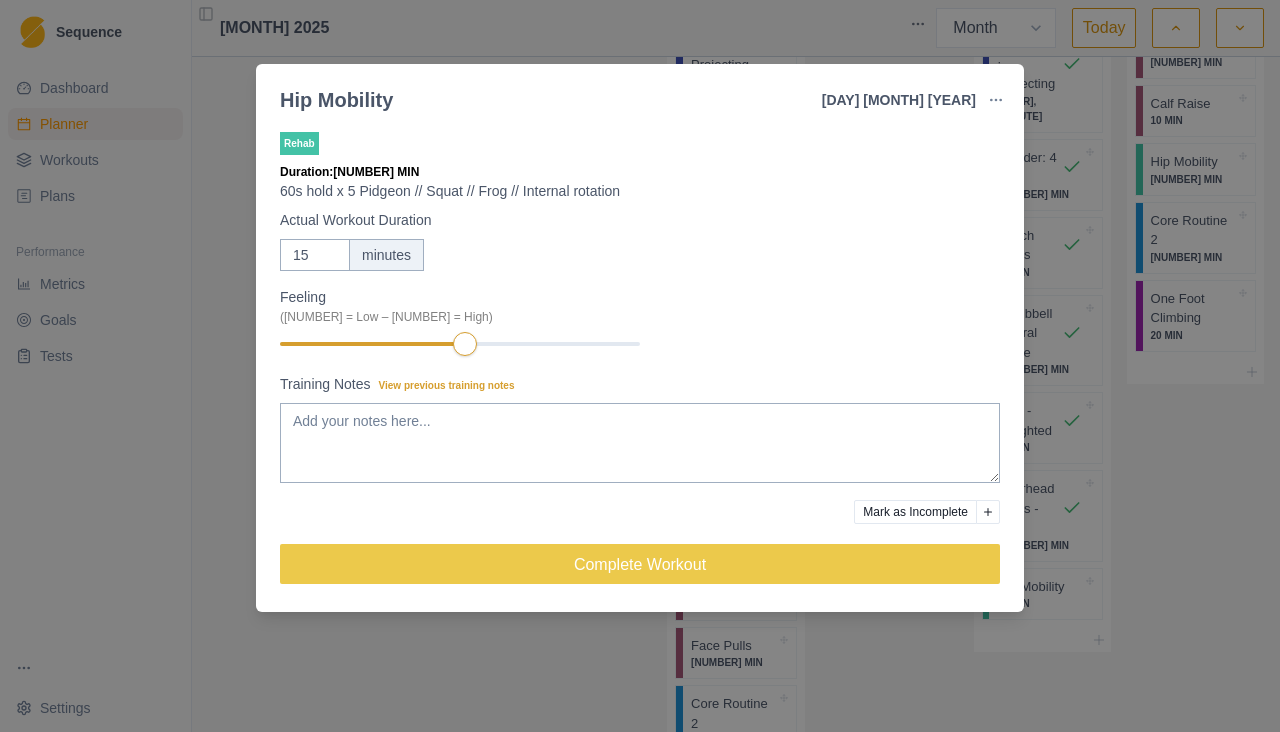 click on "Complete Workout" at bounding box center [640, 564] 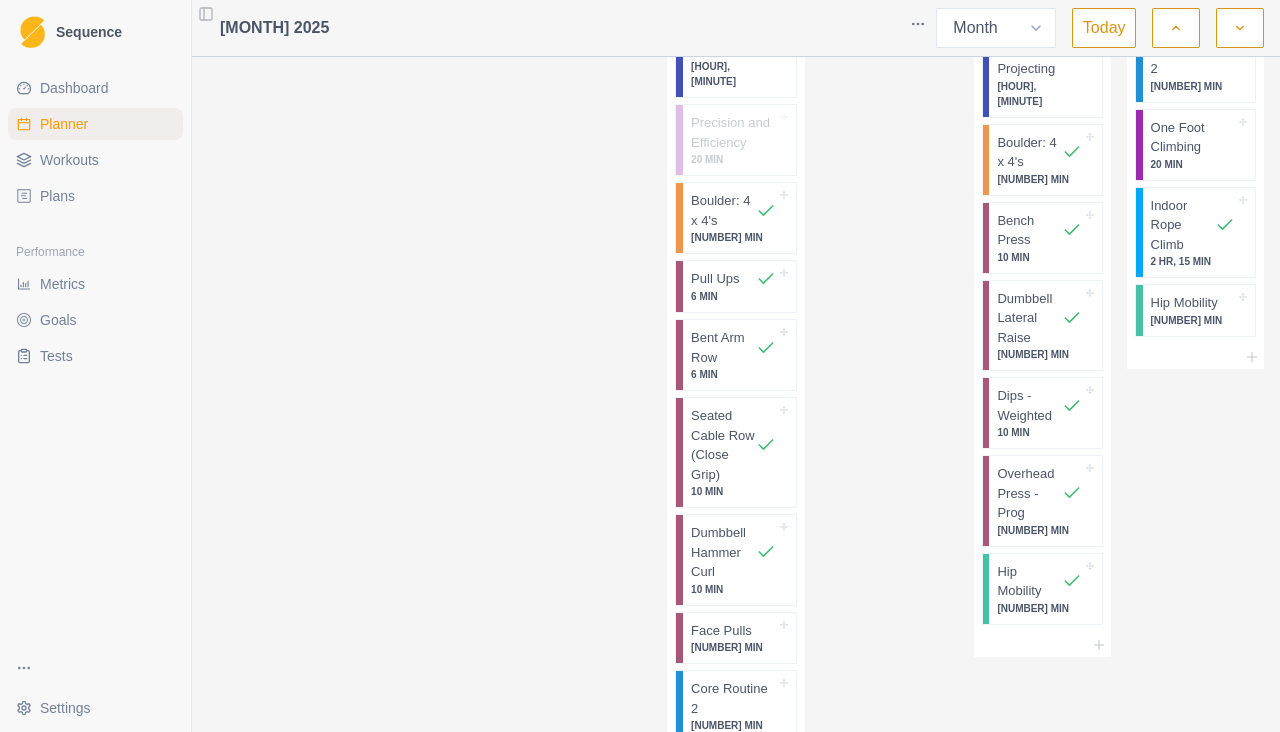 scroll, scrollTop: 400, scrollLeft: 0, axis: vertical 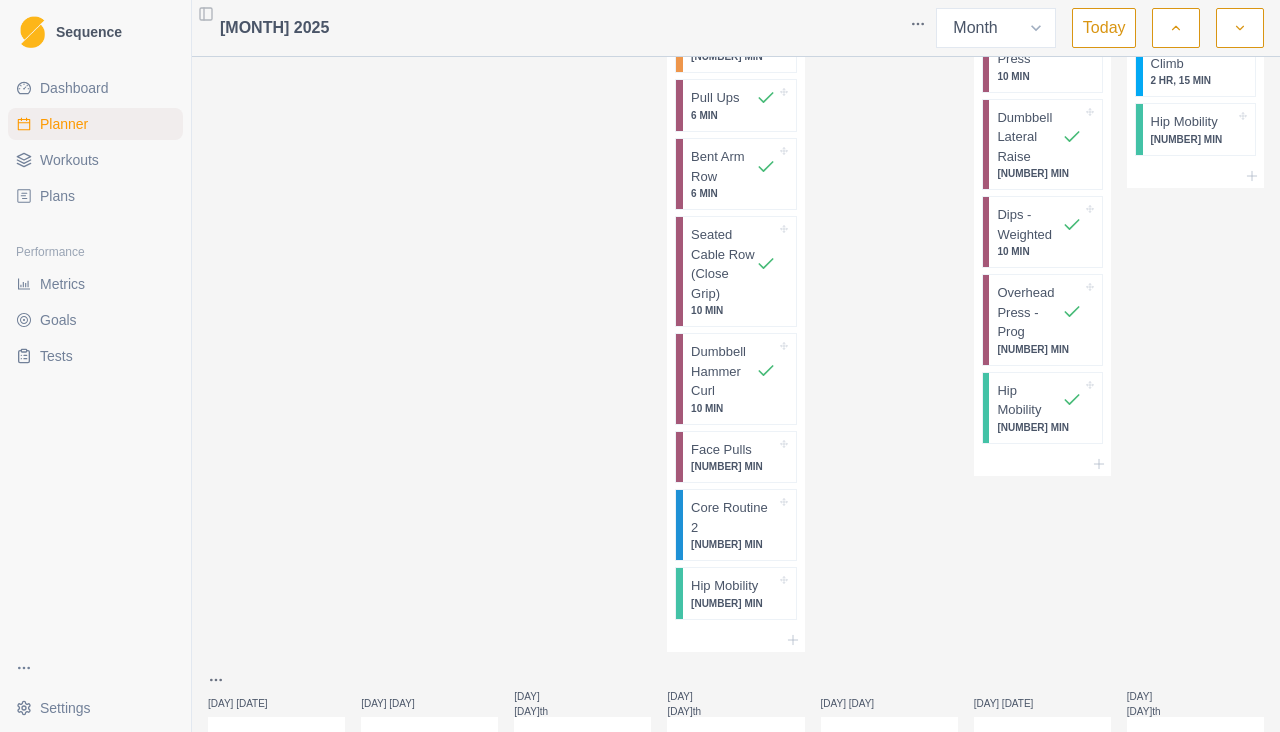 click on "[DAY] [DAY]" at bounding box center (582, 73) 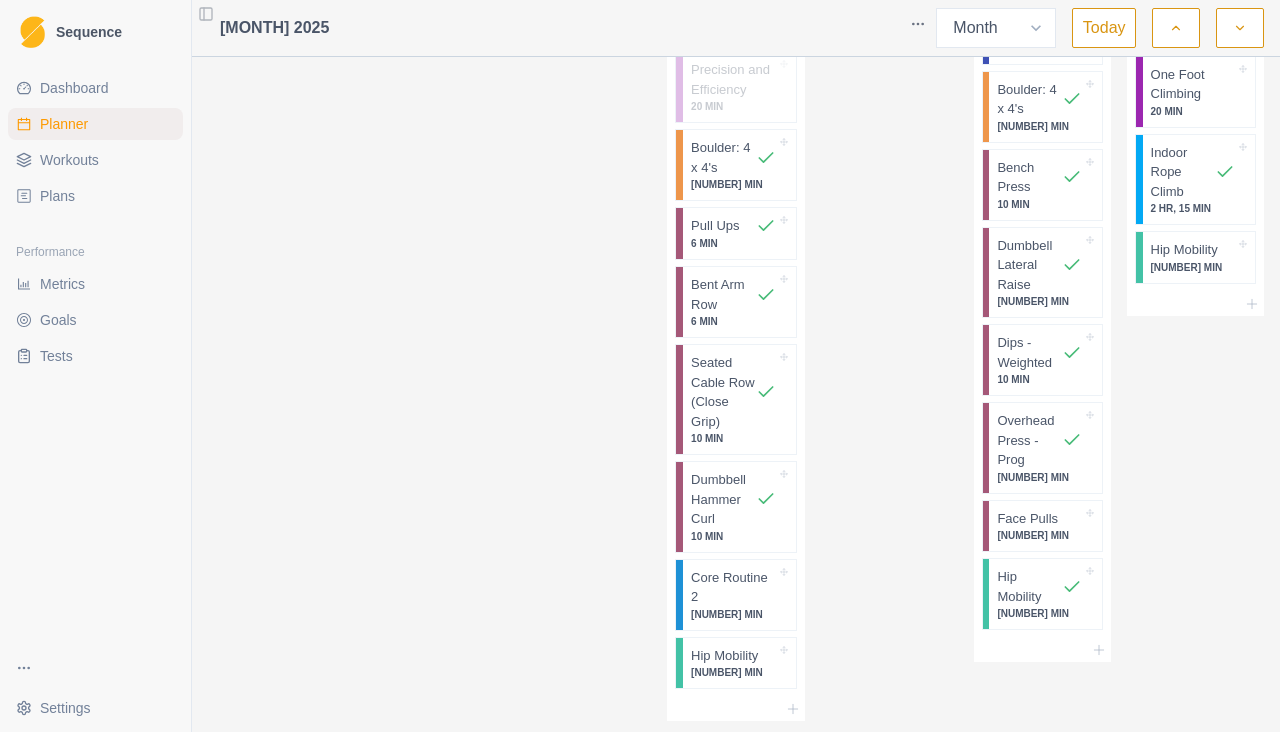 scroll, scrollTop: 455, scrollLeft: 0, axis: vertical 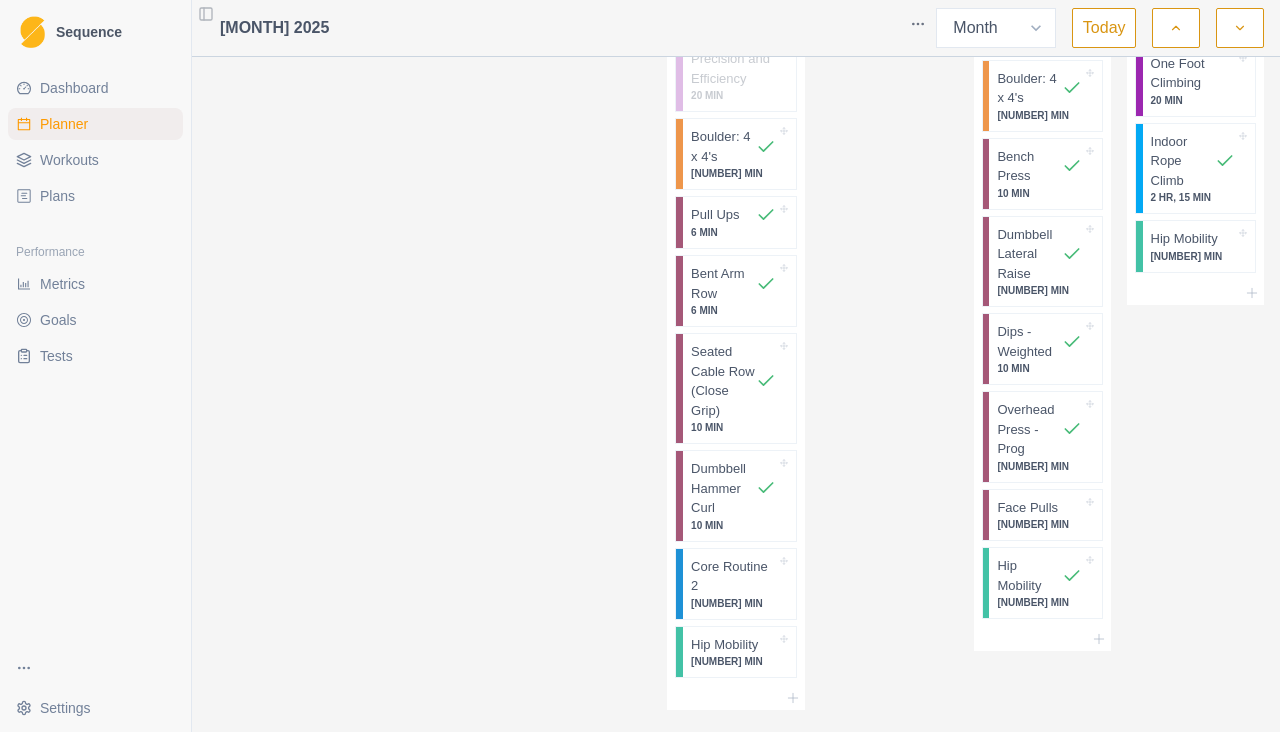 click on "[NUMBER] MIN" at bounding box center (1039, 524) 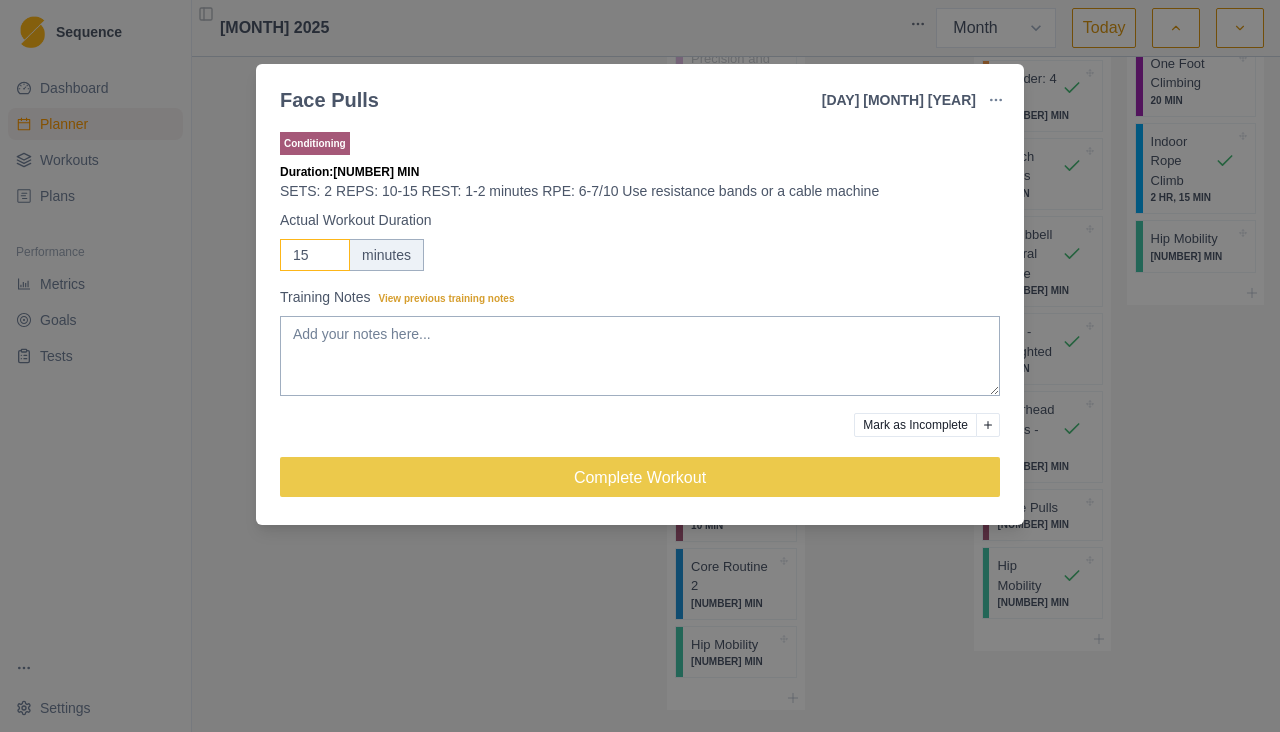 click on "15" at bounding box center [315, 255] 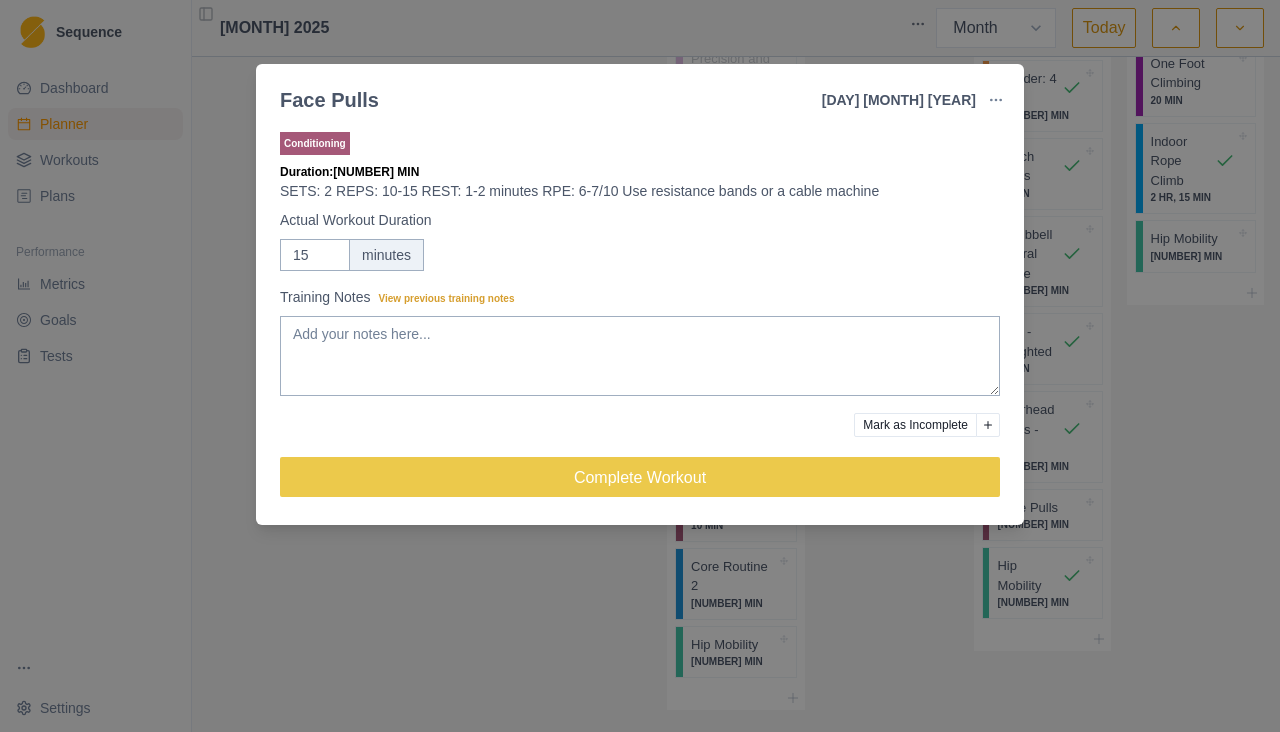 click on "Complete Workout" at bounding box center [640, 477] 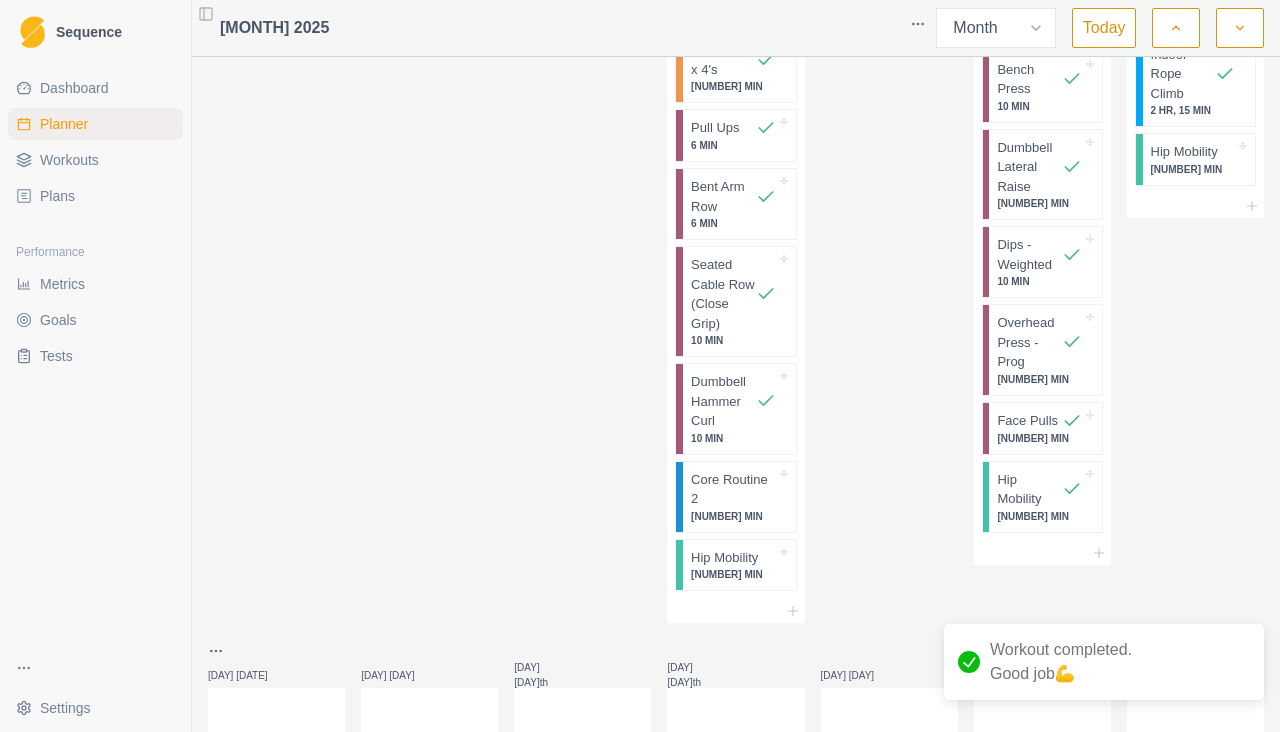 scroll, scrollTop: 540, scrollLeft: 0, axis: vertical 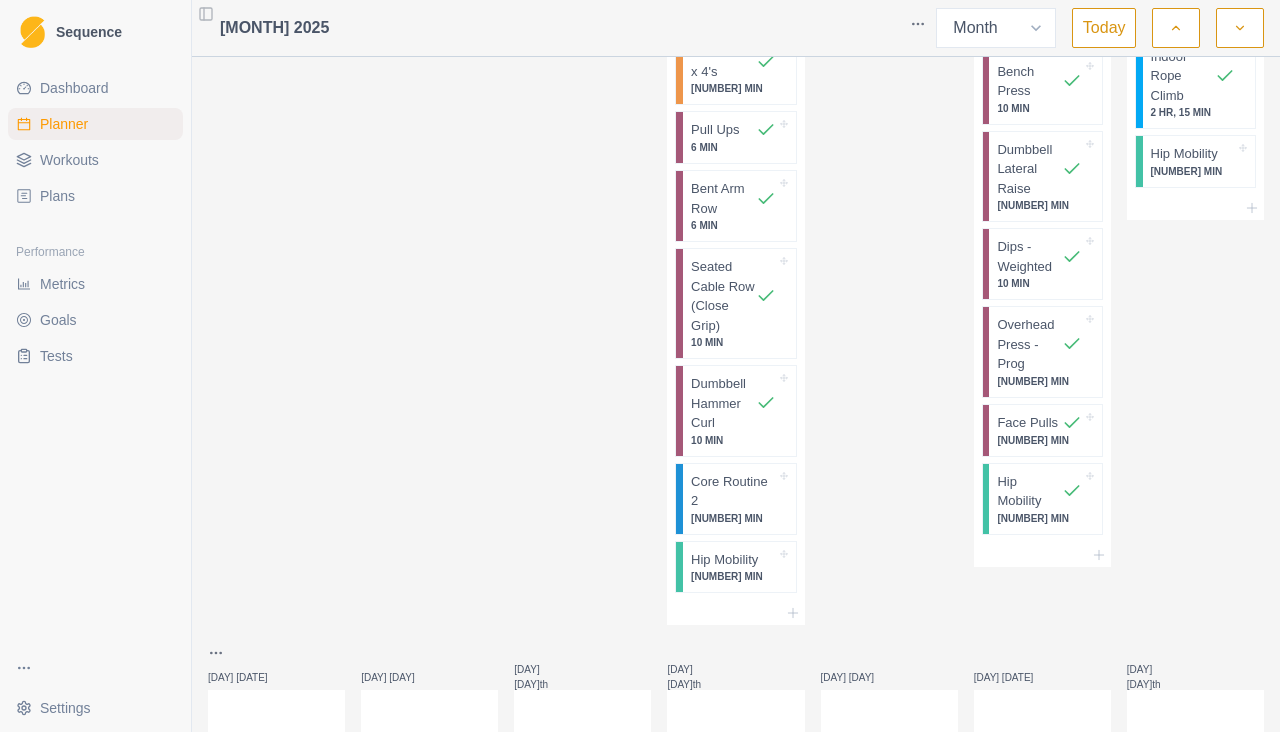 click on "[NUMBER] MIN" at bounding box center [733, 576] 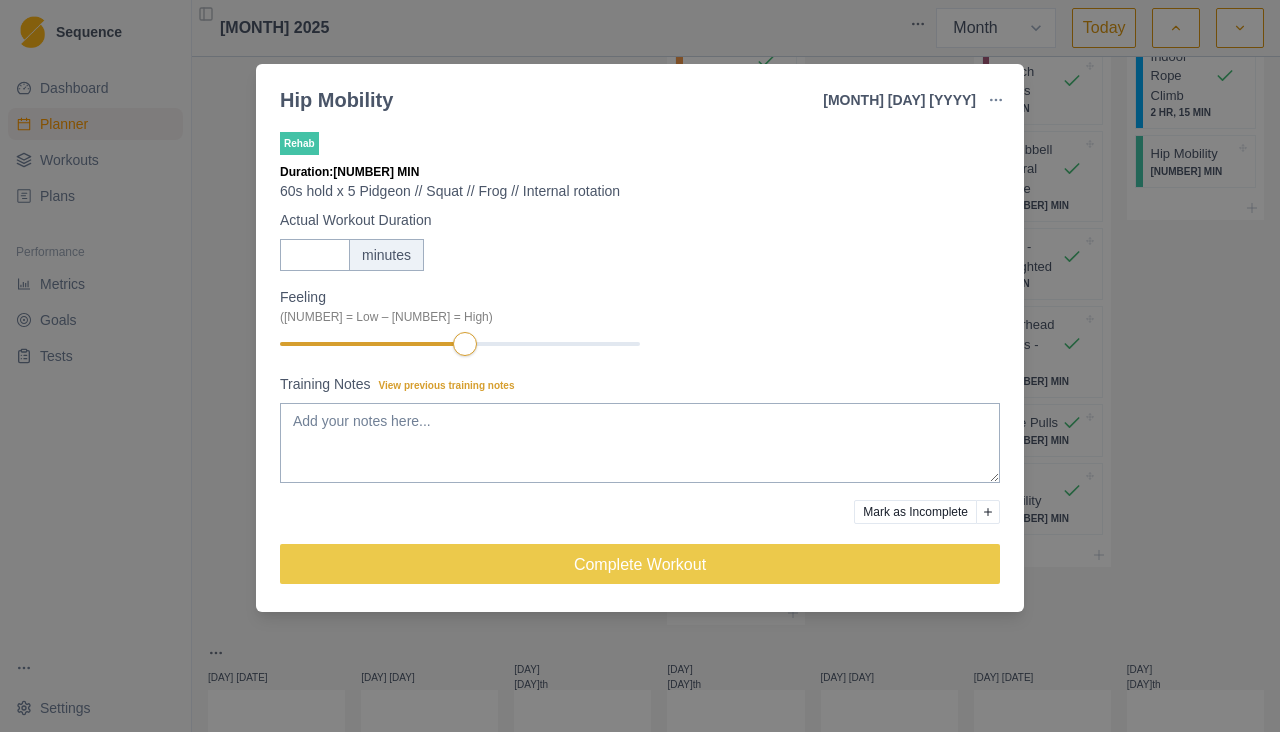 click 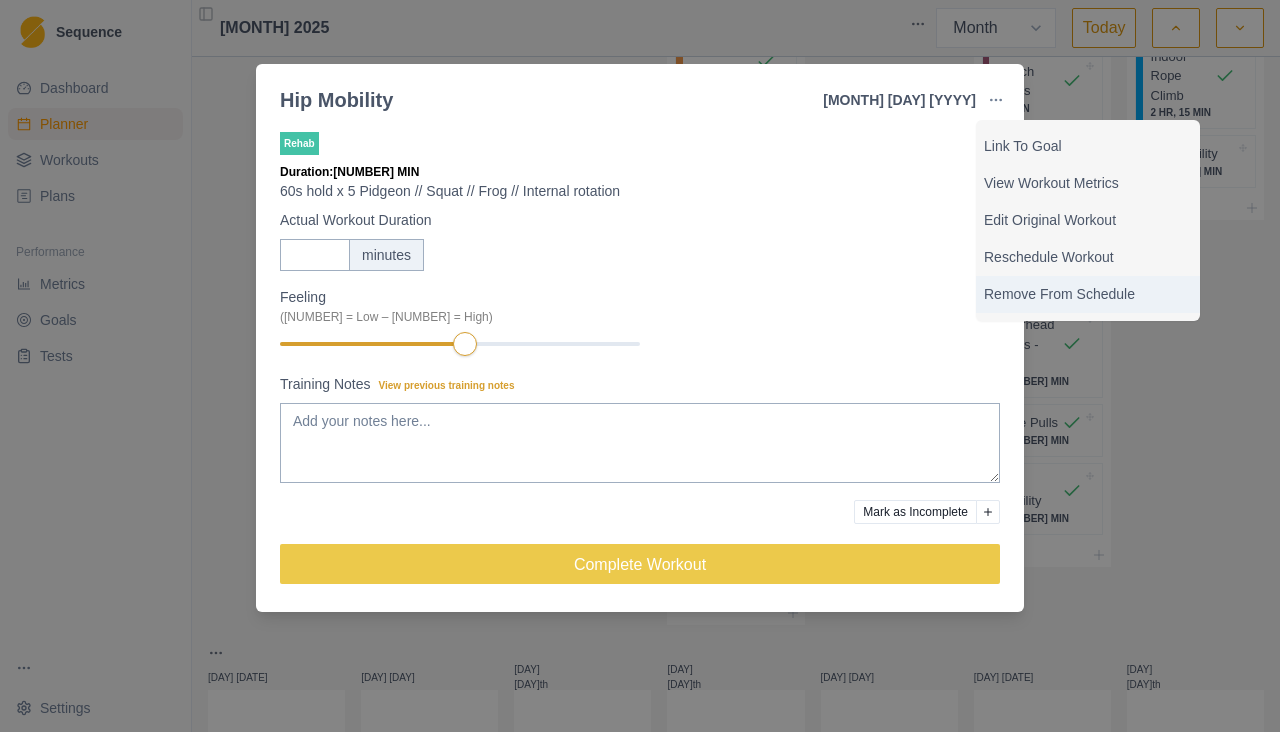 click on "Remove From Schedule" at bounding box center [1088, 294] 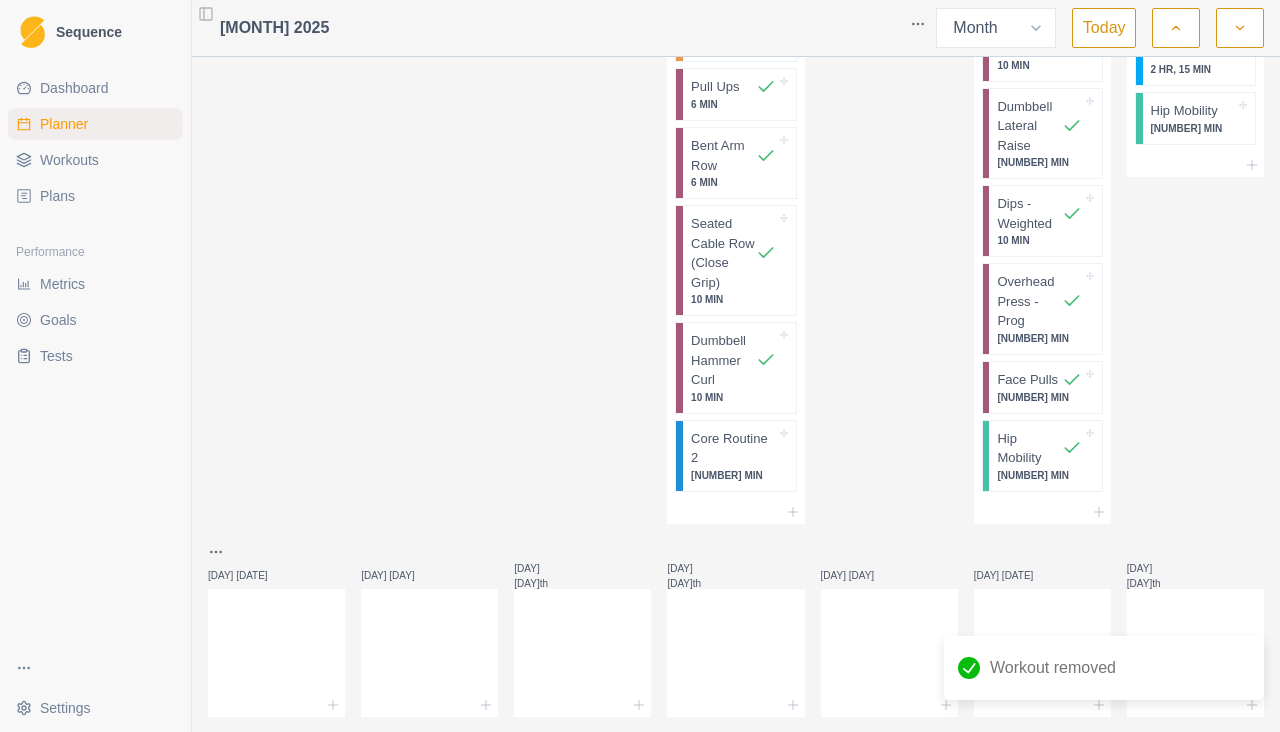 scroll, scrollTop: 576, scrollLeft: 0, axis: vertical 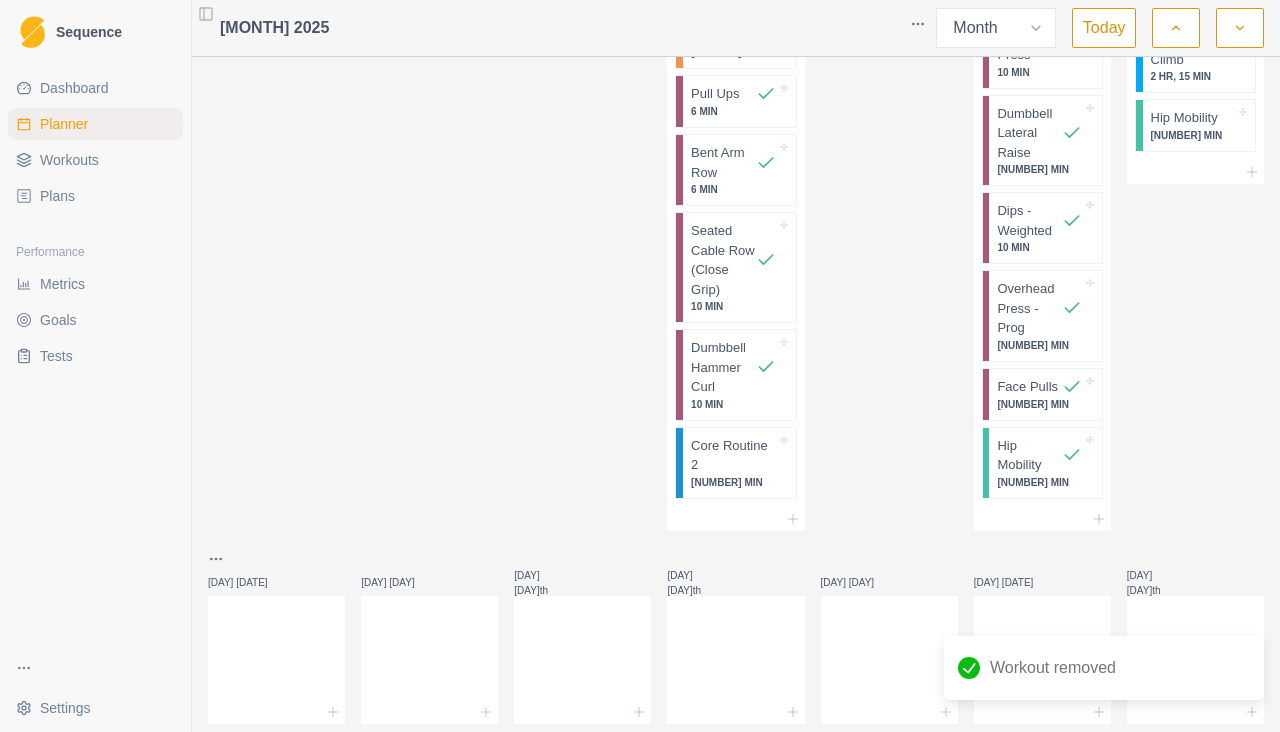 click on "Core Routine 2" at bounding box center [733, 455] 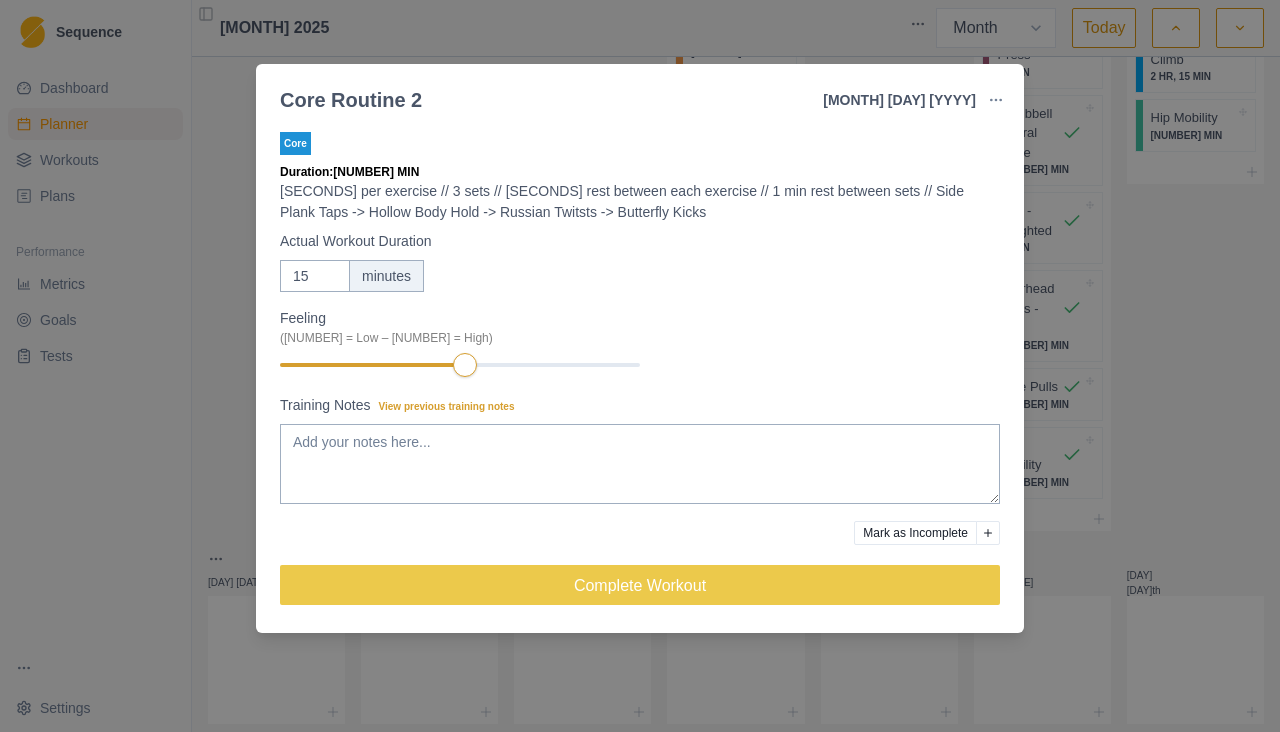 click on "Core Routine 2 [MONTH] [DAY] [YYYY] Link To Goal View Workout Metrics Edit Original Workout Reschedule Workout Remove From Schedule Core Duration:  15 MIN 30 seconds per exercise // 3 sets // 30s rest between each exercise // 1 min rest between sets // Side Plank Taps -> Hollow Body Hold -> Russian Twitsts -> Butterfly Kicks Actual Workout Duration 15 minutes Feeling (1 = Low – 10 = High) Training Notes View previous training notes Mark as Incomplete Complete Workout" at bounding box center [640, 366] 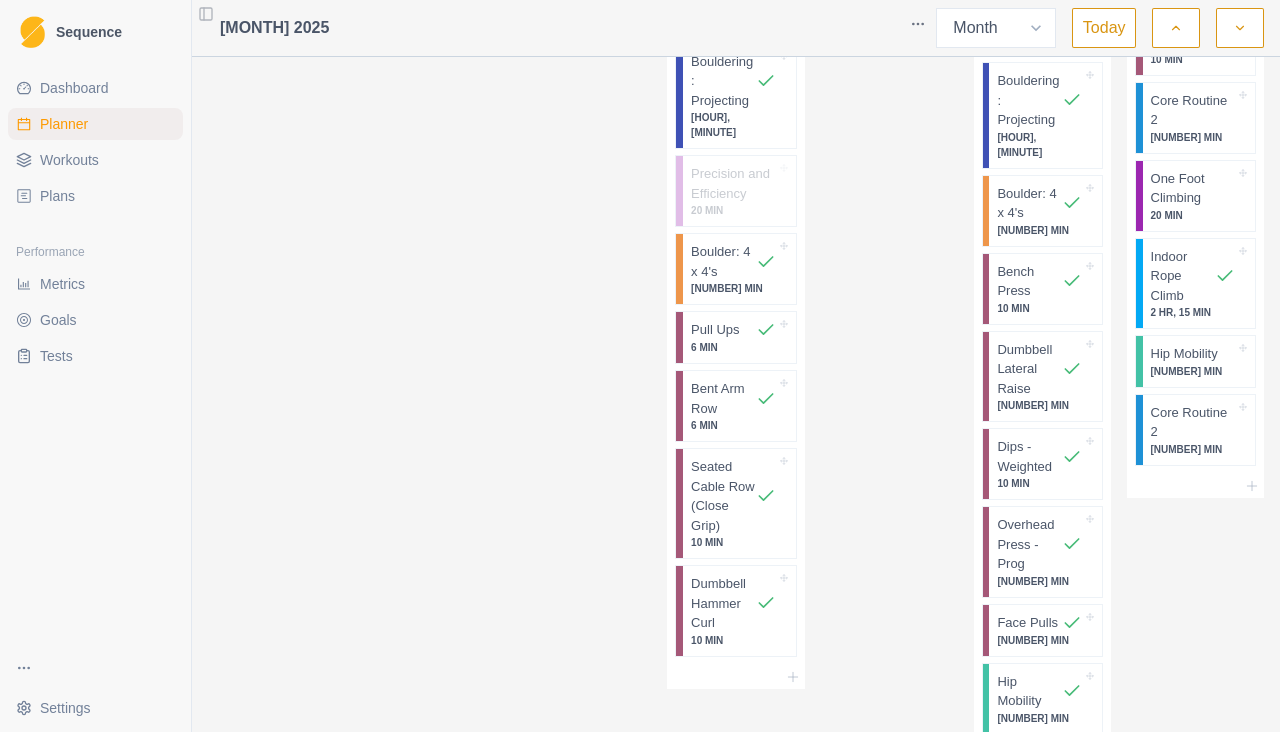 scroll, scrollTop: 342, scrollLeft: 0, axis: vertical 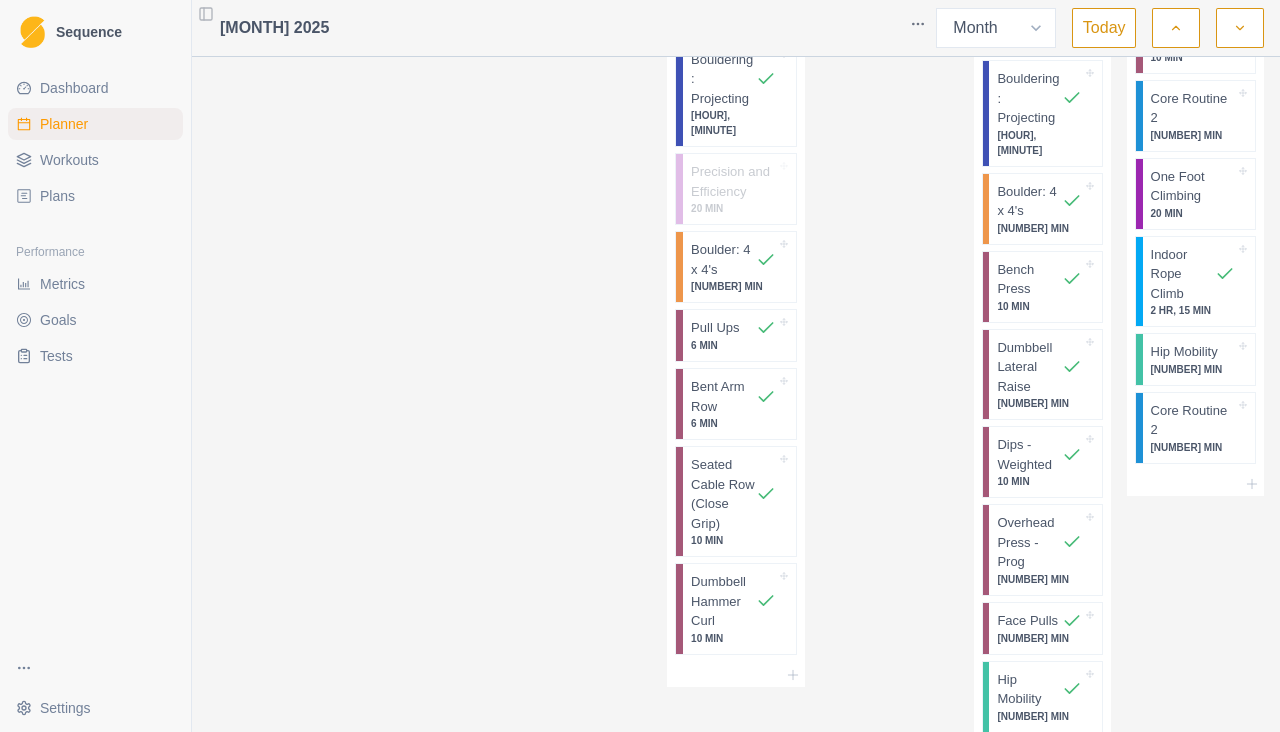 click on "Core Routine 2" at bounding box center (1193, 420) 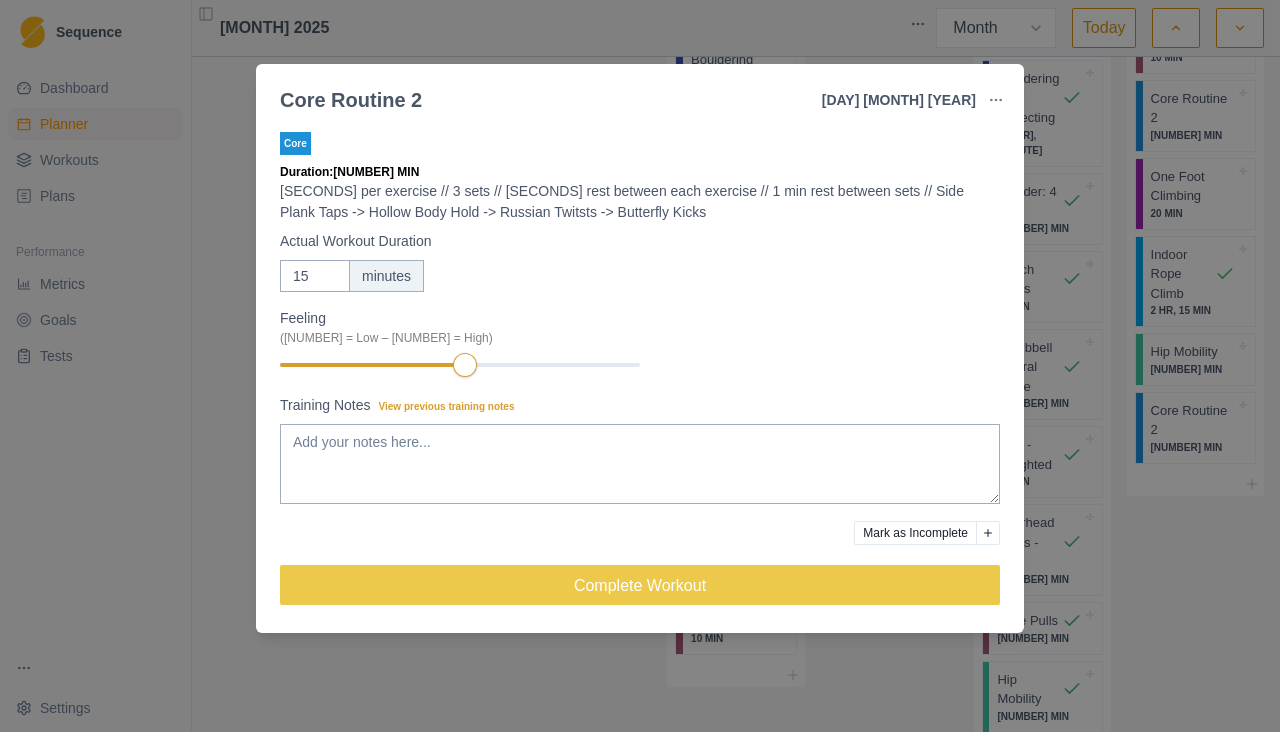 click 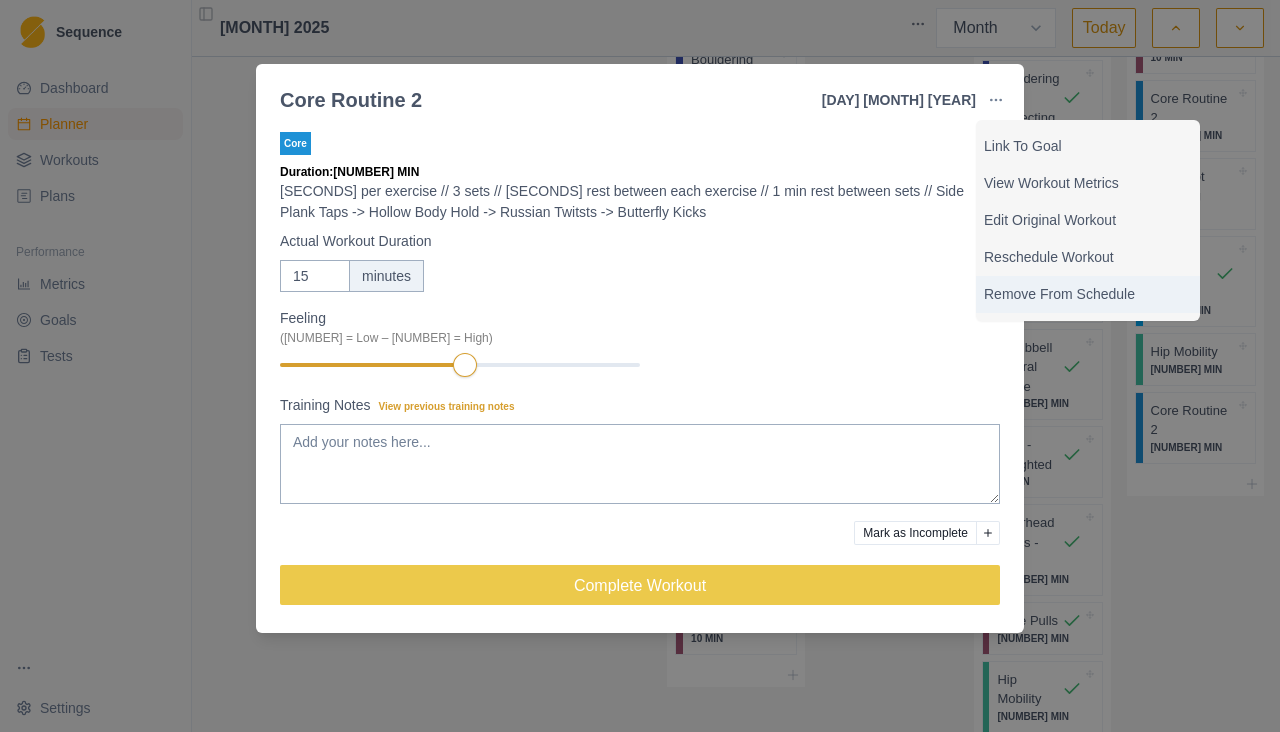 click on "Remove From Schedule" at bounding box center [1088, 294] 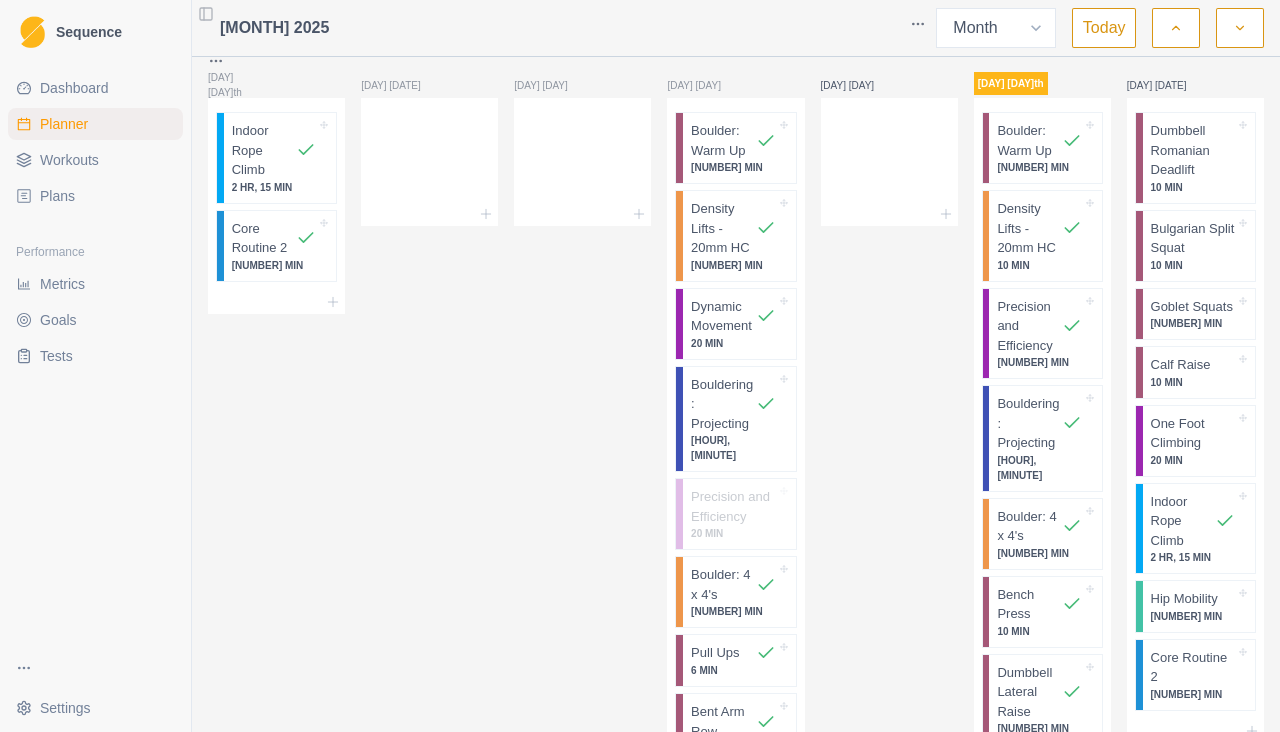 scroll, scrollTop: 0, scrollLeft: 0, axis: both 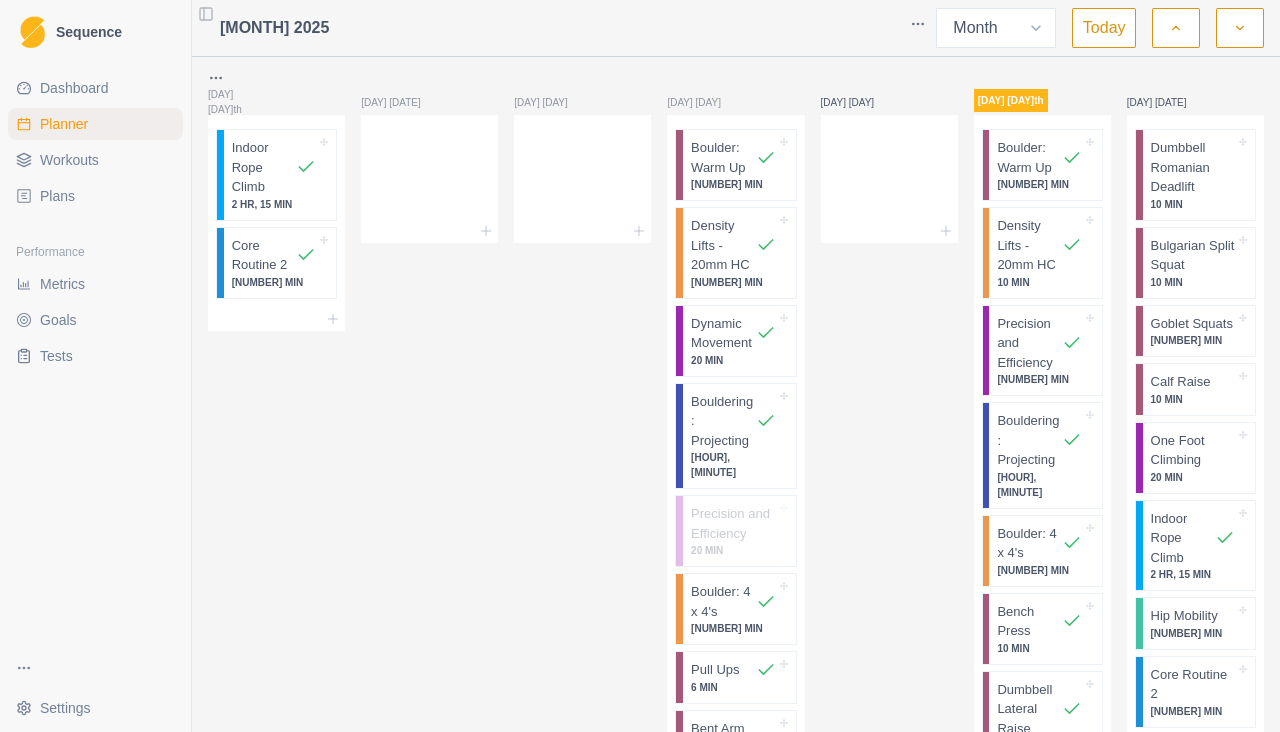 click on "[DAY] [DAY]" at bounding box center (582, 586) 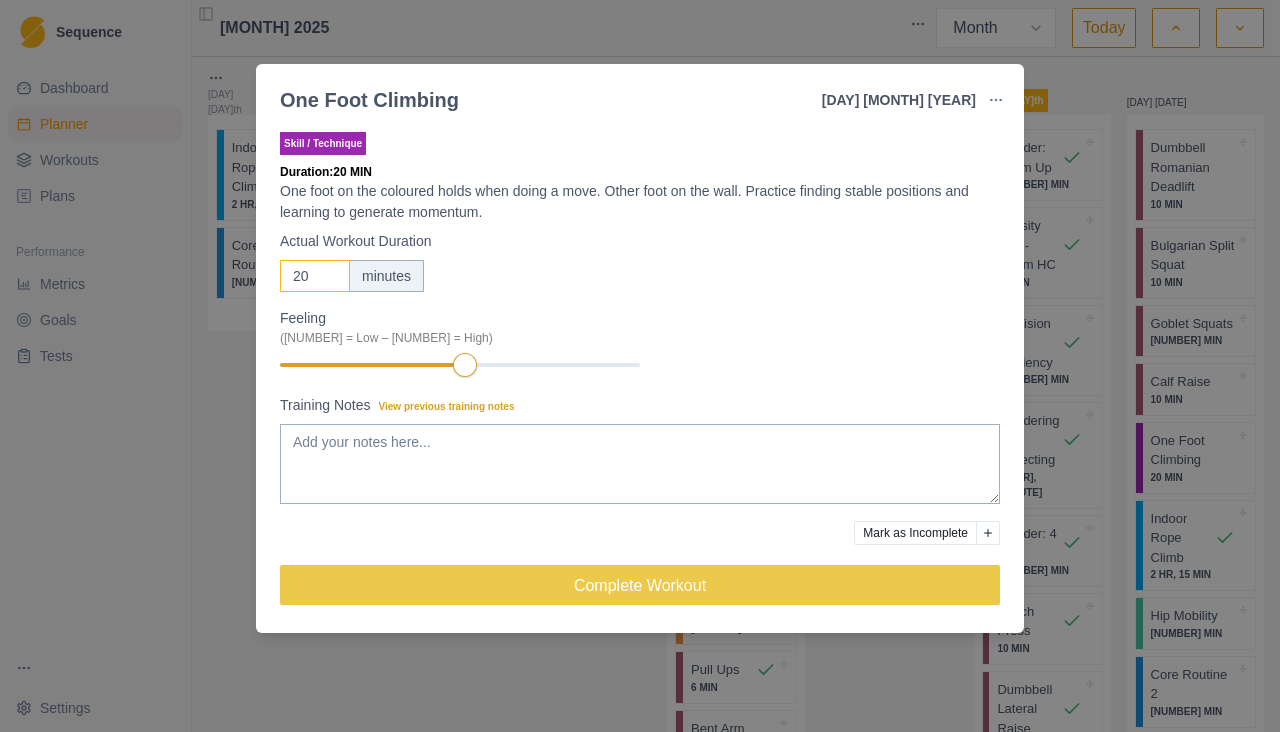click on "20" at bounding box center [315, 276] 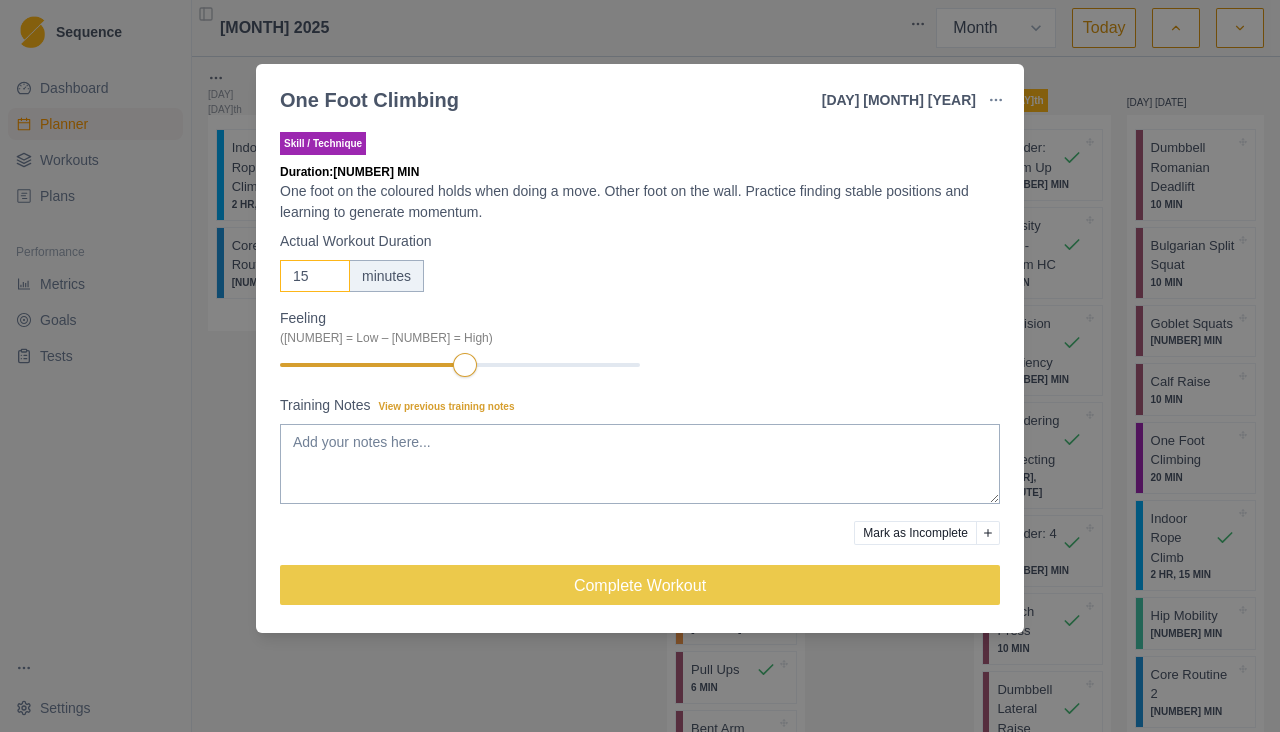 type on "15" 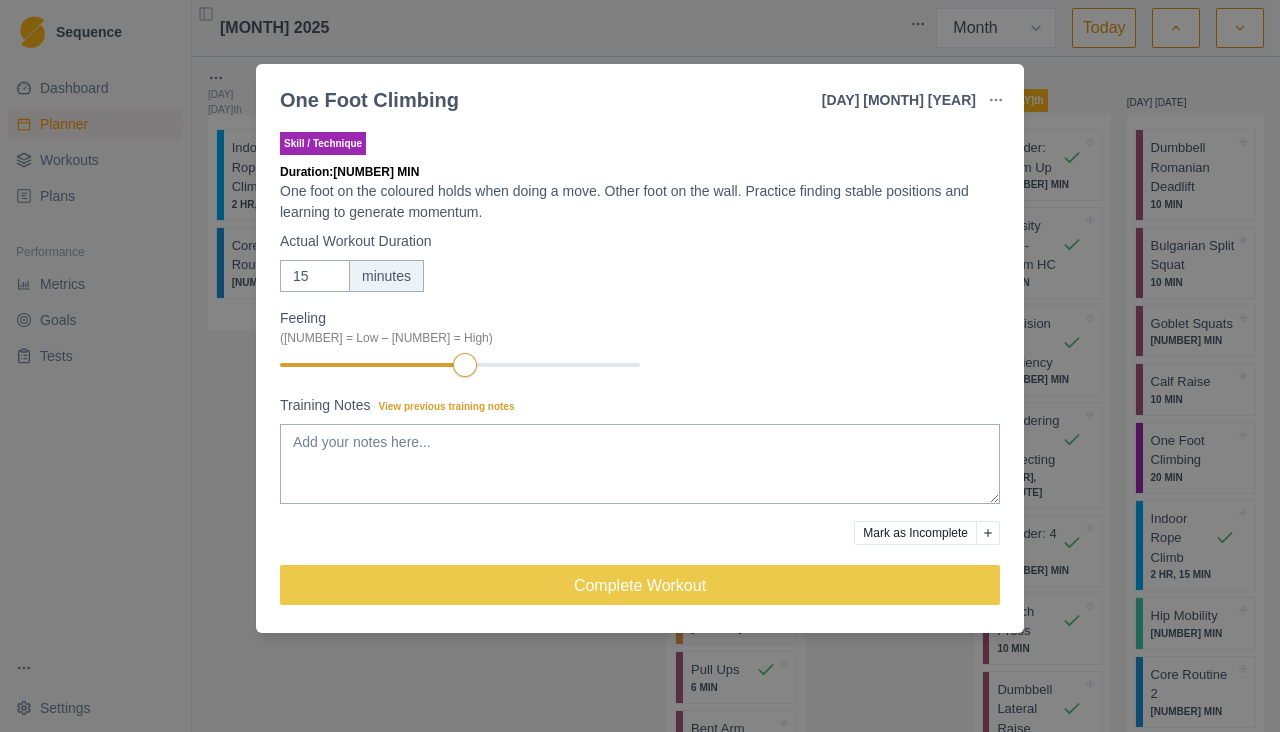 click on "[NUMBER] minutes" at bounding box center [640, 276] 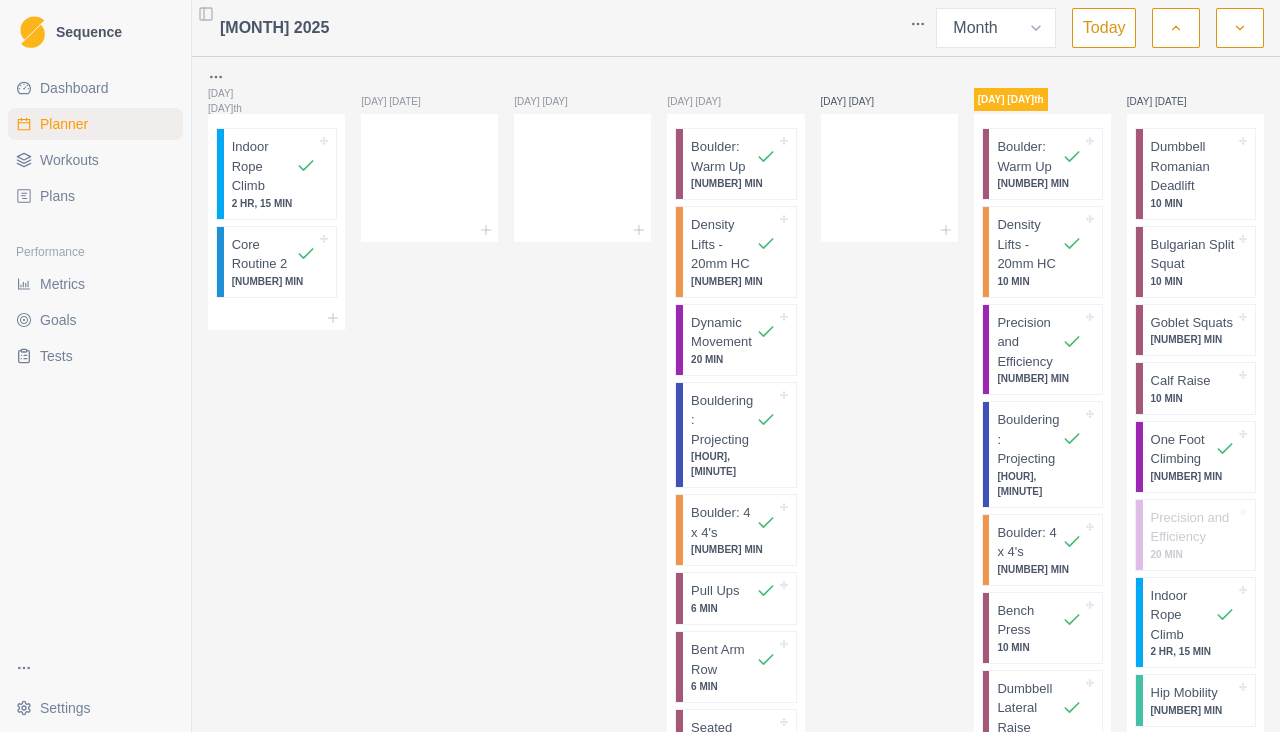 scroll, scrollTop: 0, scrollLeft: 0, axis: both 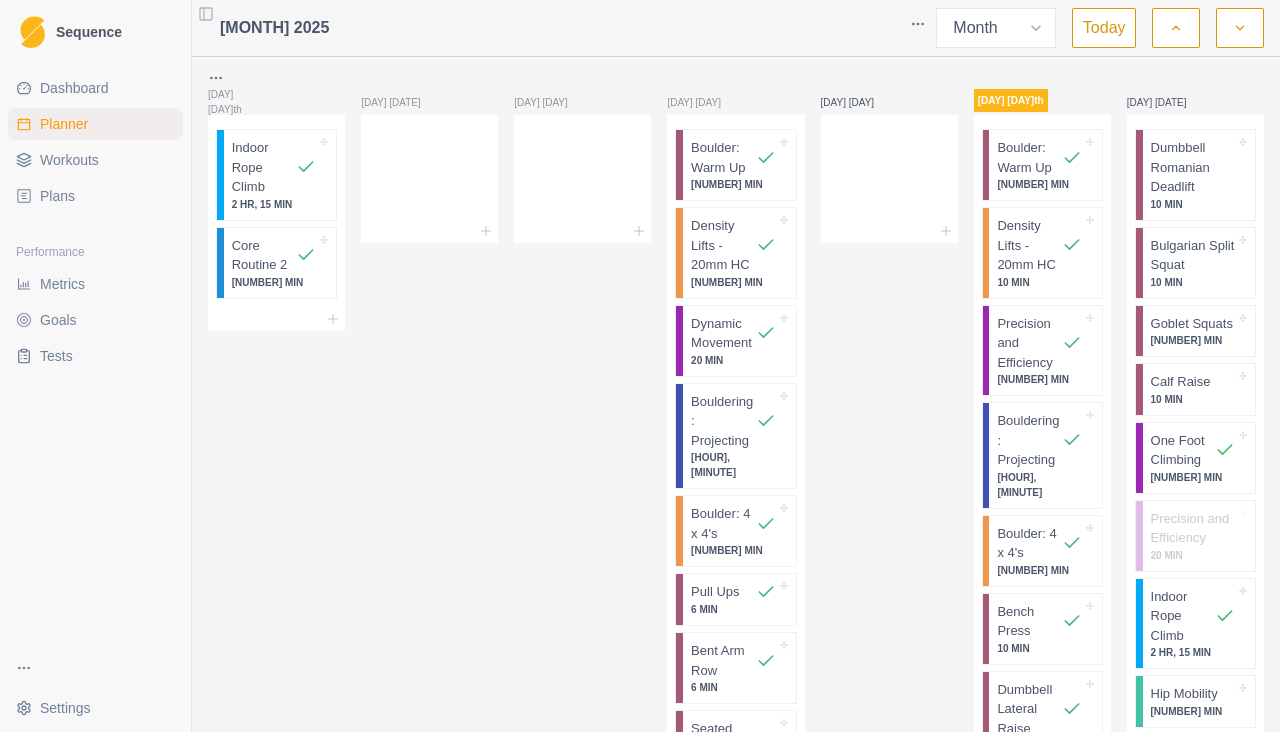 click on "Dumbbell Romanian Deadlift" at bounding box center [1193, 167] 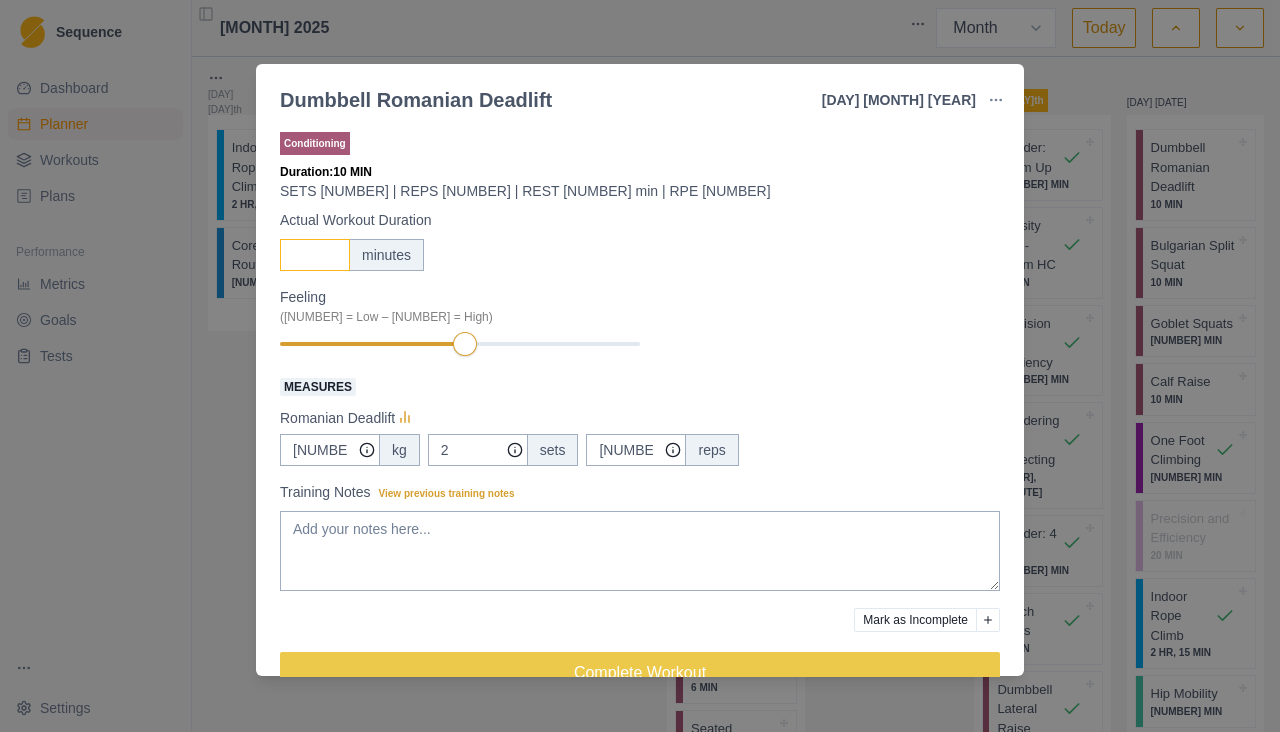 click on "[NUMBER]" at bounding box center [315, 255] 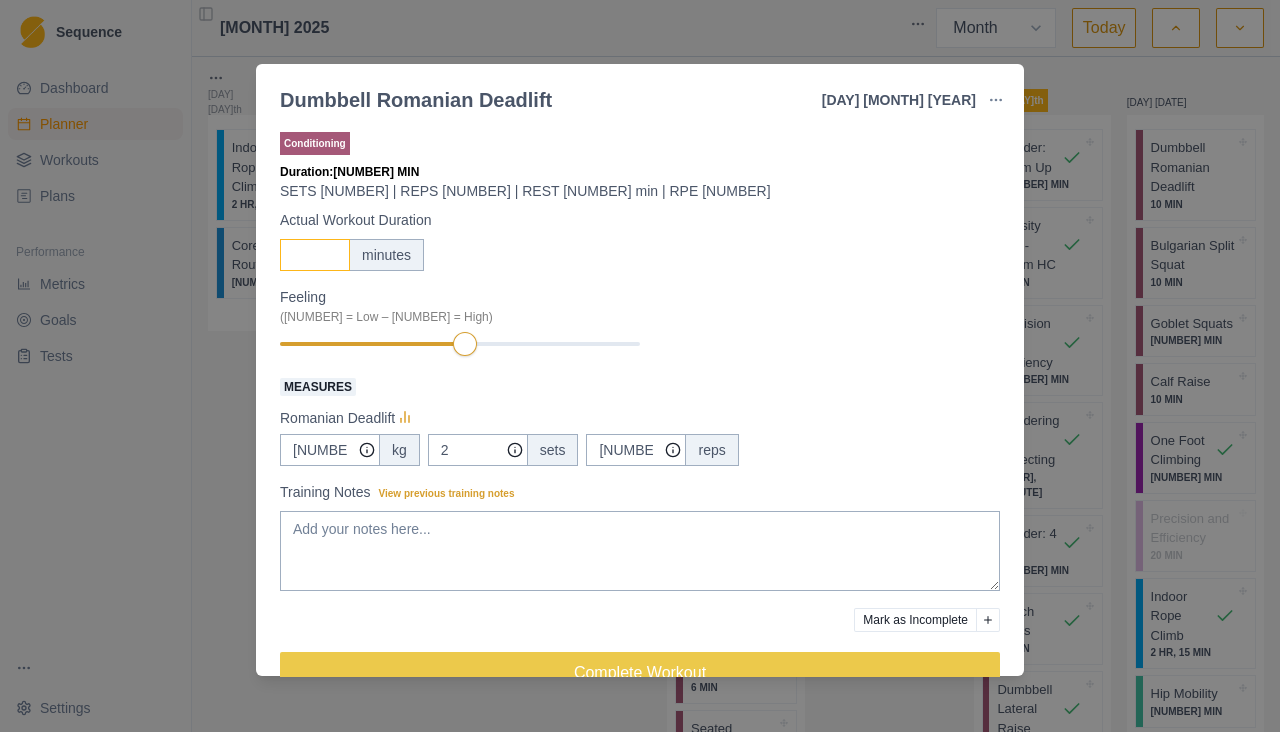 type on "[NUMBER]" 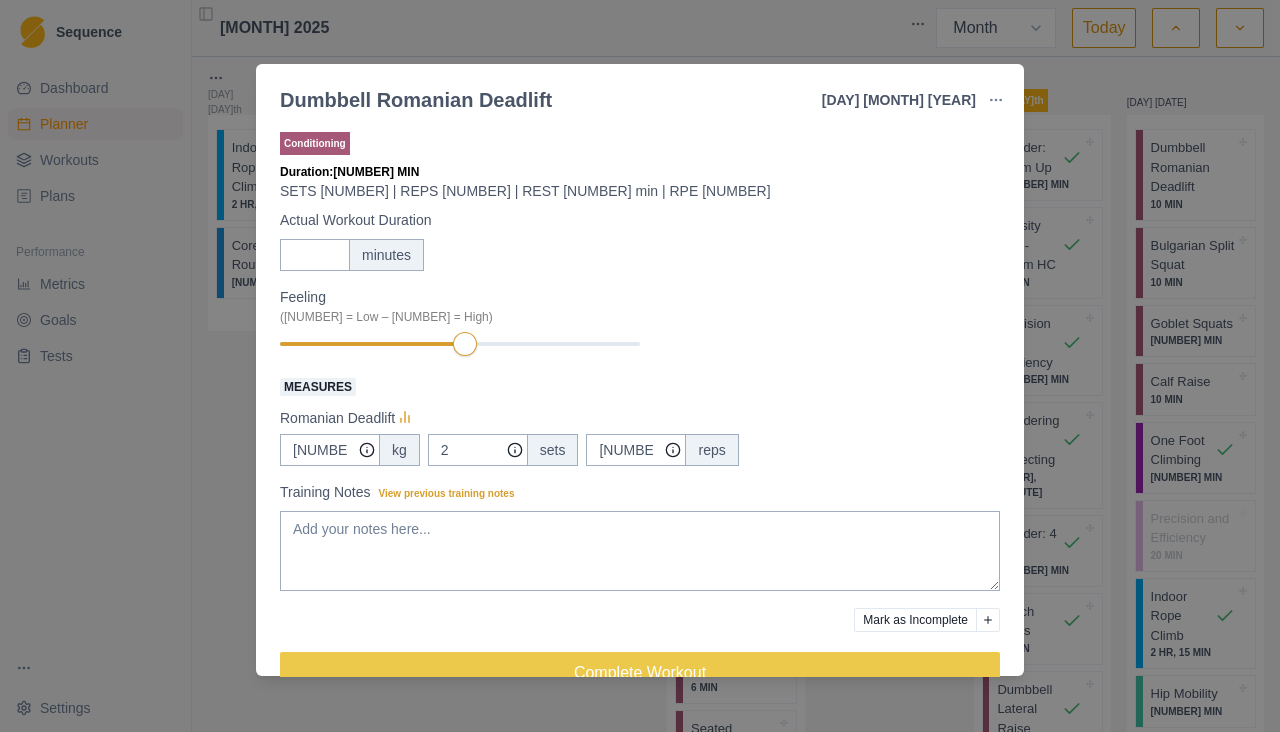click on "Conditioning Duration:  8 MIN SETS 2 | REPS 10 | REST 2 min | RPE 6 Actual Workout Duration 8 minutes Feeling (1 = Low – 10 = High) Measures Romanian Deadlift 30 kg 2 sets 10 reps Training Notes View previous training notes Mark as Incomplete Complete Workout" at bounding box center (640, 420) 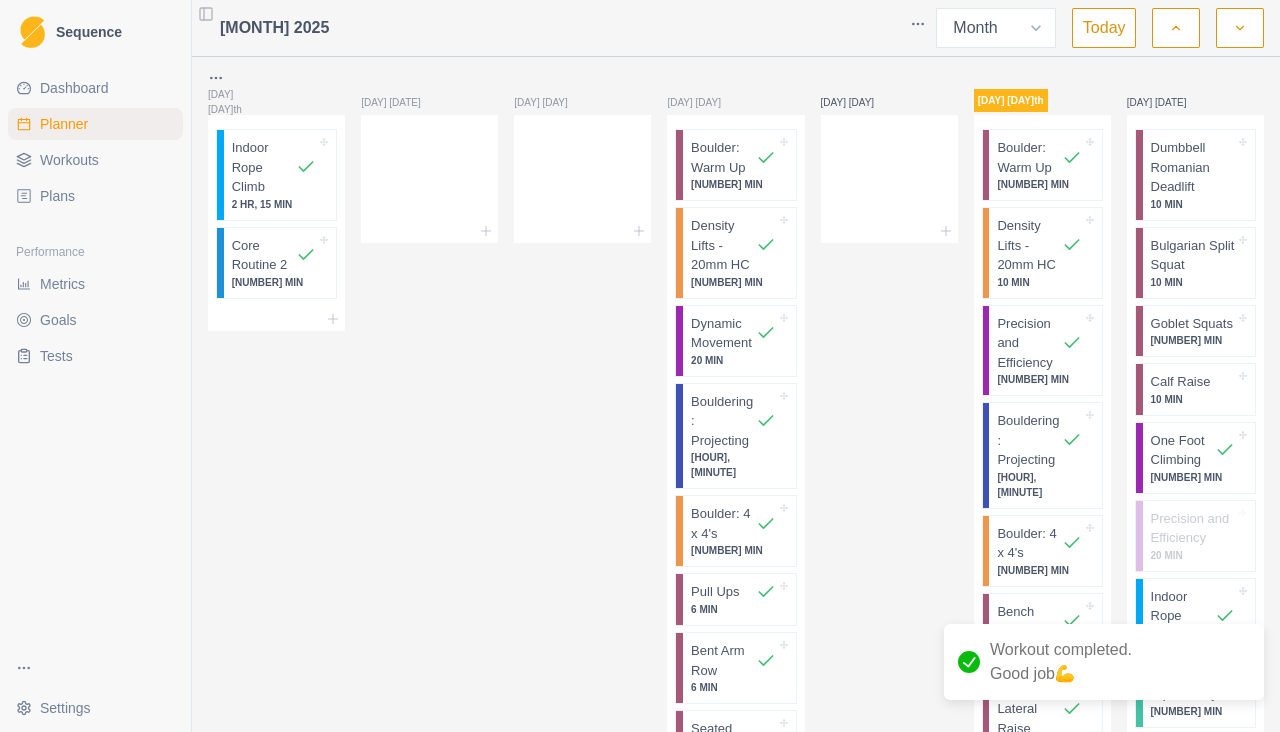 click on "[DAY] [DAY]" at bounding box center [889, 586] 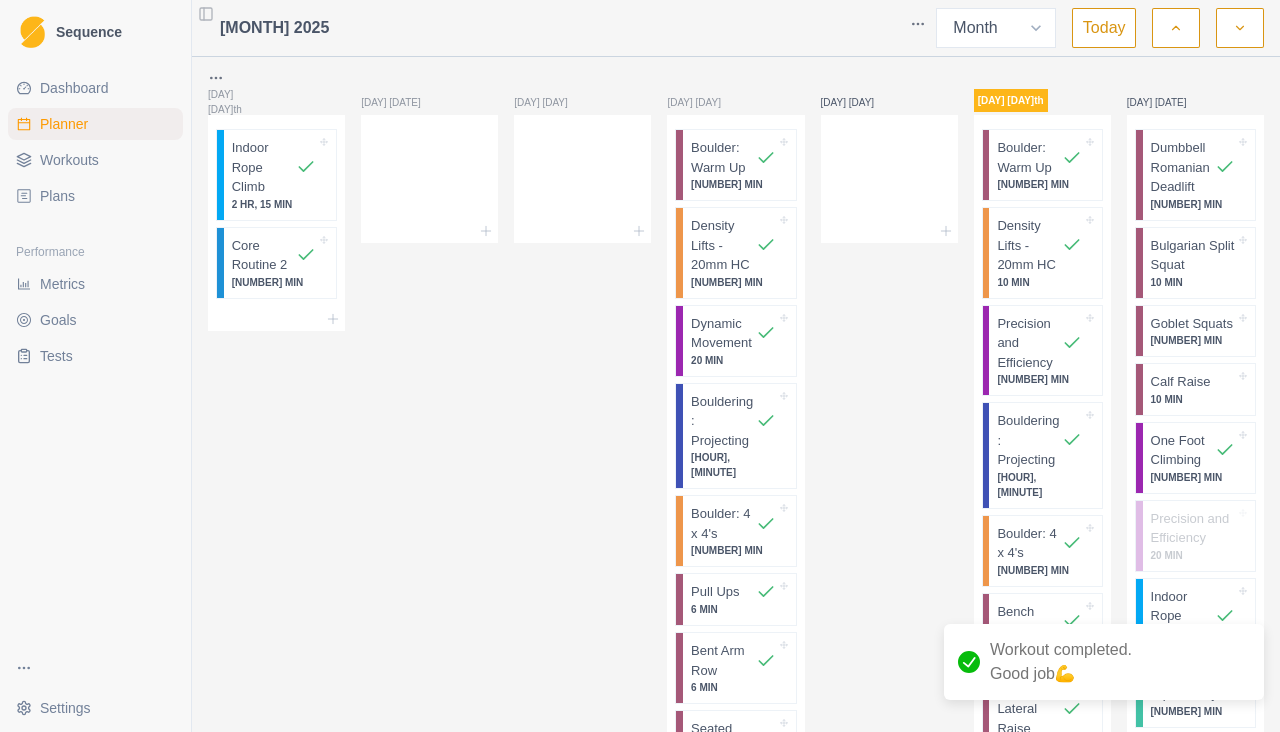 click on "10 MIN" at bounding box center [1193, 282] 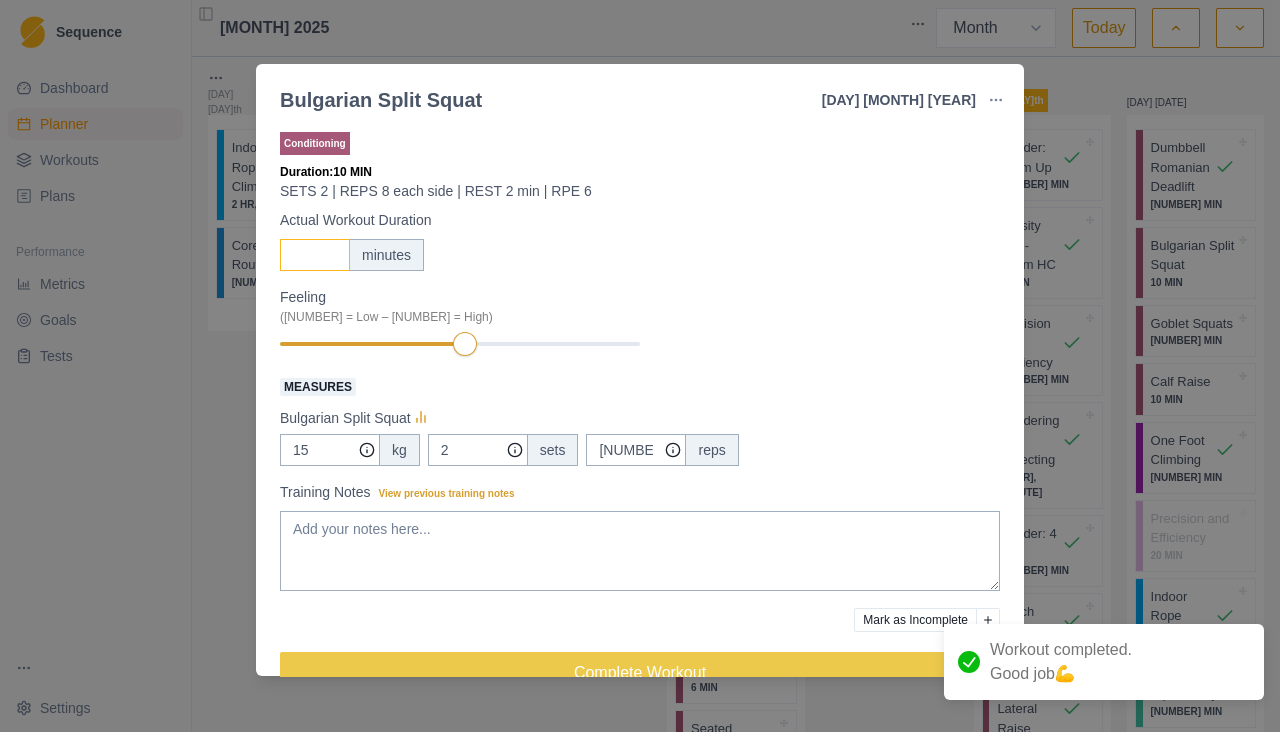 click on "[NUMBER]" at bounding box center (315, 255) 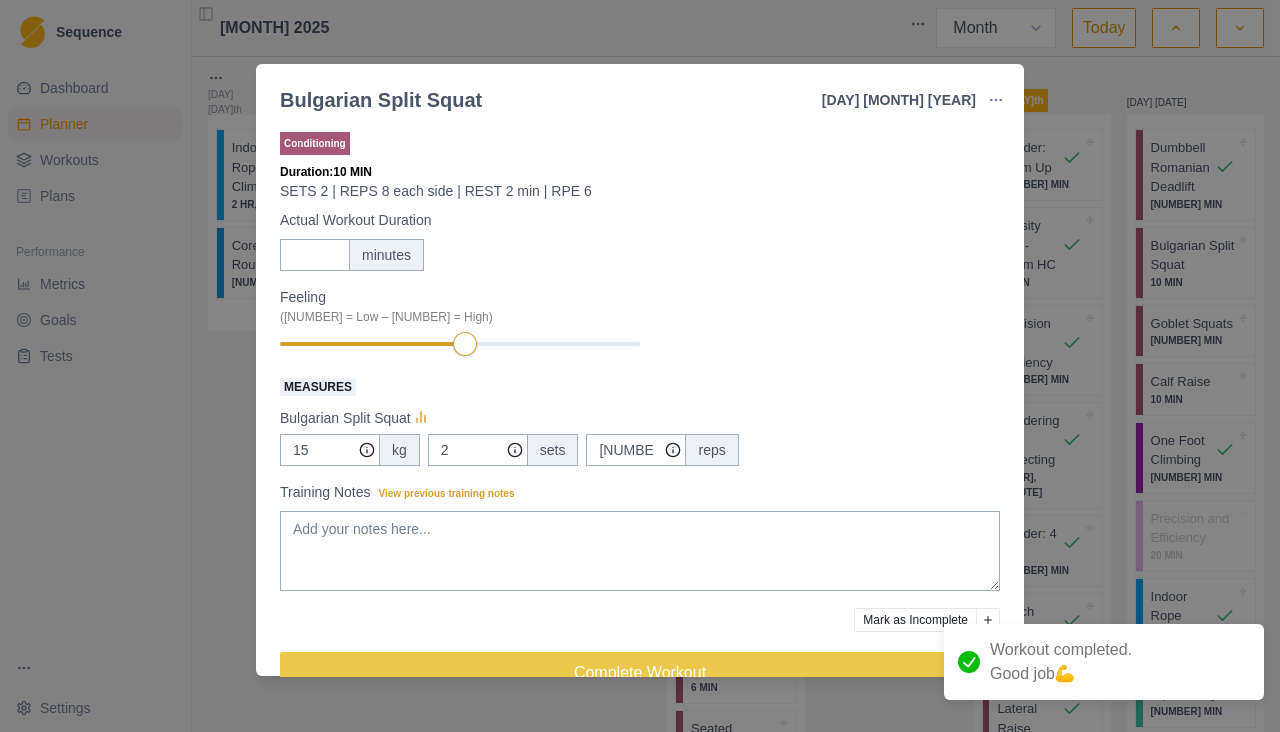 click on "Feeling (1 = Low – 10 = High)" at bounding box center (640, 322) 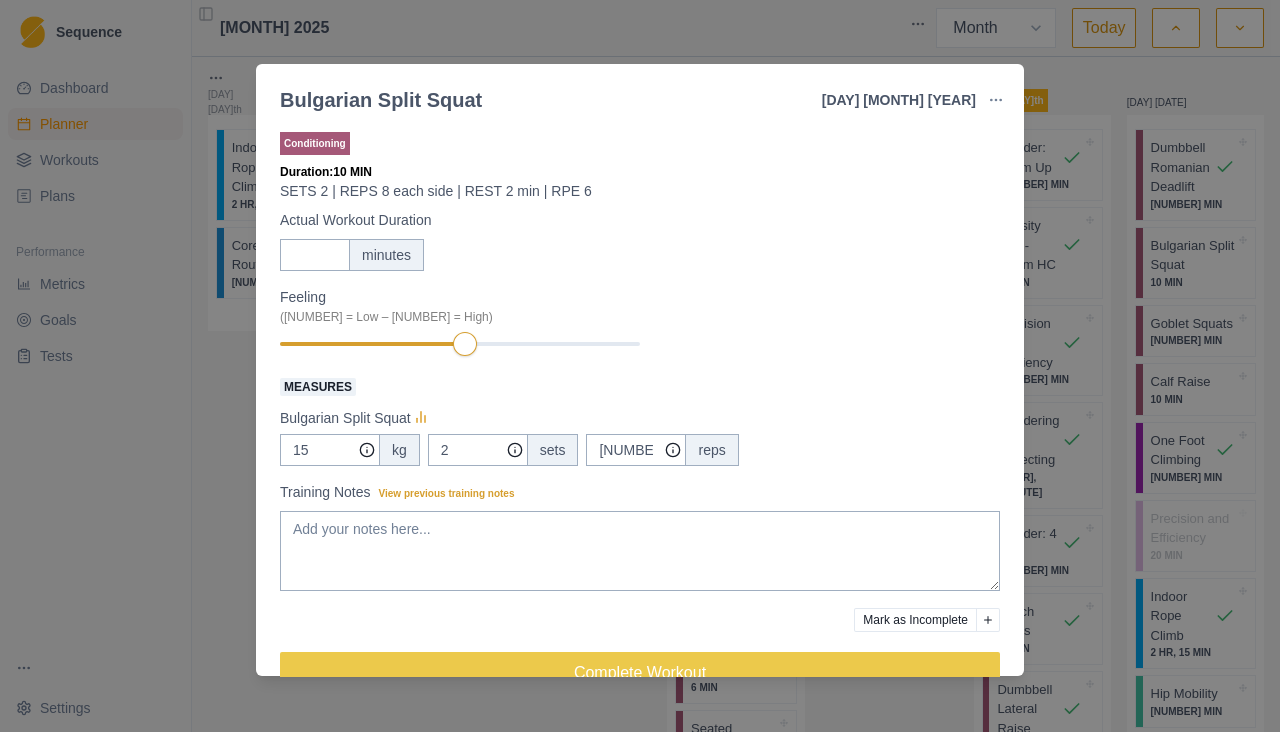 click on "Complete Workout" at bounding box center (640, 672) 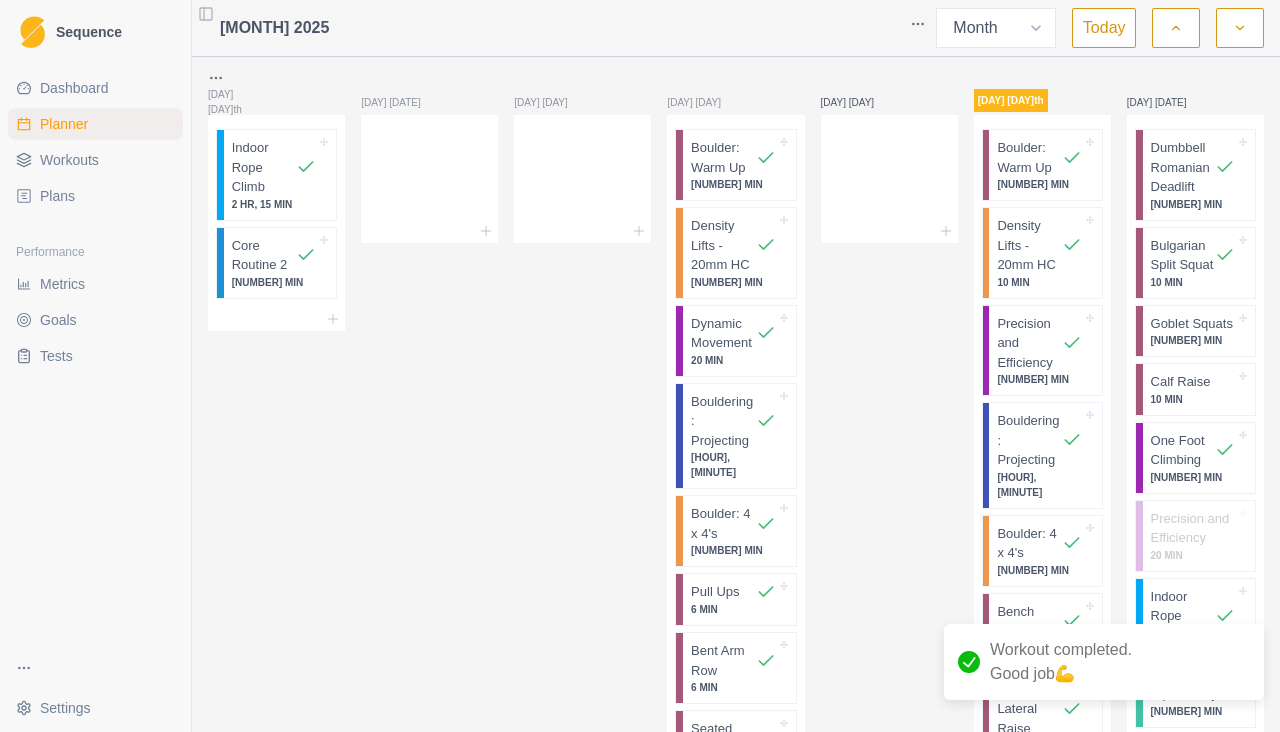 click on "[NUMBER] MIN" at bounding box center (1193, 340) 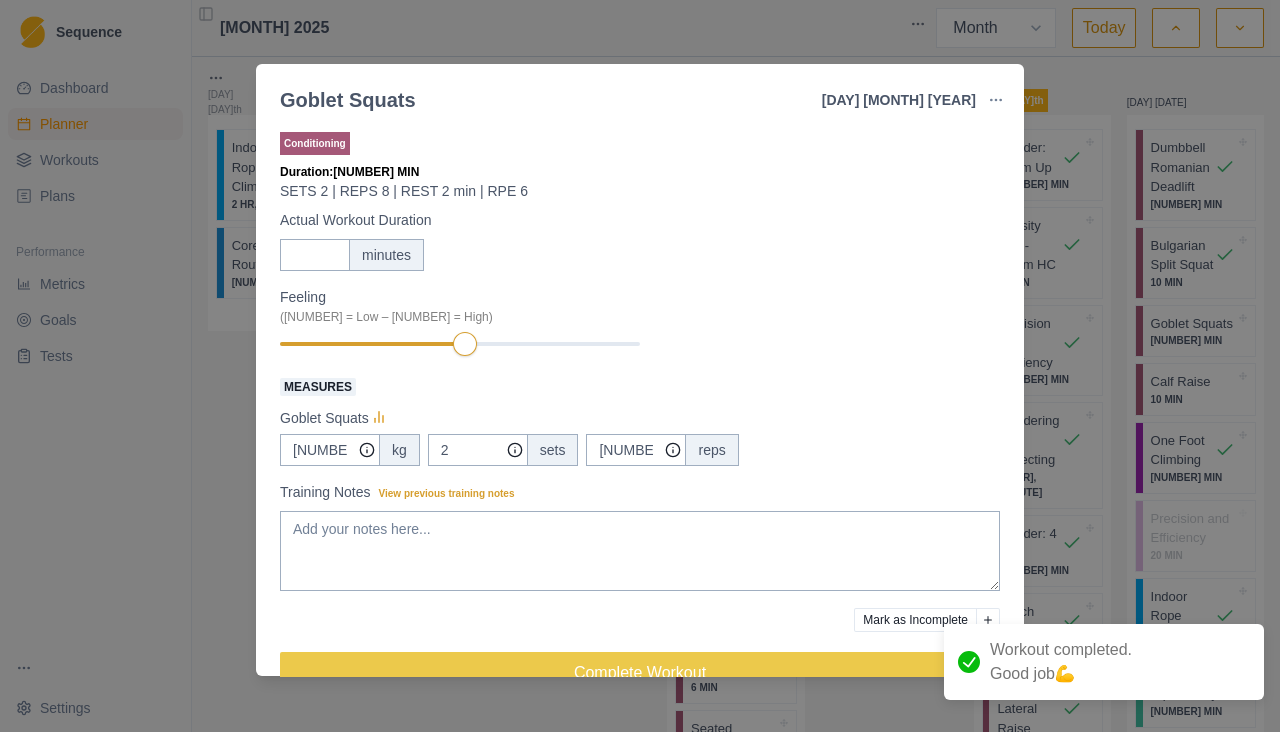 click on "Goblet Squats [NUMBER] [MONTH] [YYYY] Link To Goal View Workout Metrics Edit Original Workout Reschedule Workout Remove From Schedule Conditioning Duration:  7 MIN SETS [NUMBER] | REPS [NUMBER] | REST [NUMBER] min | RPE [NUMBER] Actual Workout Duration 7 minutes Feeling (1 = Low – 10 = High) Measures Goblet Squats [NUMBER] kg [NUMBER] sets [NUMBER] reps Training Notes View previous training notes Mark as Incomplete Complete Workout" at bounding box center (640, 366) 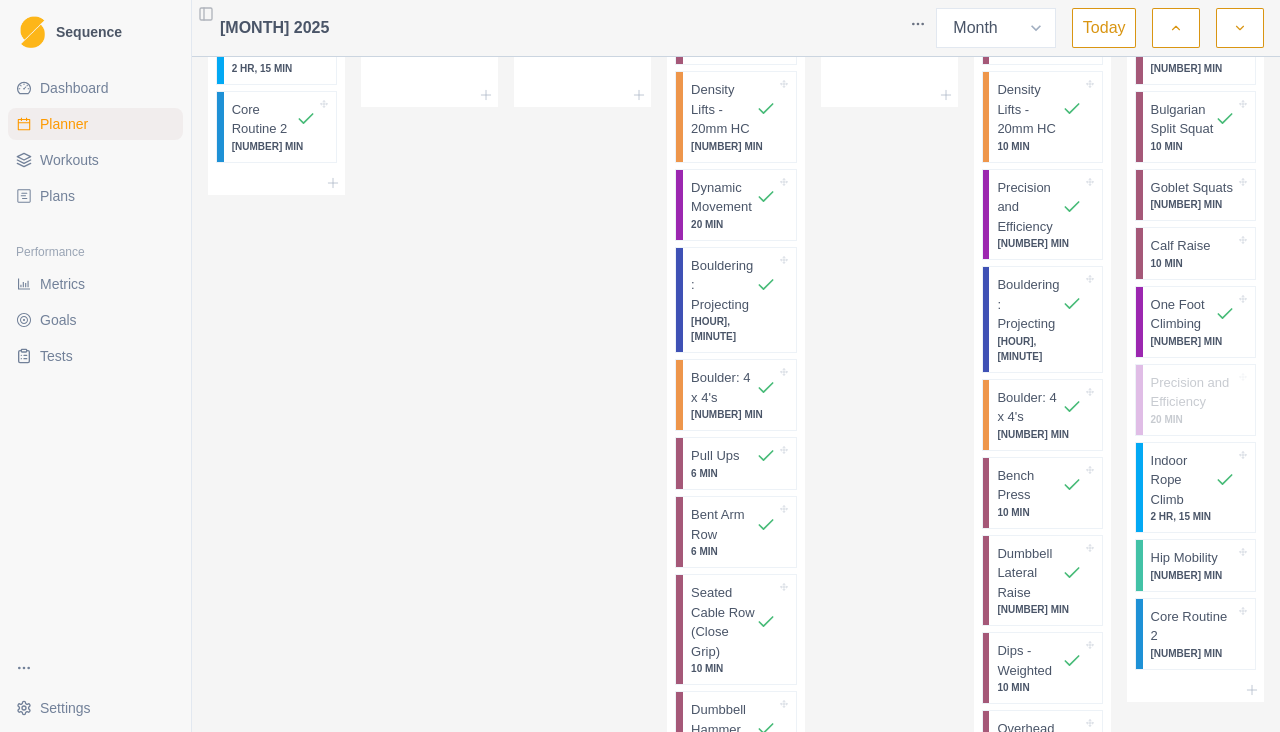scroll, scrollTop: 135, scrollLeft: 0, axis: vertical 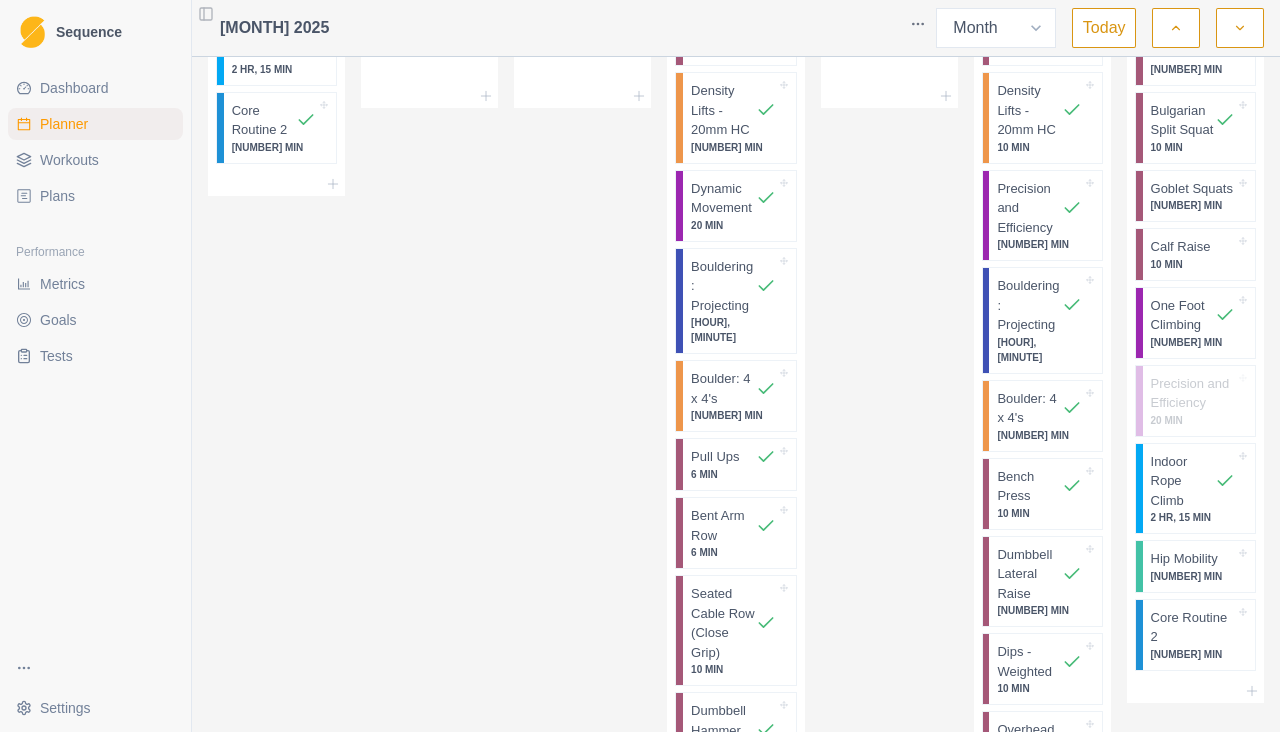 click on "Goblet Squats 7 MIN" at bounding box center [1199, 196] 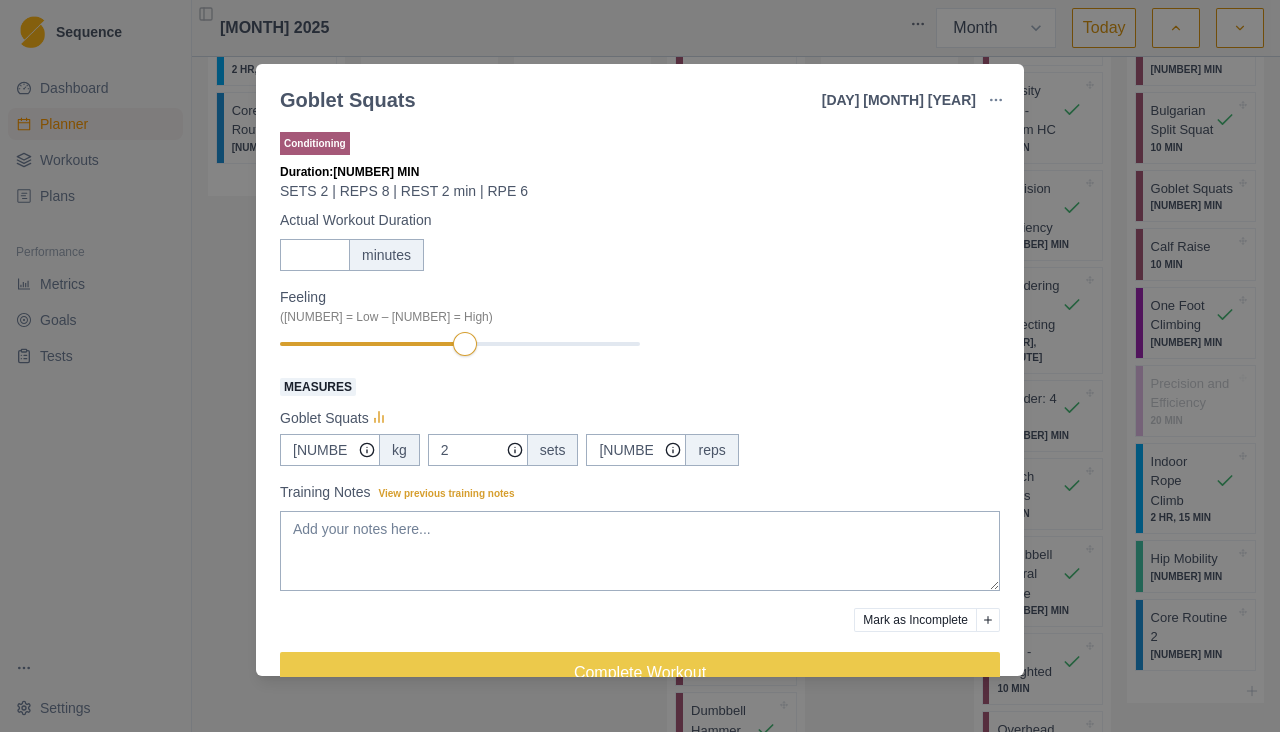 click on "Complete Workout" at bounding box center [640, 672] 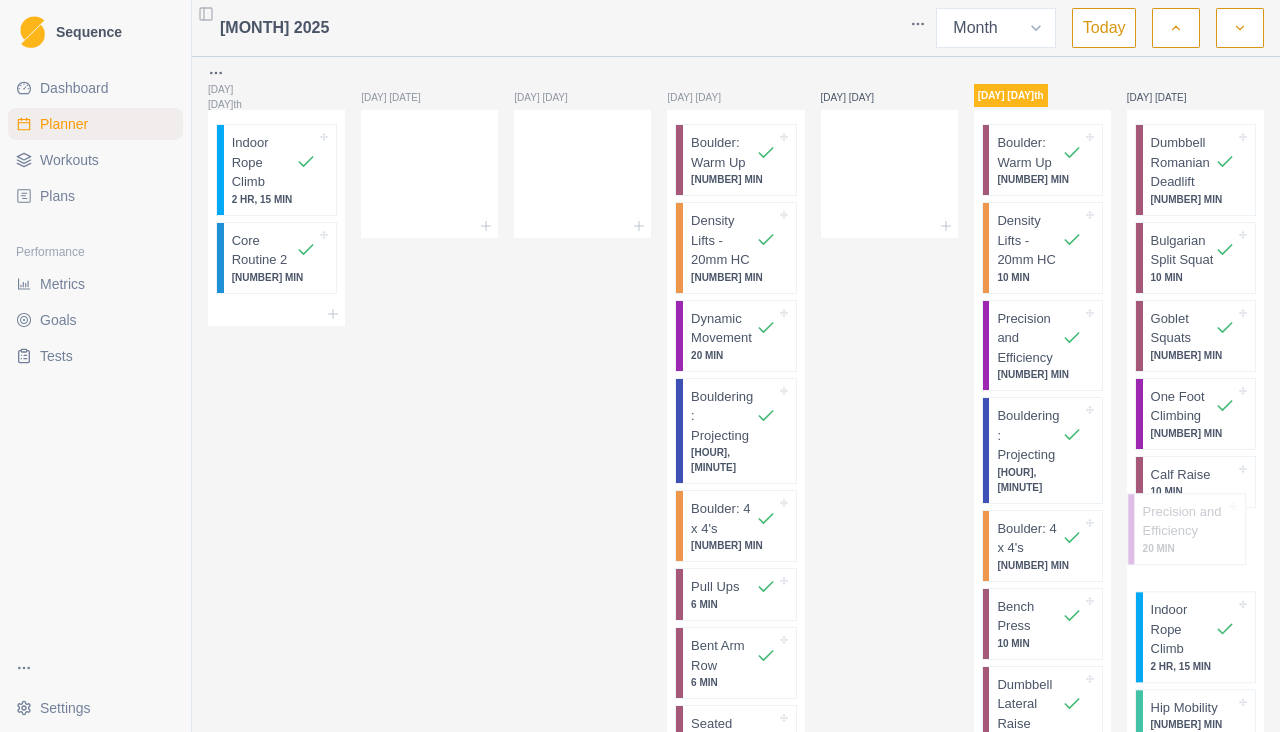 scroll, scrollTop: 9, scrollLeft: 0, axis: vertical 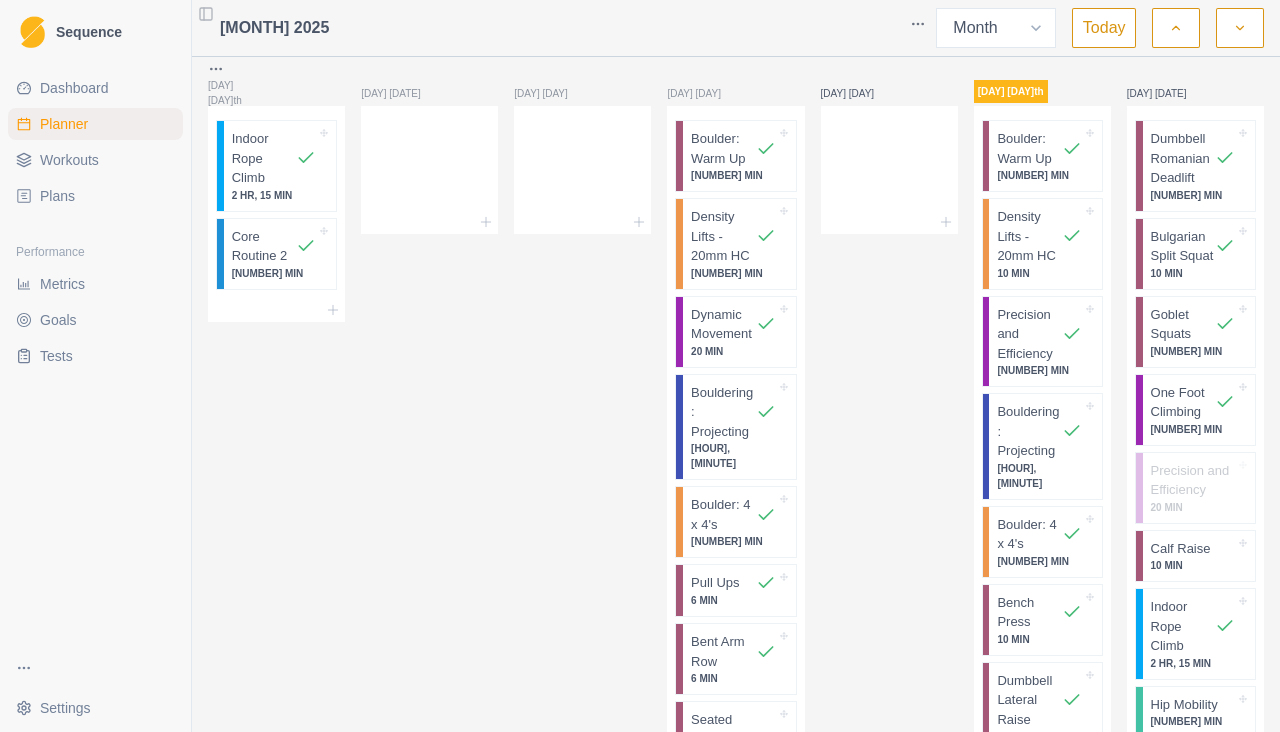 click on "20 MIN" at bounding box center (1193, 507) 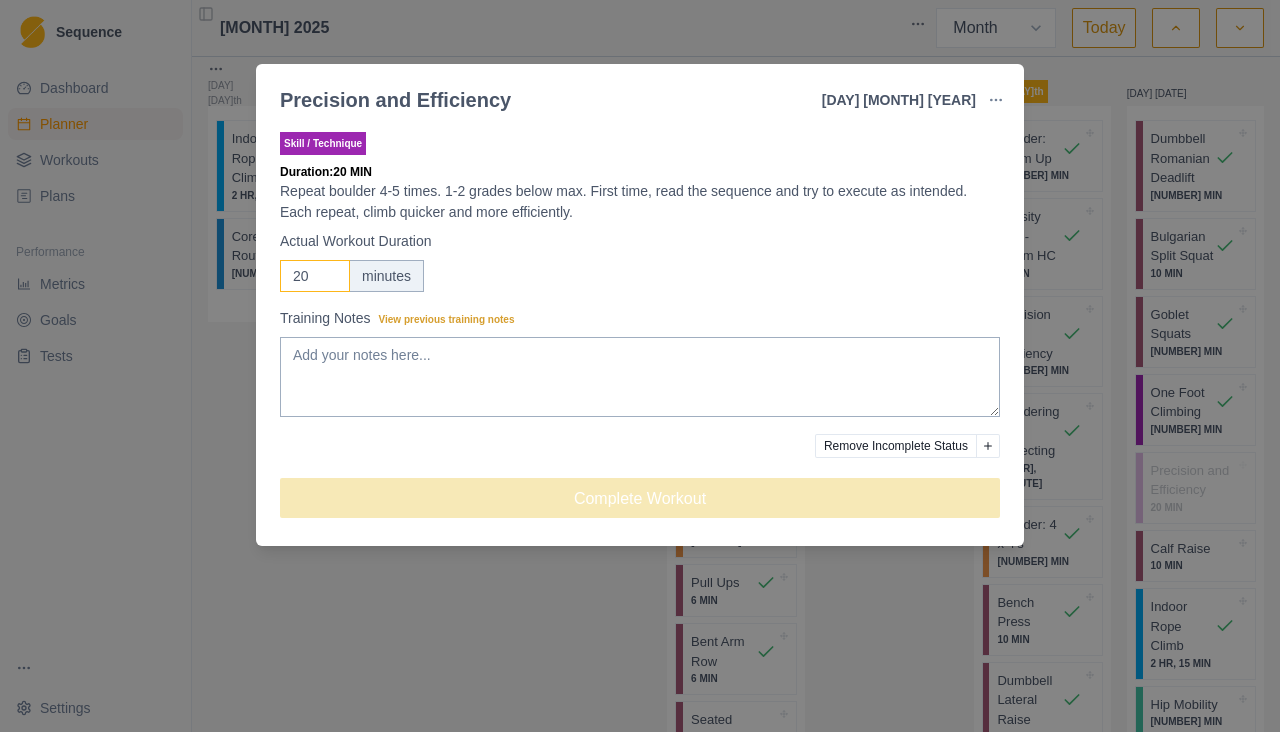 click on "20" at bounding box center [315, 276] 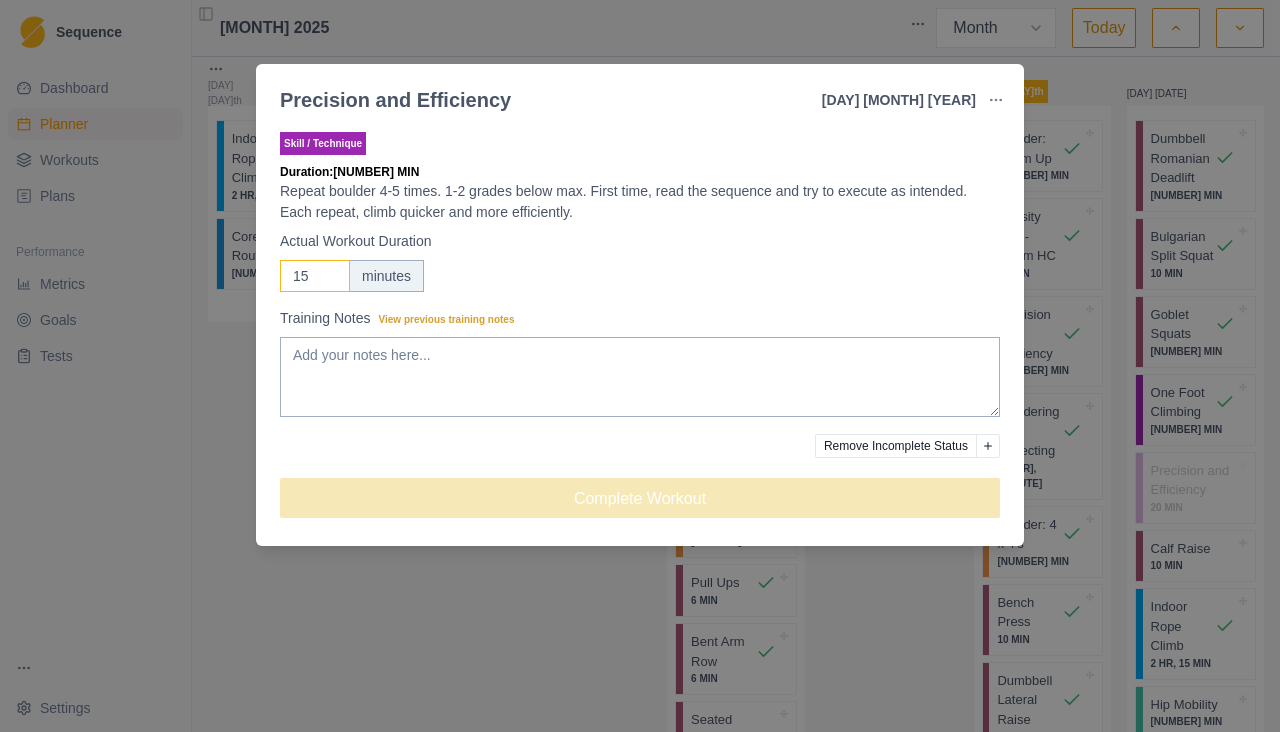 type on "15" 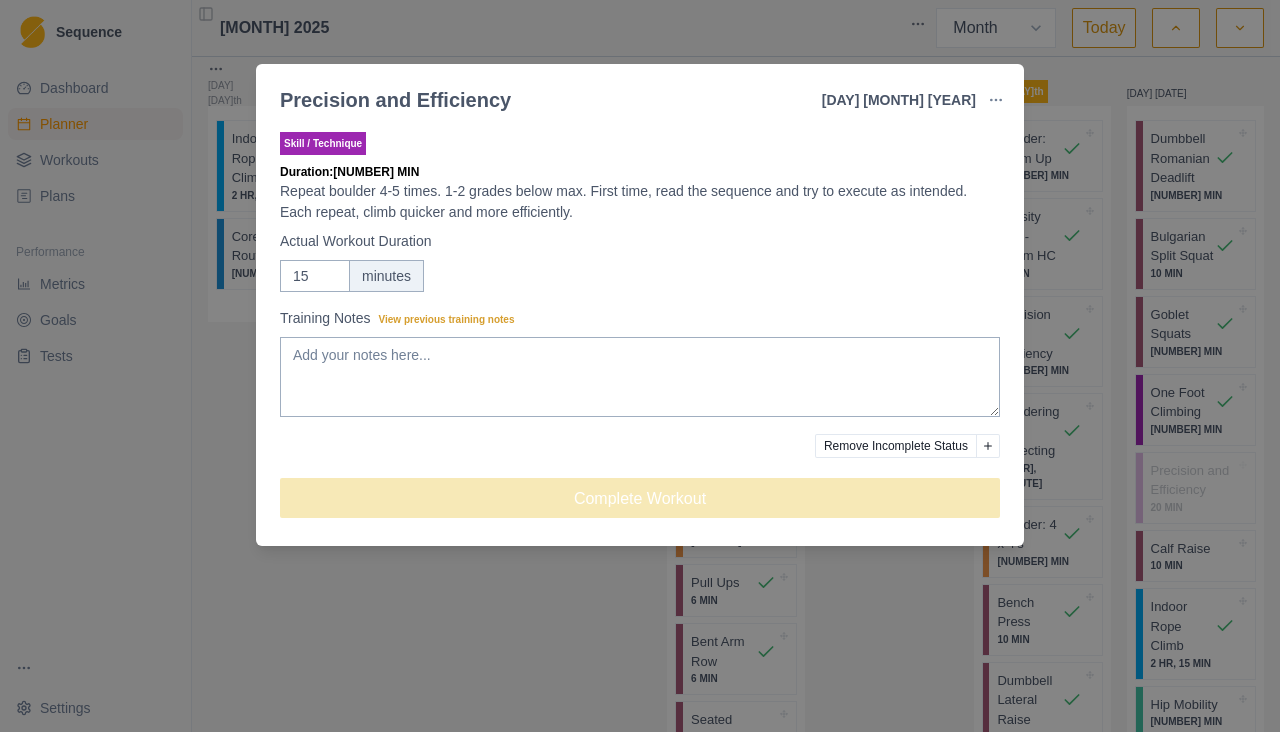click on "Precision and Efficiency [MONTH] [DAY] [YEAR] Link To Goal View Workout Metrics Edit Original Workout Reschedule Workout Remove From Schedule Skill / Technique Duration:  15 MIN Repeat boulder 4-5 times. 1-2 grades below max. First time, read the sequence and try to execute as intended. Each repeat, climb quicker and more efficiently.  Actual Workout Duration 15 minutes Training Notes View previous training notes Remove Incomplete Status Complete Workout" at bounding box center (640, 366) 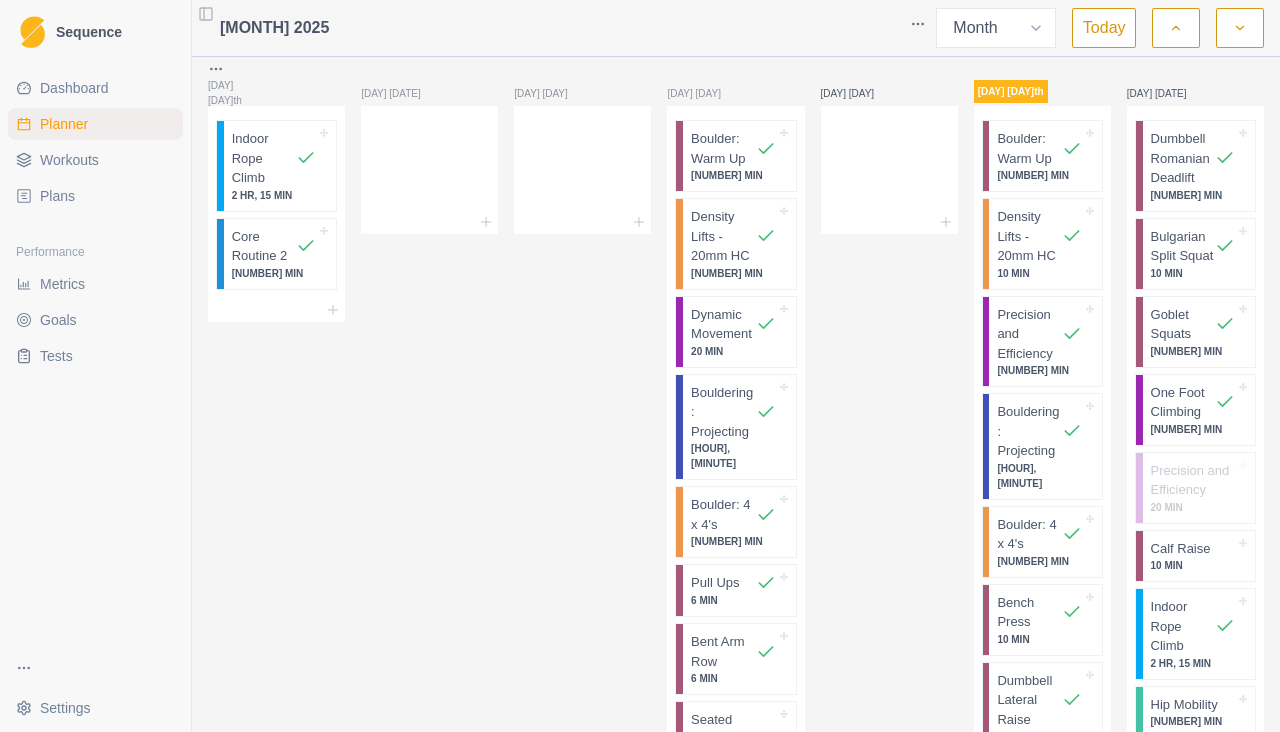click on "Precision and Efficiency" at bounding box center (1193, 480) 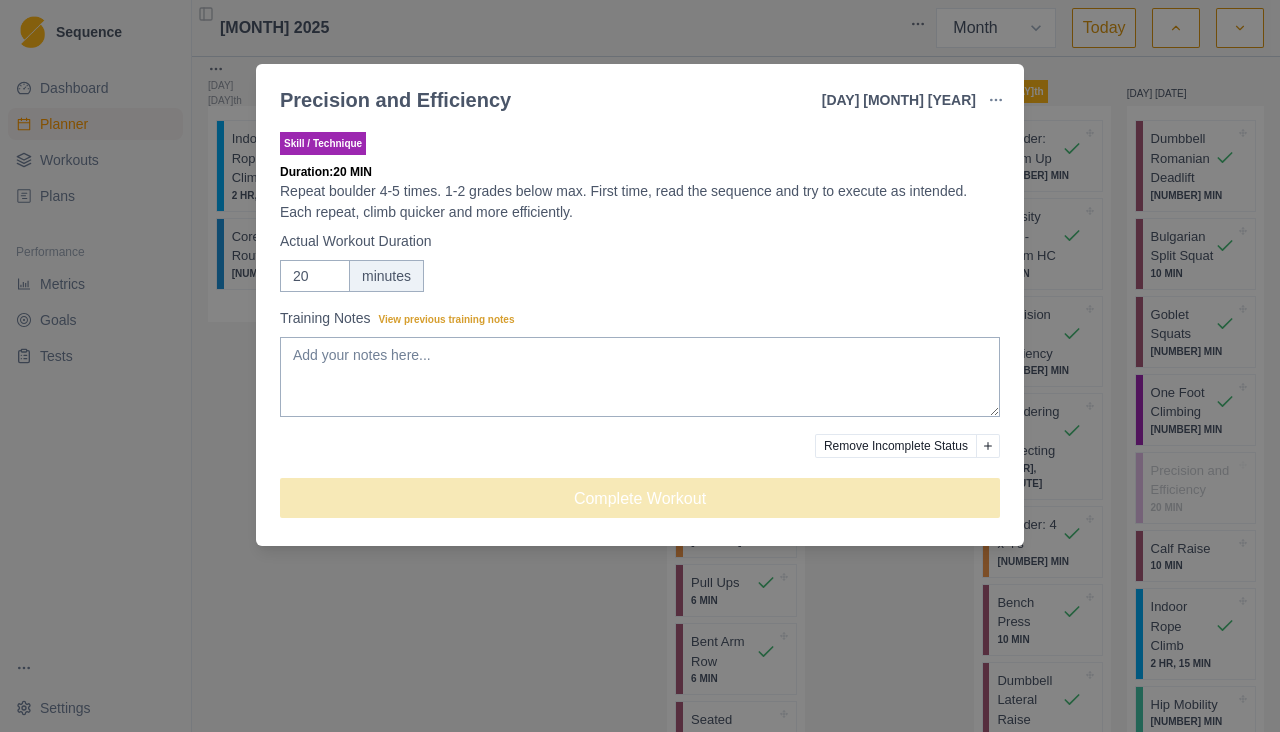 click on "Remove Incomplete Status" at bounding box center [896, 446] 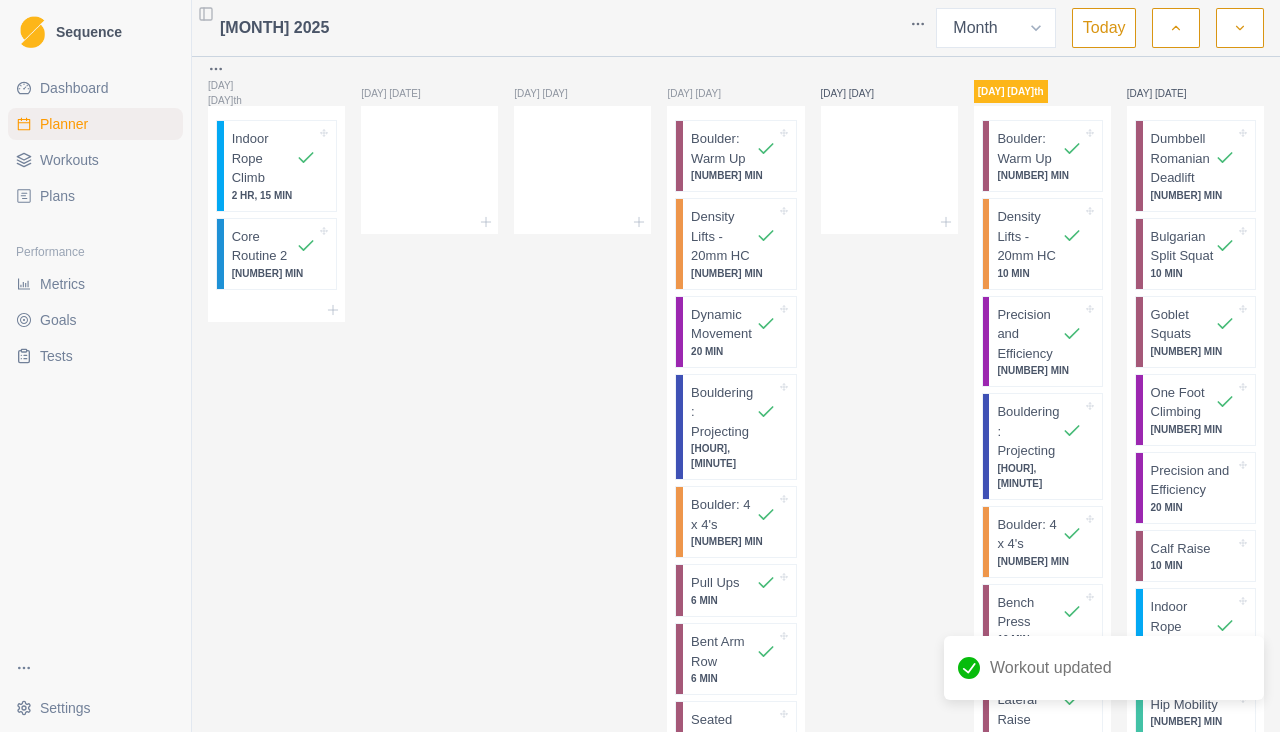 click on "20 MIN" at bounding box center (1193, 507) 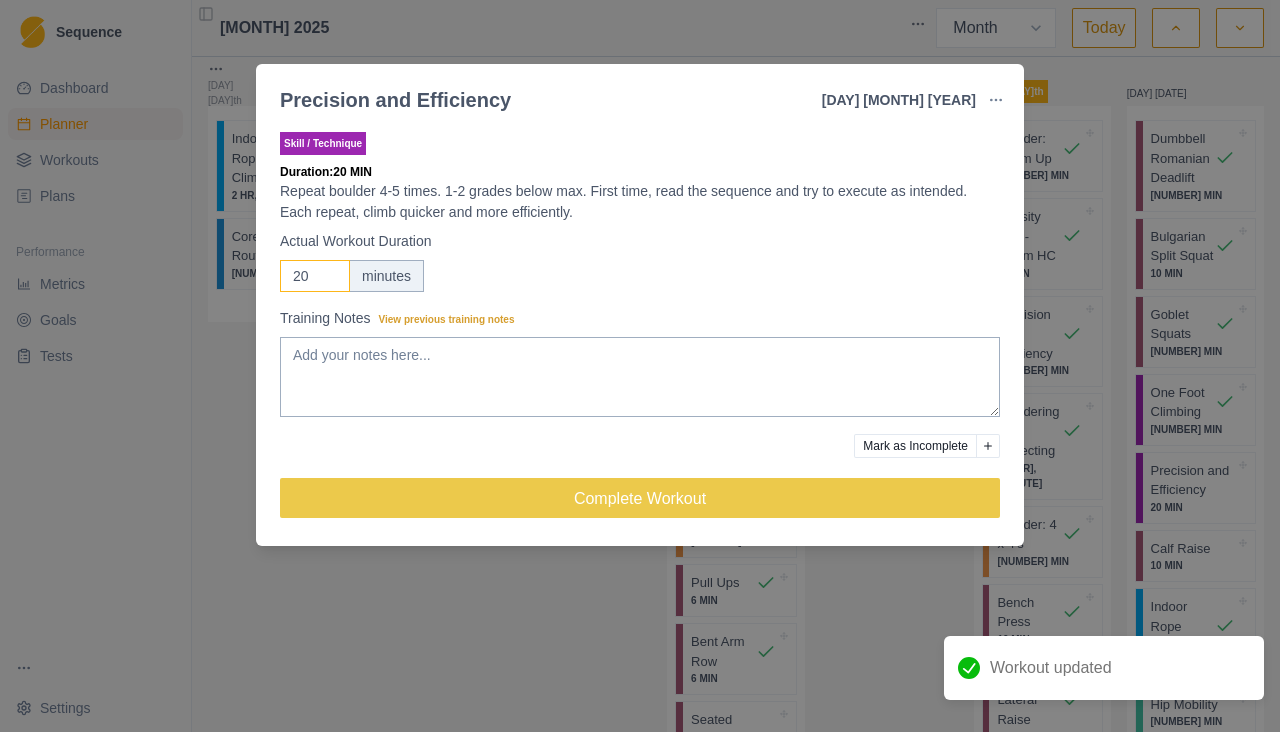 click on "20" at bounding box center [315, 276] 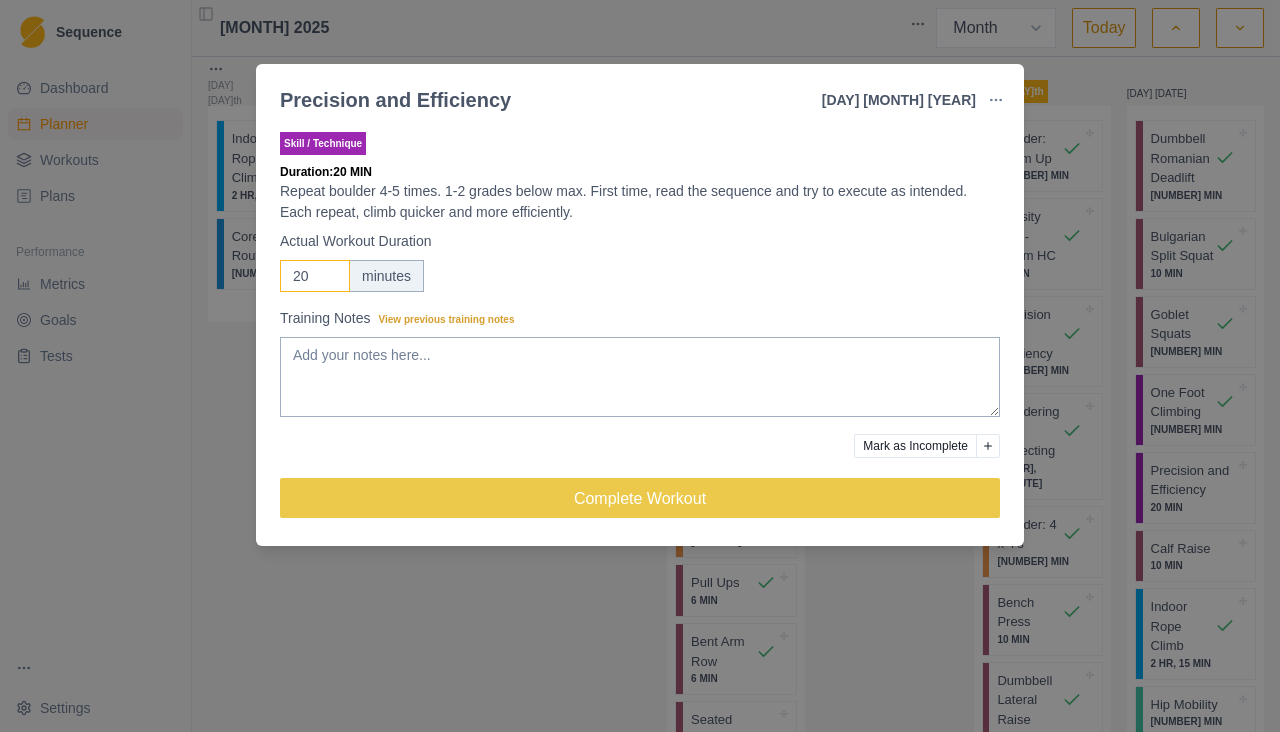 type on "2" 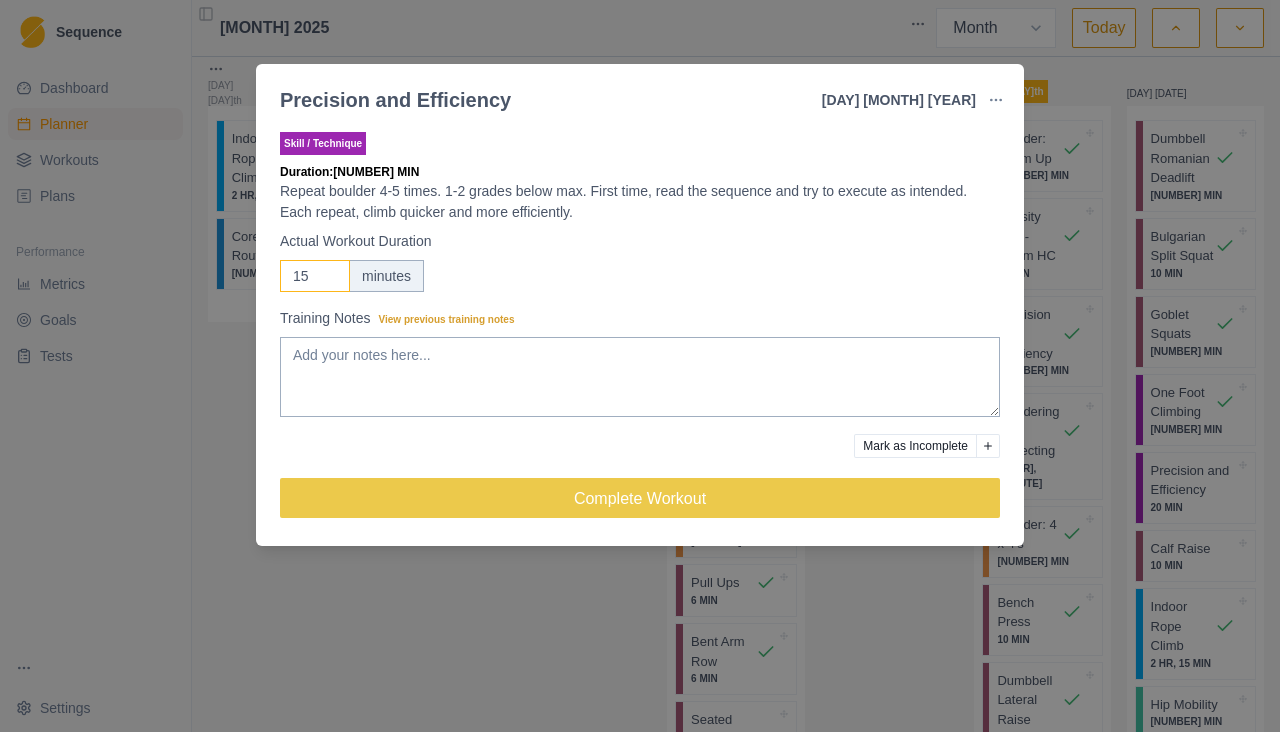 type on "15" 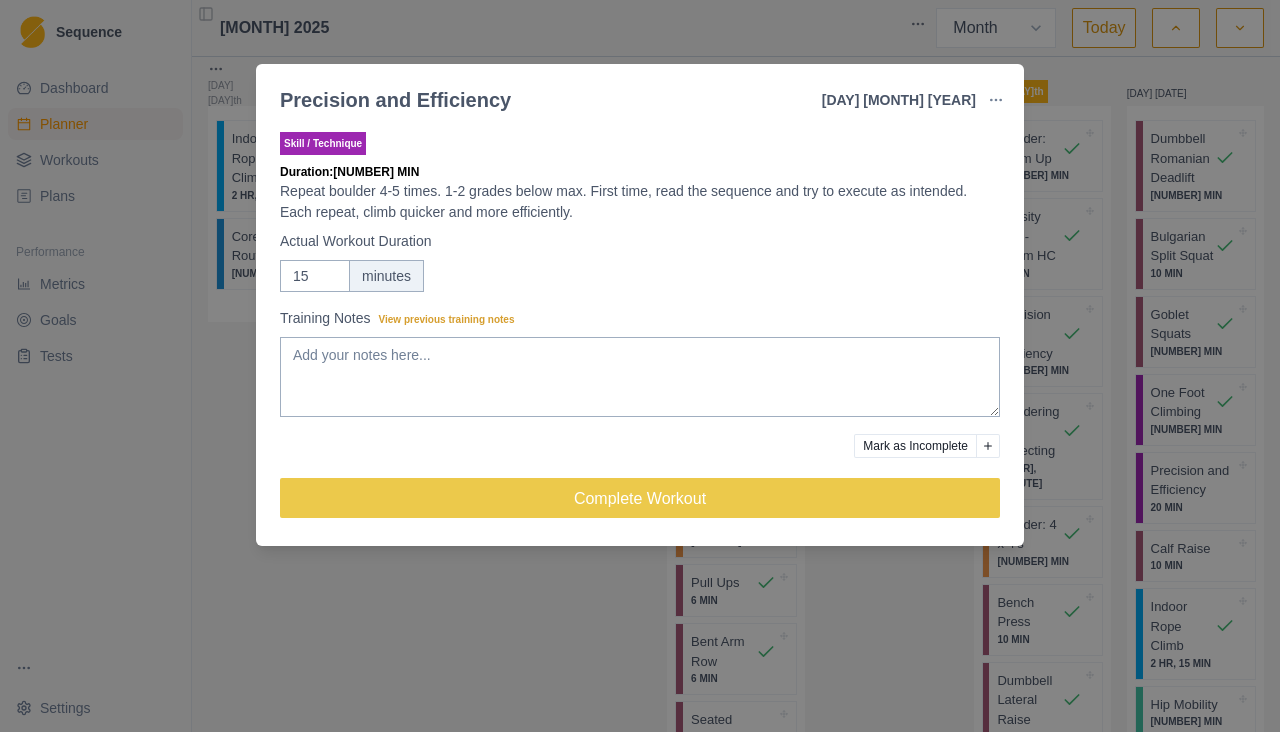 click on "Actual Workout Duration" at bounding box center (634, 241) 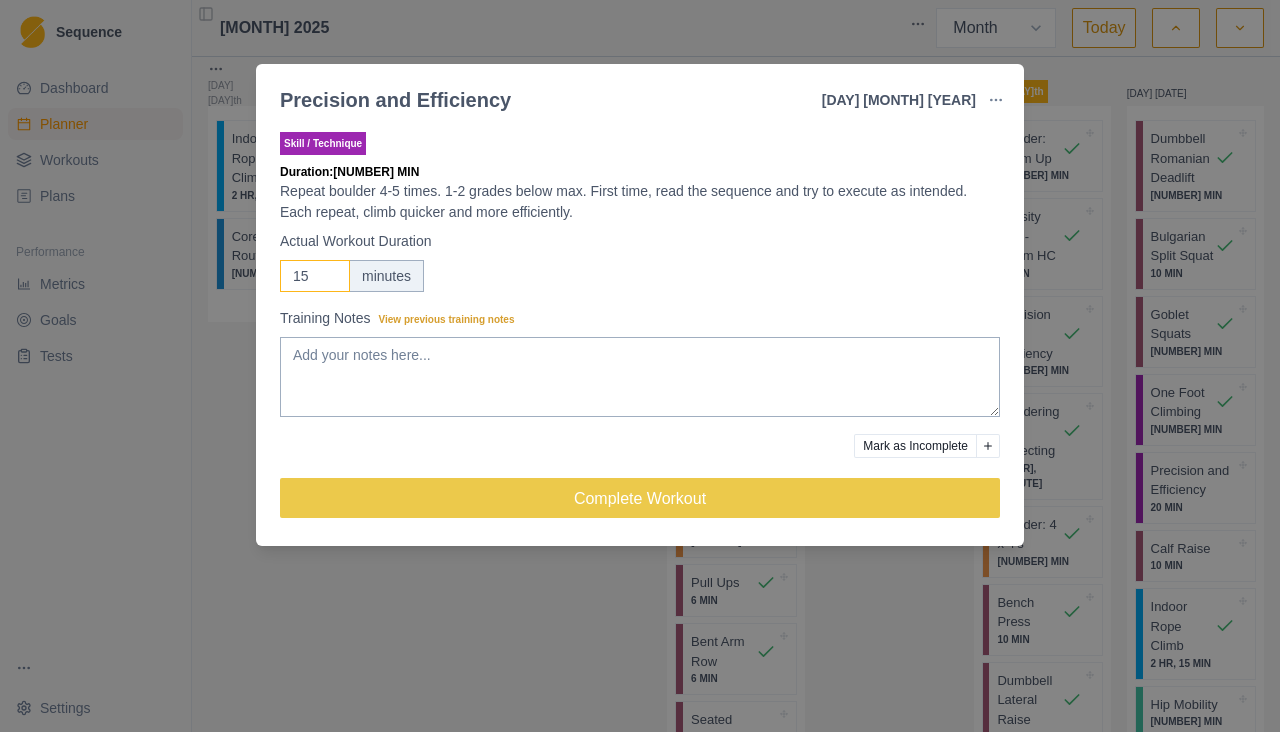 click on "15" at bounding box center (315, 276) 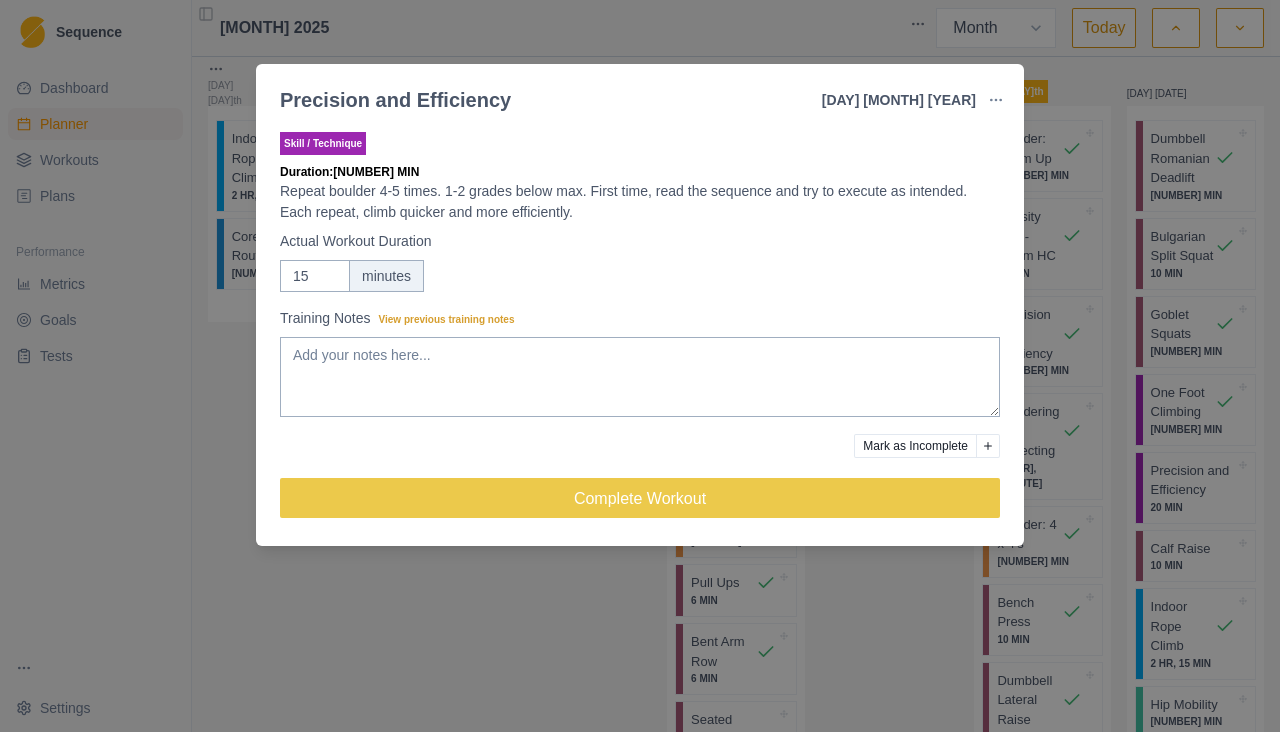 click on "Complete Workout" at bounding box center (640, 498) 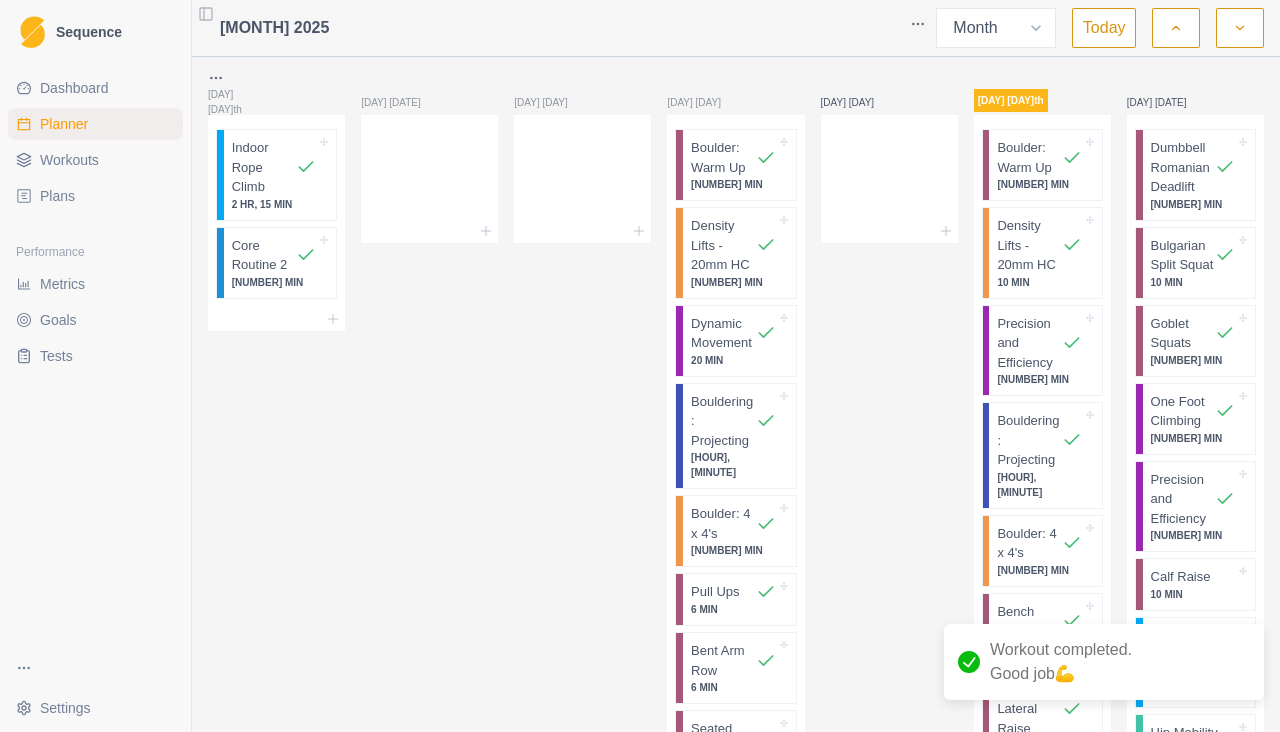 scroll, scrollTop: 0, scrollLeft: 0, axis: both 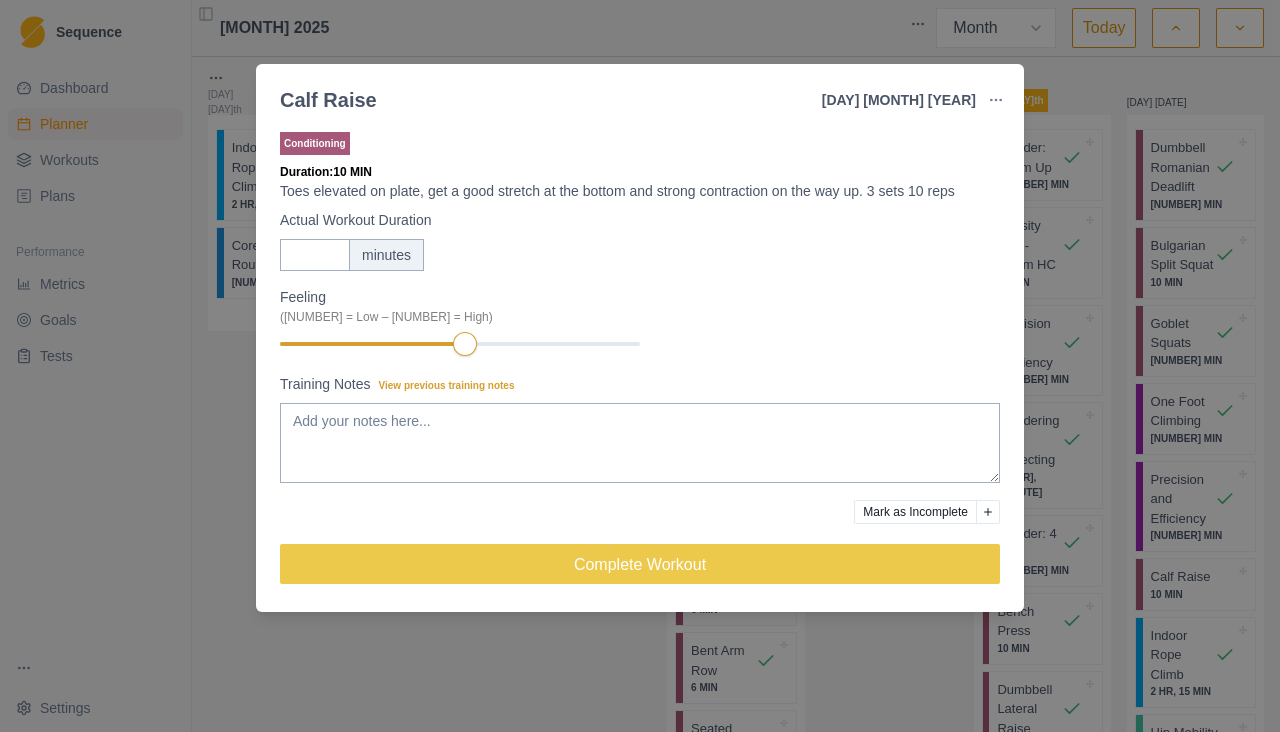 click on "Calf Raise [NUMBER] [MONTH] [YYYY] Link To Goal View Workout Metrics Edit Original Workout Reschedule Workout Remove From Schedule Conditioning Duration:  10 MIN Toes elevated on plate, get a good stretch at the bottom and strong contraction on the way up.
3 sets 10 reps Actual Workout Duration 10 minutes Feeling (1 = Low – 10 = High) Training Notes View previous training notes Mark as Incomplete Complete Workout" at bounding box center (640, 366) 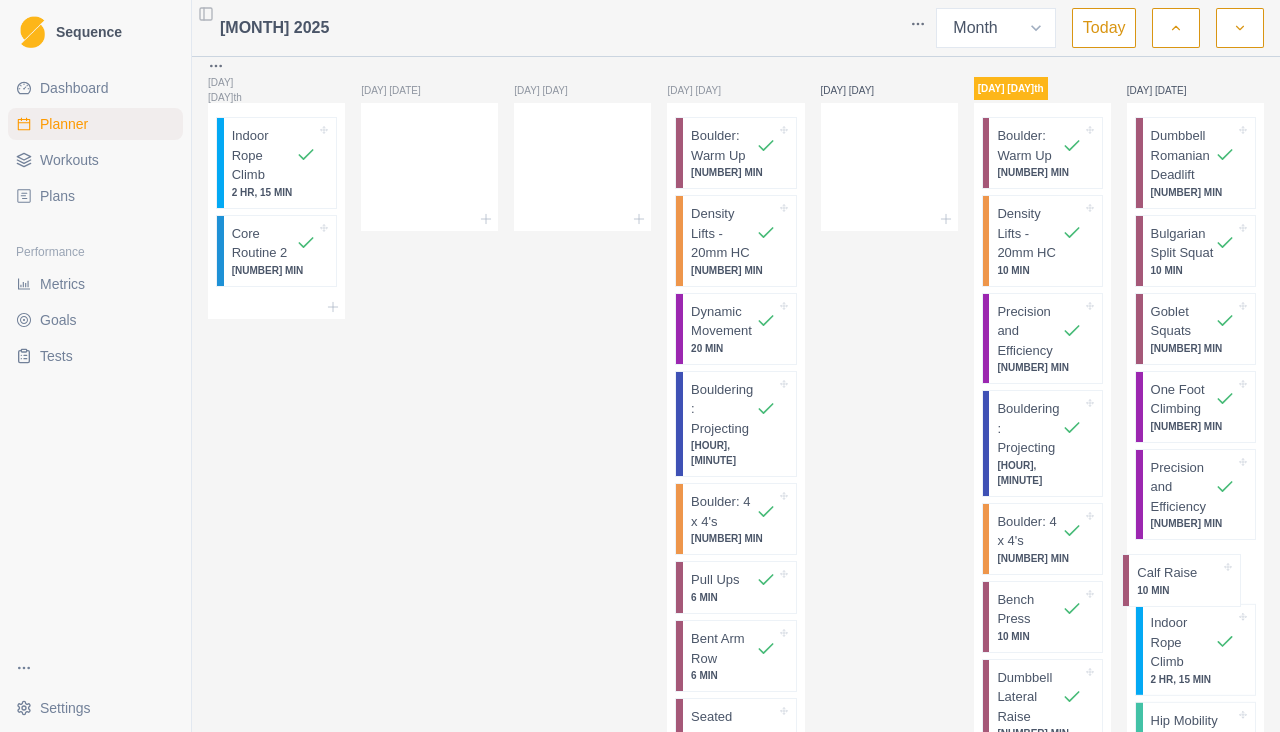 scroll, scrollTop: 25, scrollLeft: 0, axis: vertical 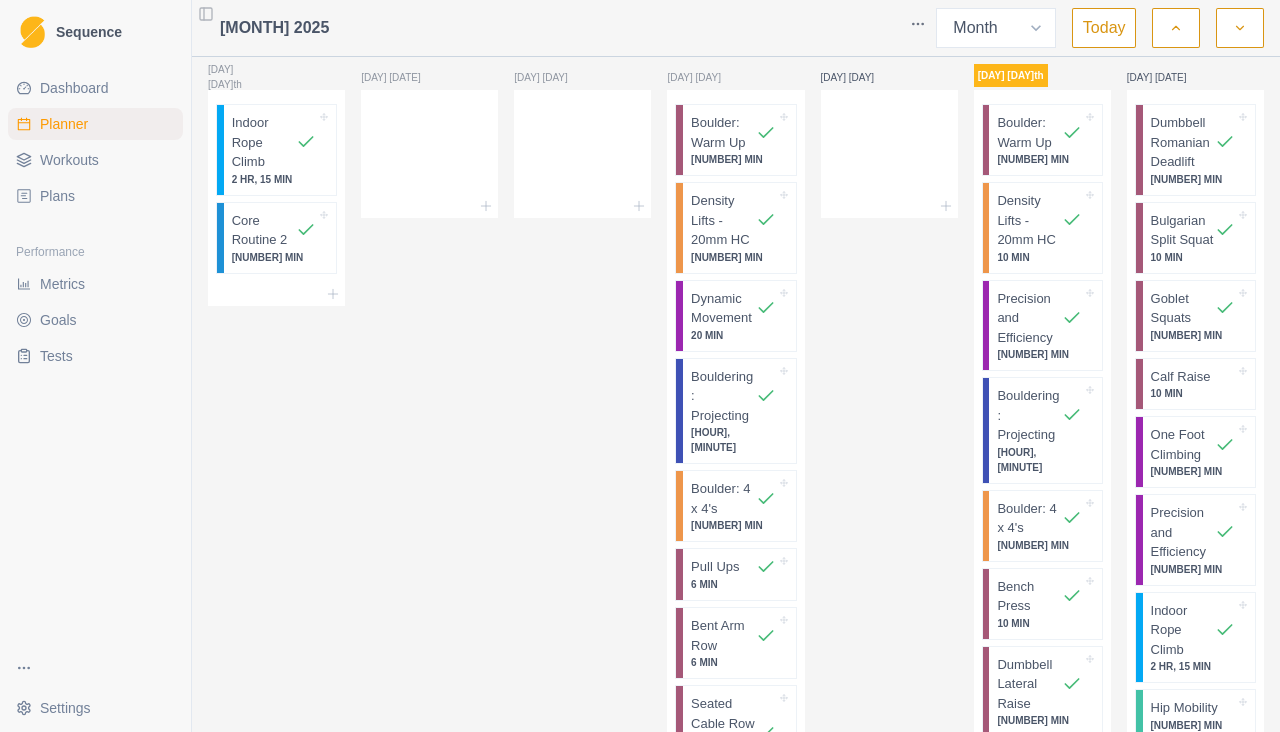 click on "10 MIN" at bounding box center [1193, 393] 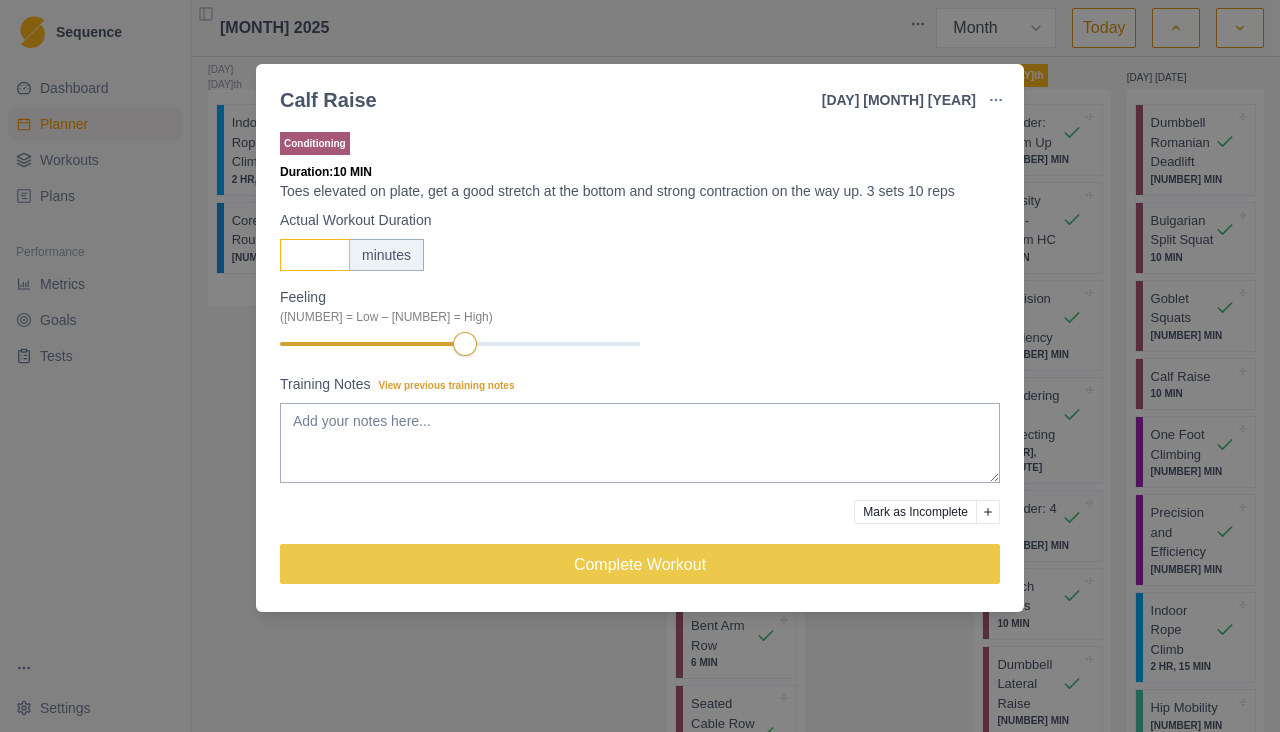 click on "[NUMBER]" at bounding box center [315, 255] 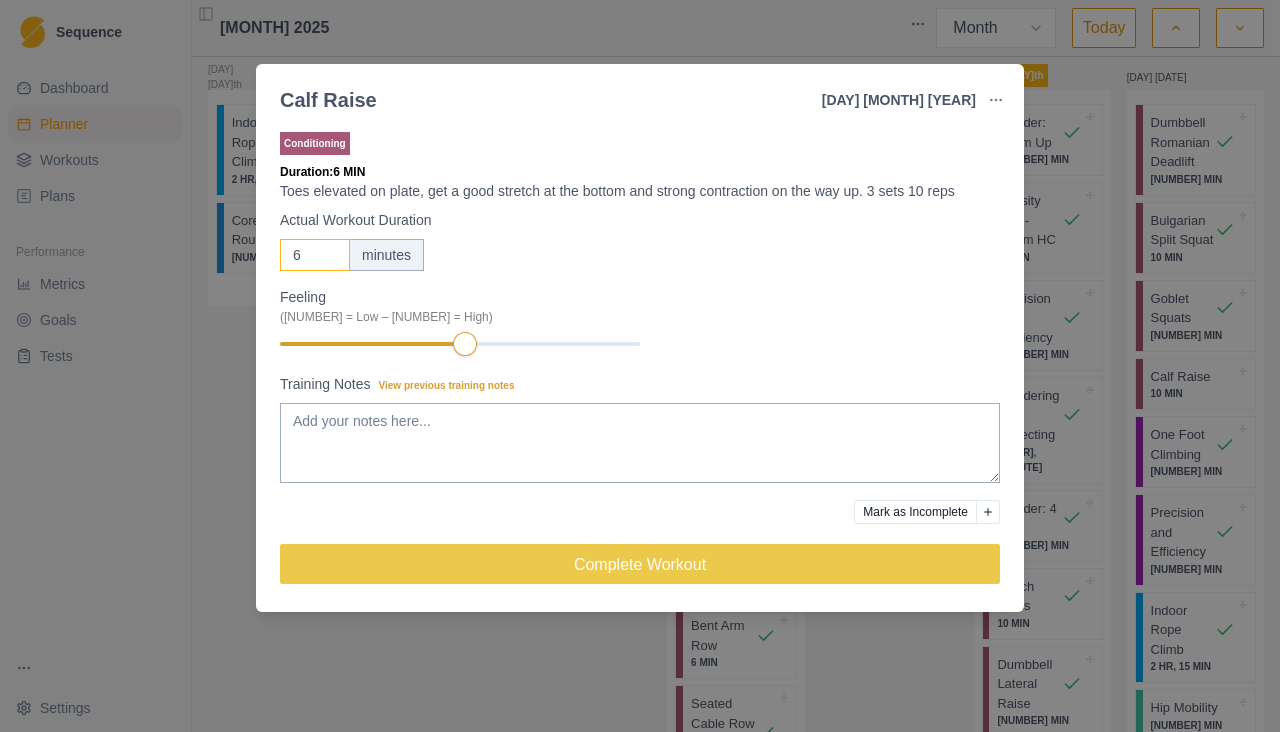 type on "6" 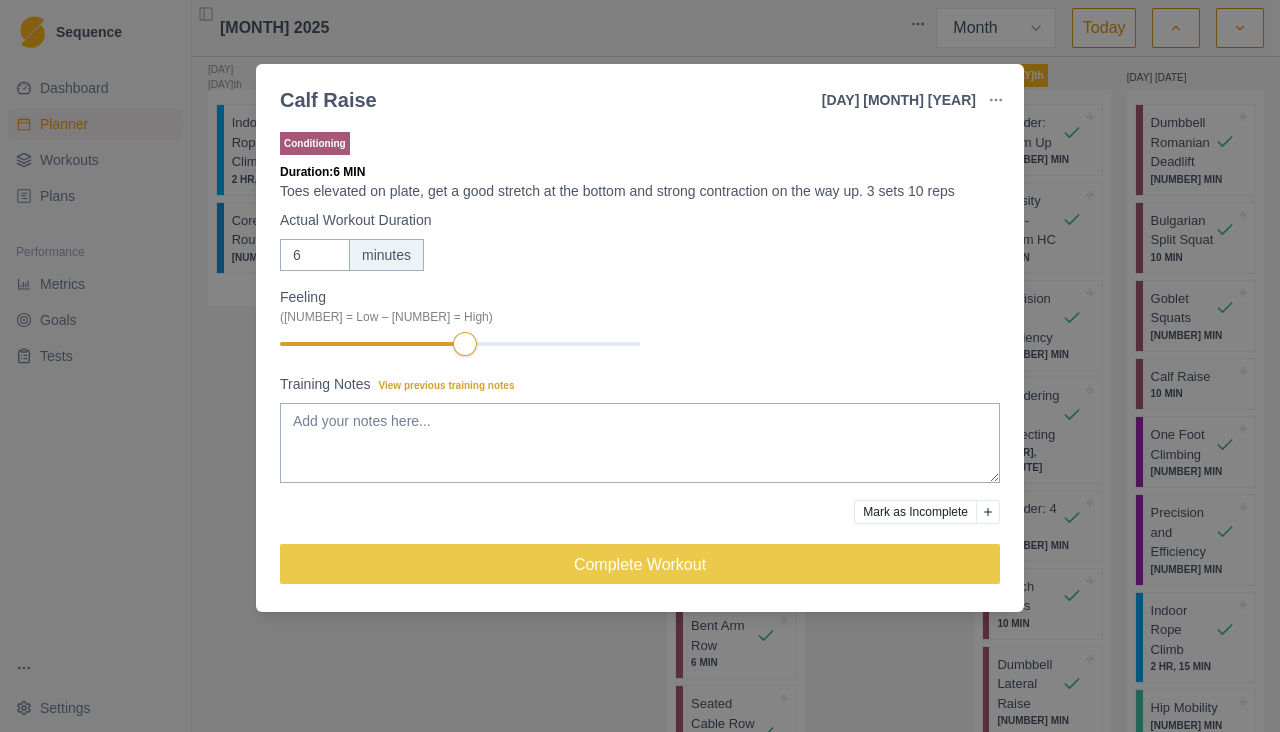 click on "Complete Workout" at bounding box center (640, 564) 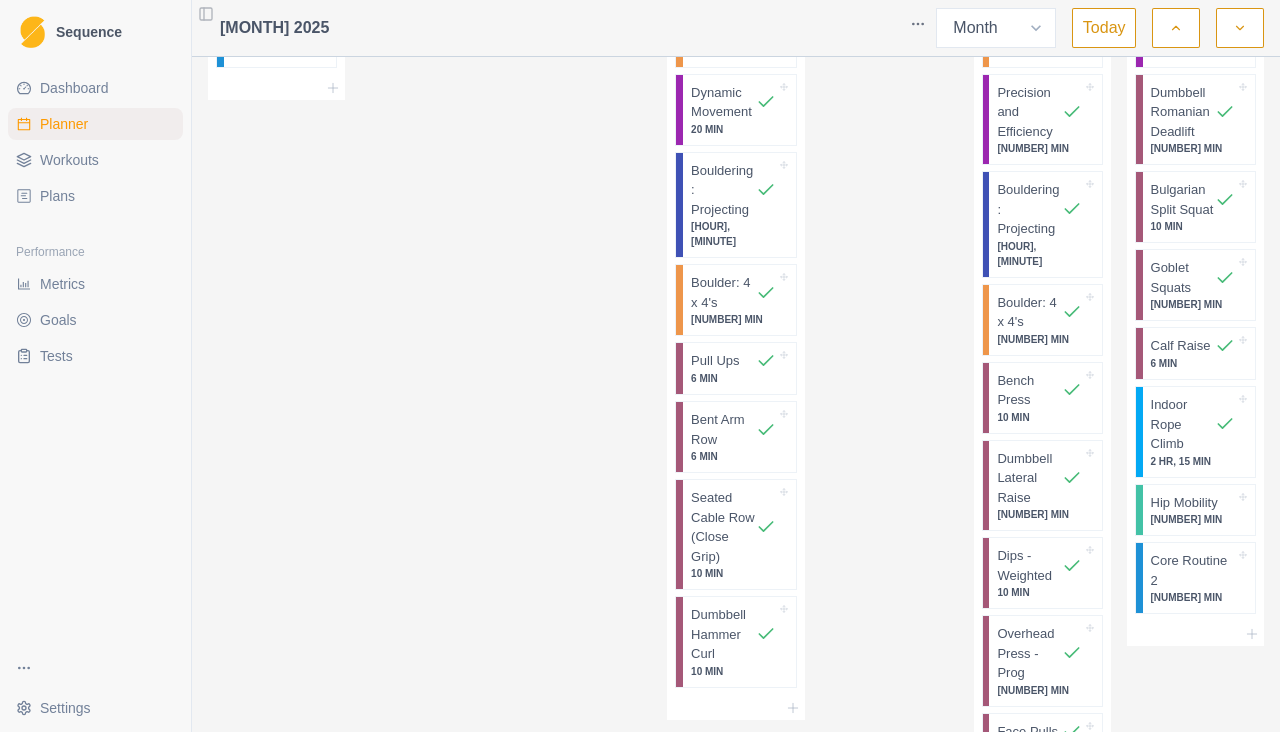 scroll, scrollTop: 234, scrollLeft: 0, axis: vertical 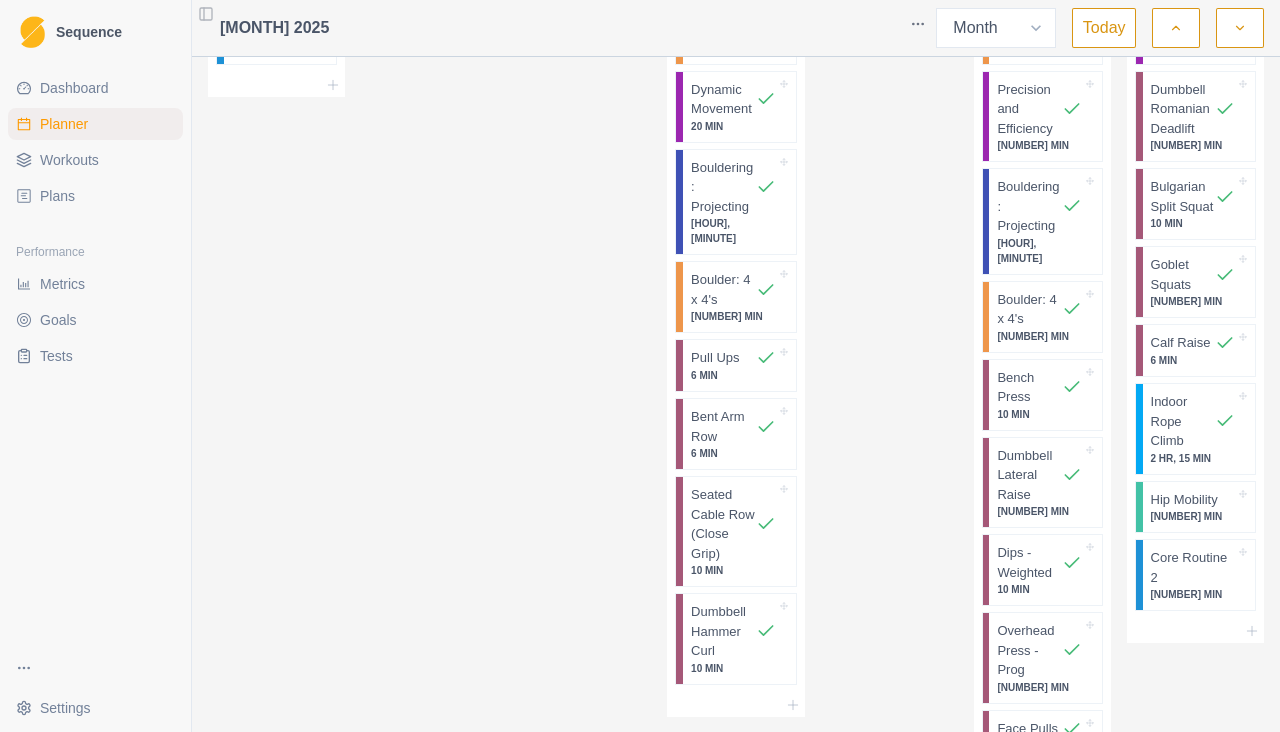 click on "Indoor Rope Climb" at bounding box center (1183, 421) 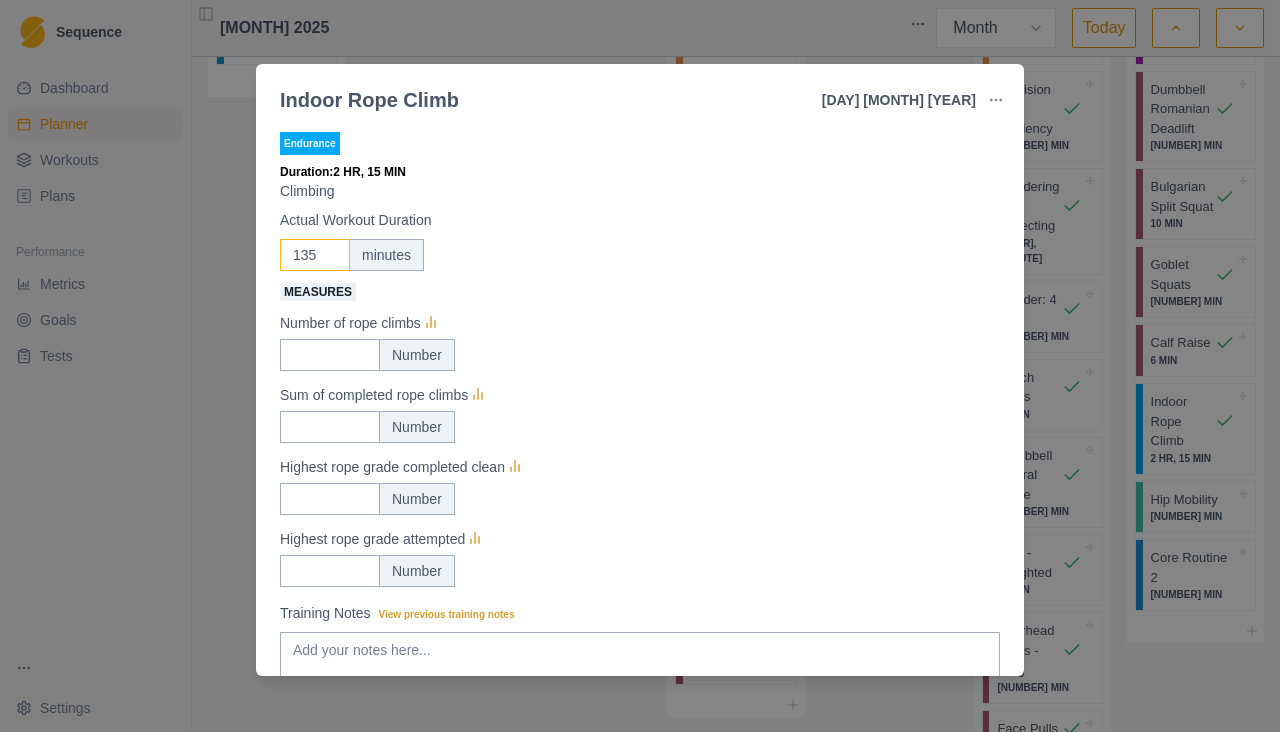 click on "135" at bounding box center (315, 255) 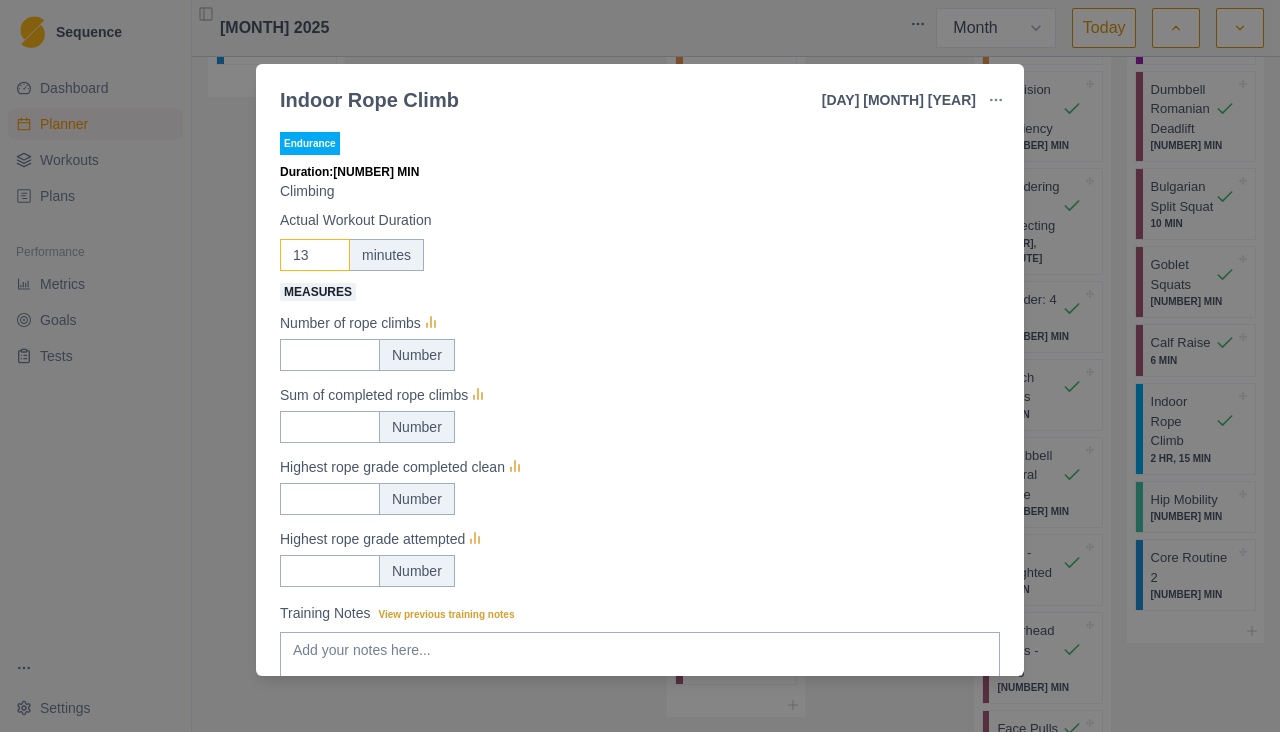type on "1" 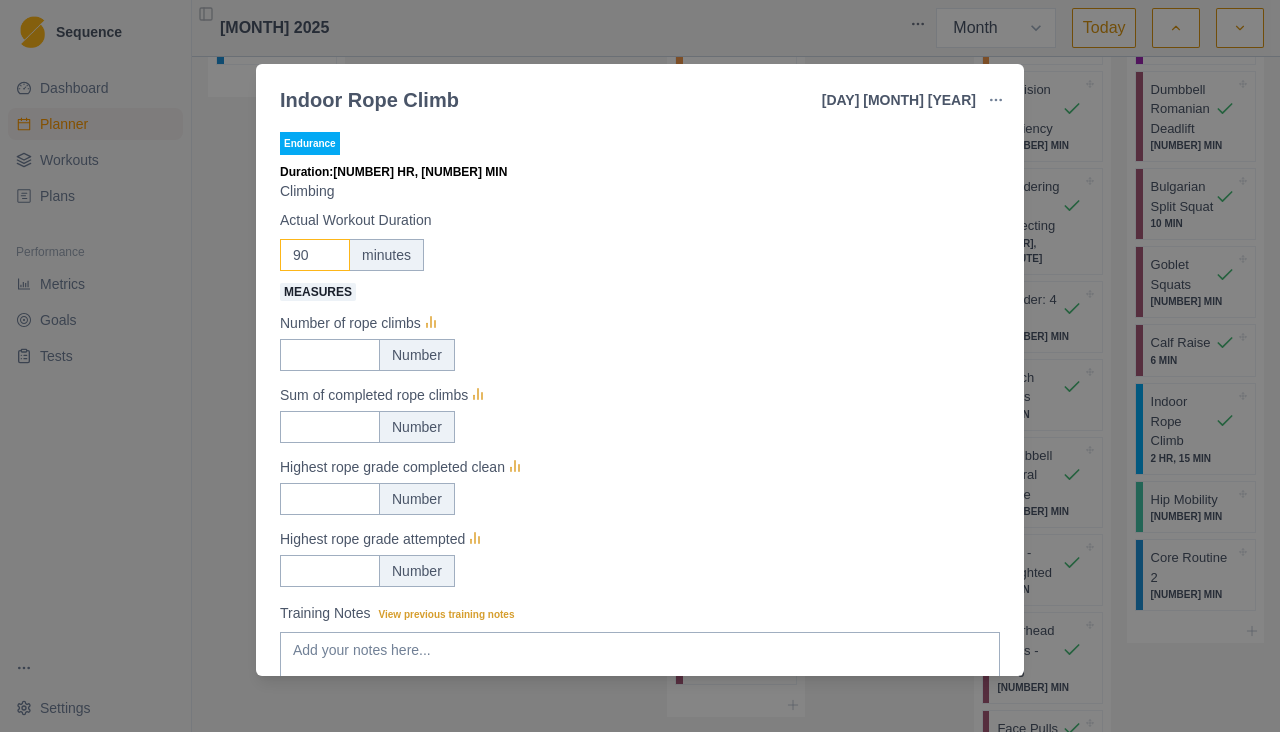type on "90" 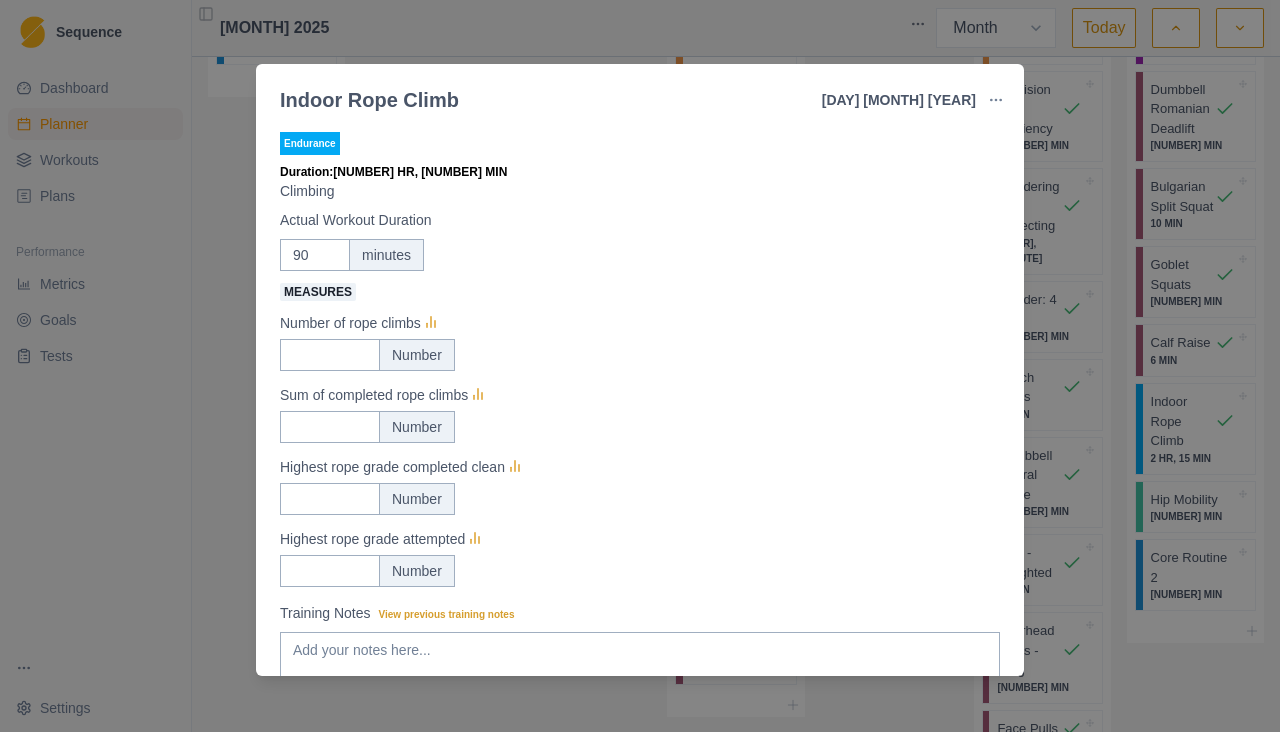 click on "Measures" at bounding box center [634, 291] 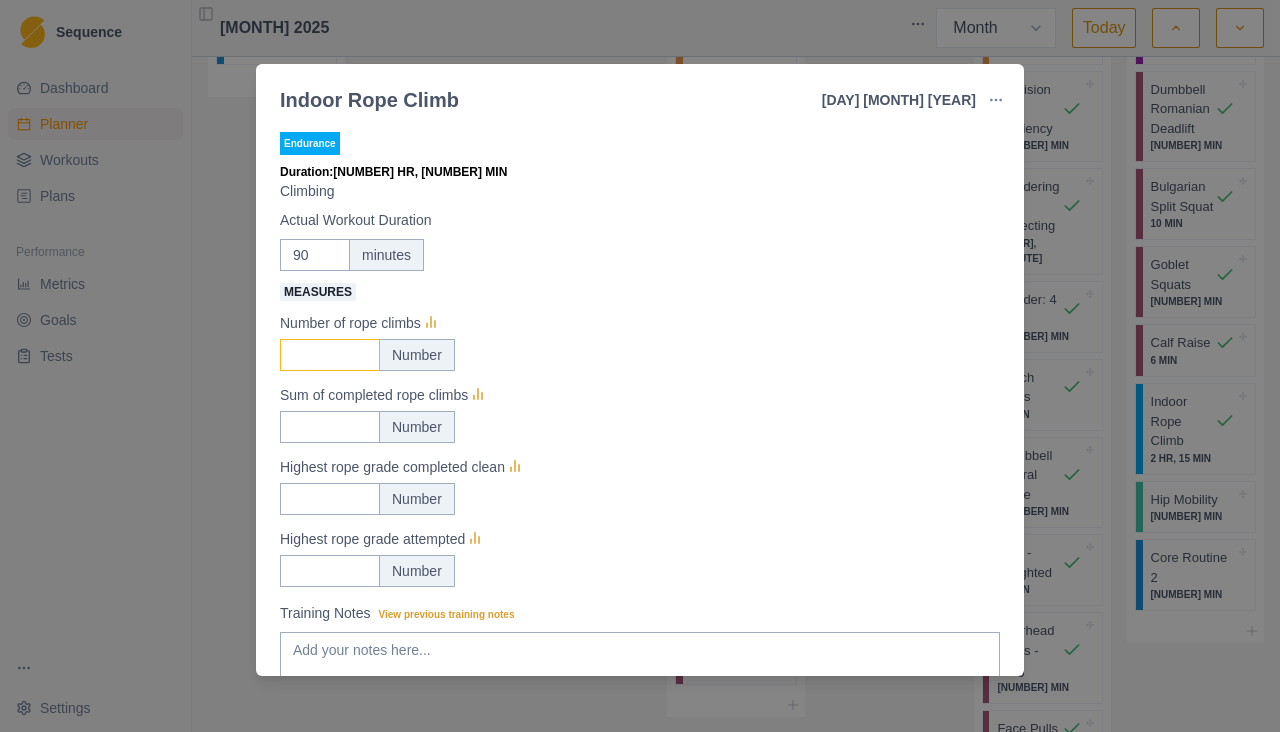 click on "Measures" at bounding box center (330, 355) 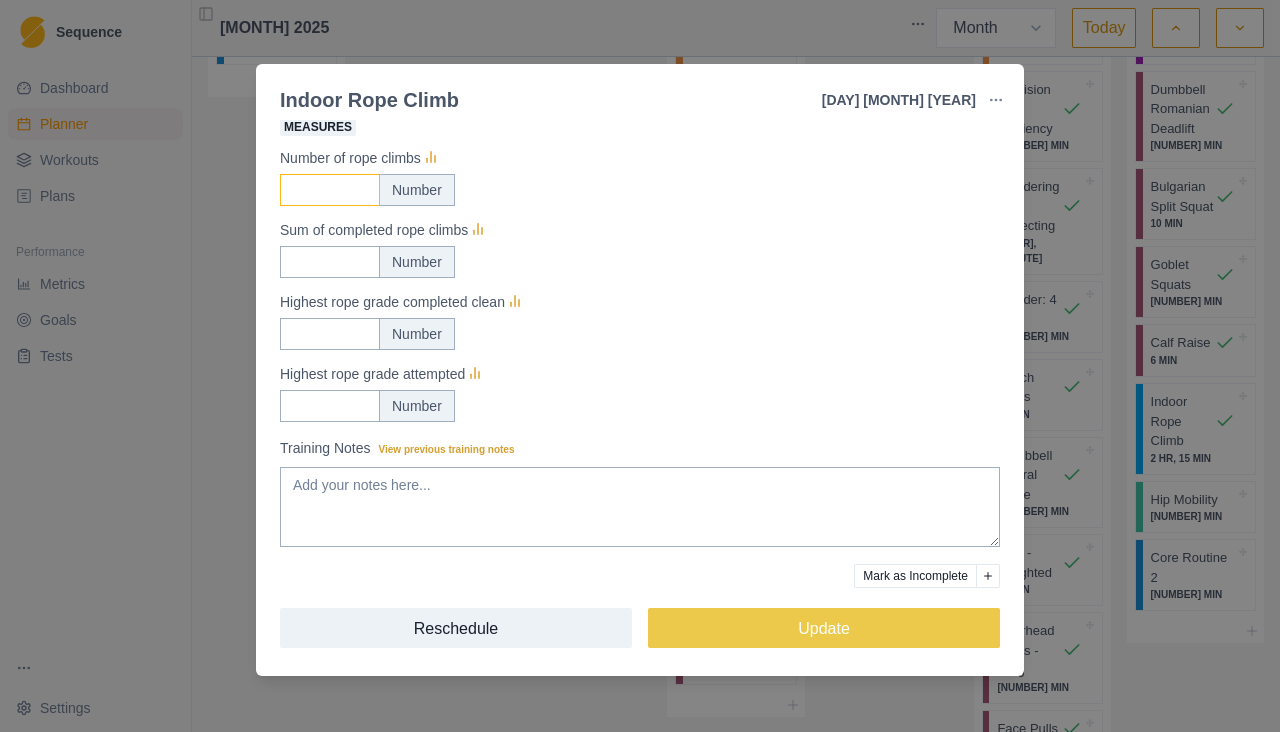 scroll, scrollTop: 169, scrollLeft: 0, axis: vertical 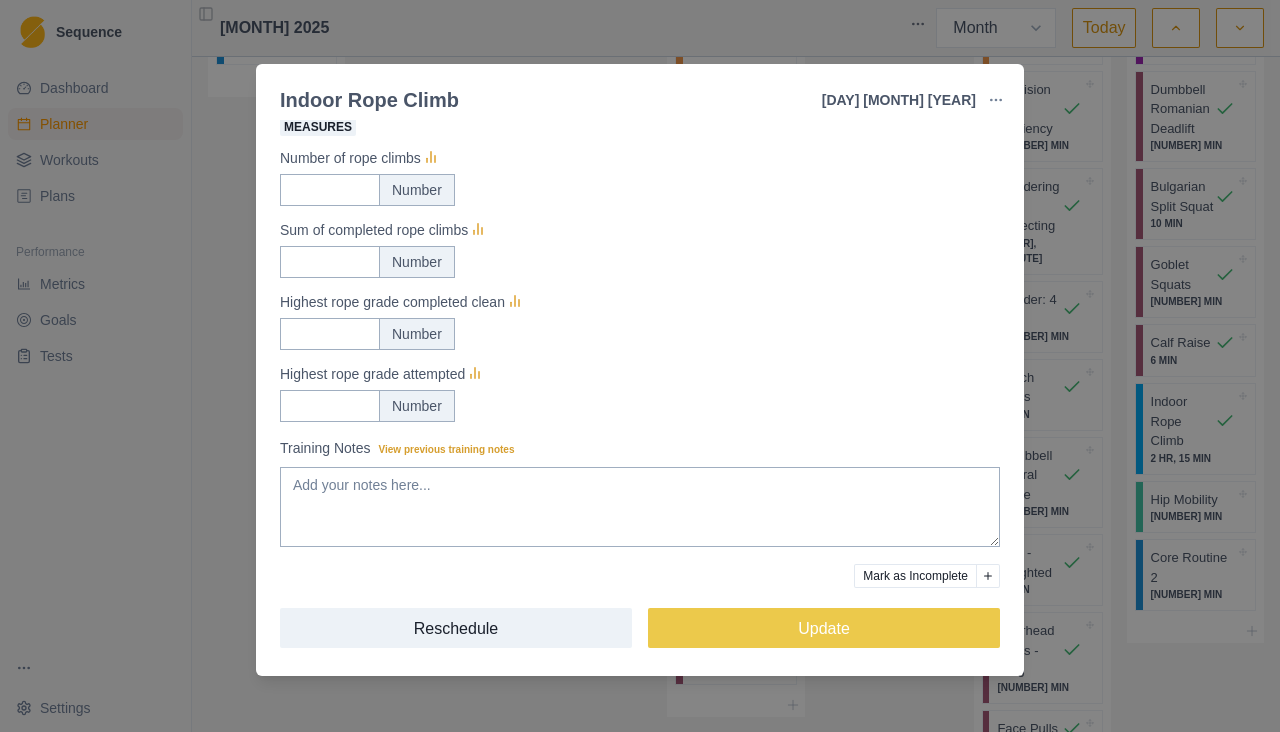 click on "Update" at bounding box center [824, 628] 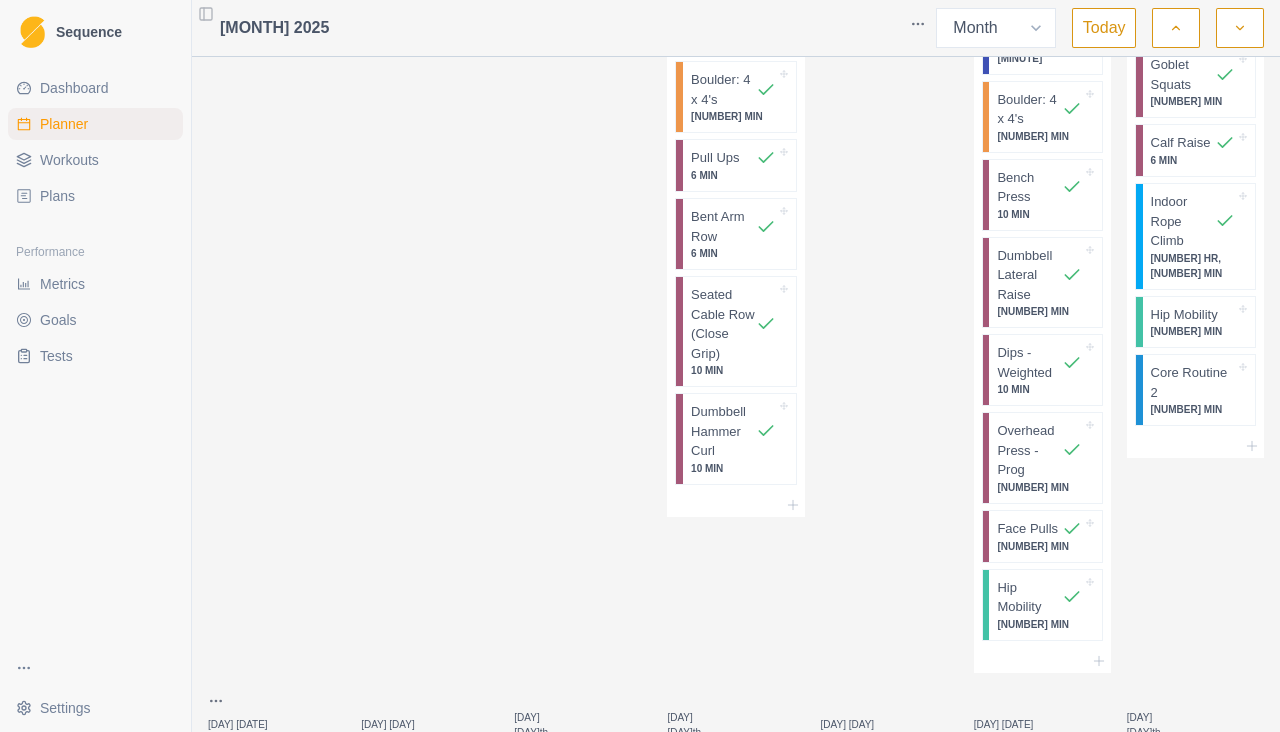 scroll, scrollTop: 433, scrollLeft: 0, axis: vertical 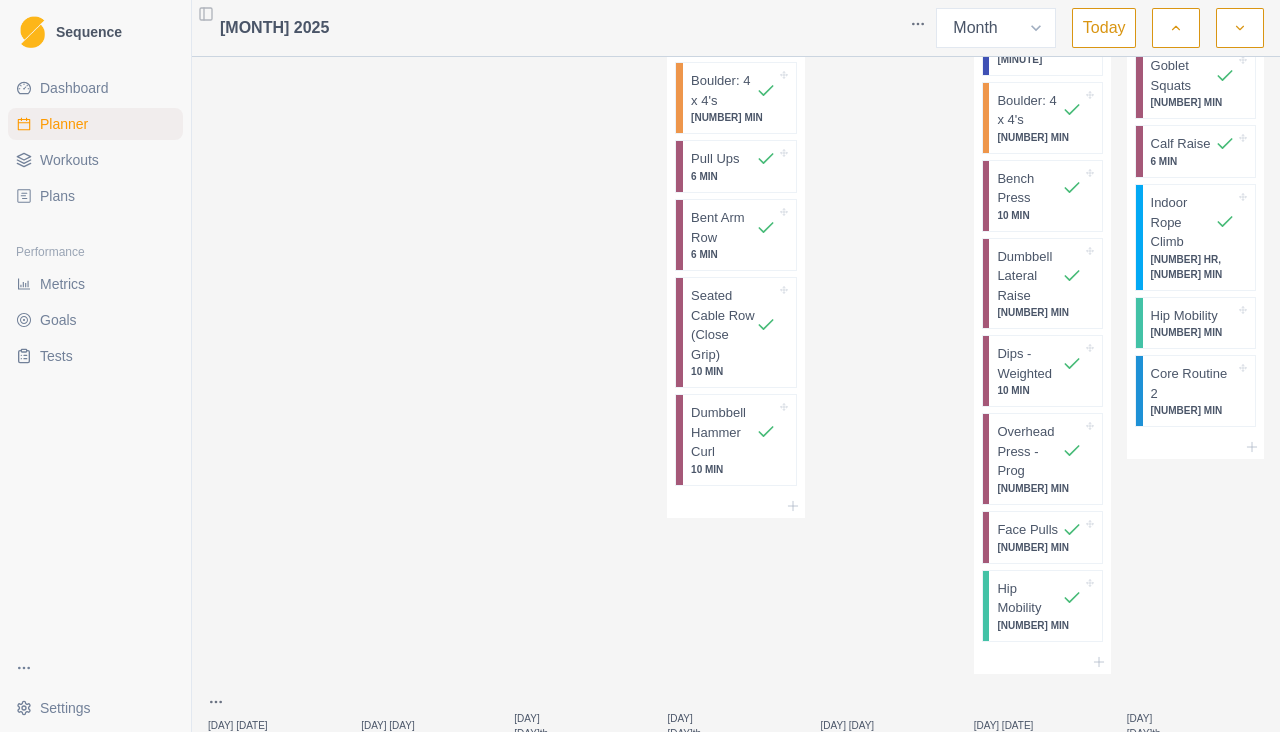 click on "[NUMBER] MIN" at bounding box center [1193, 332] 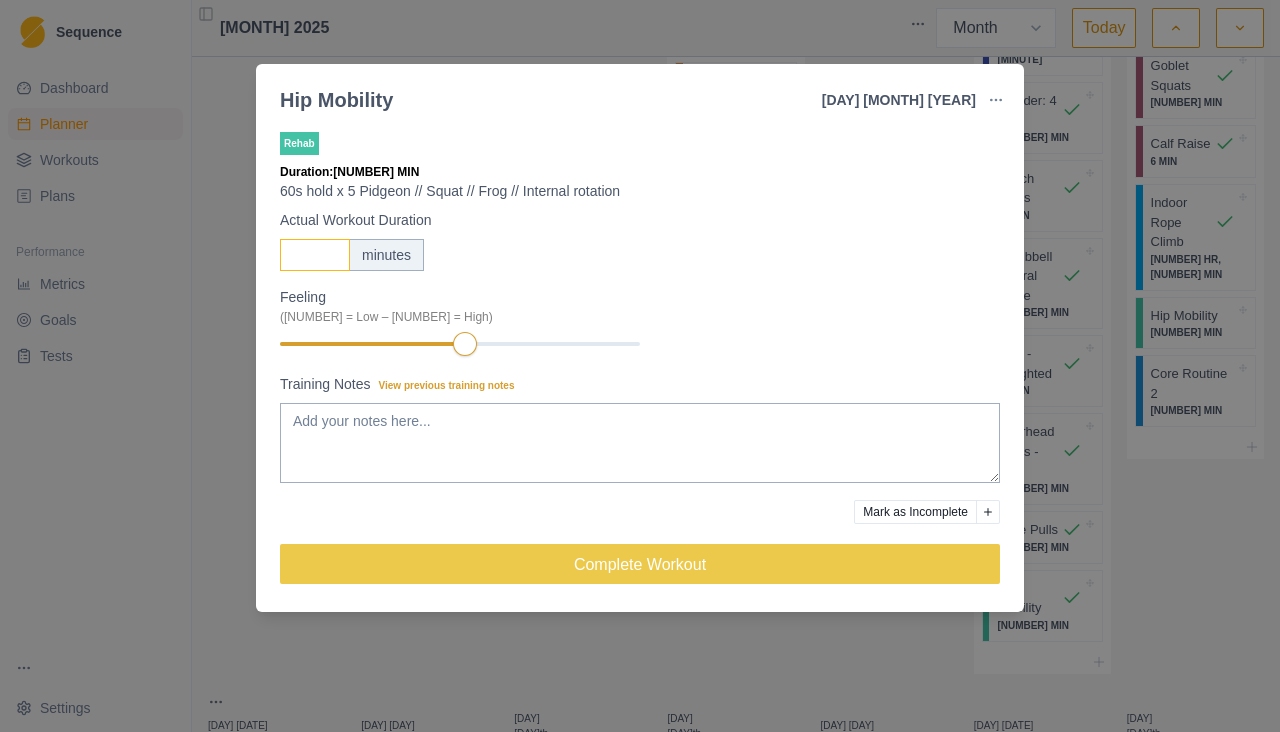click on "[NUMBER]" at bounding box center (315, 255) 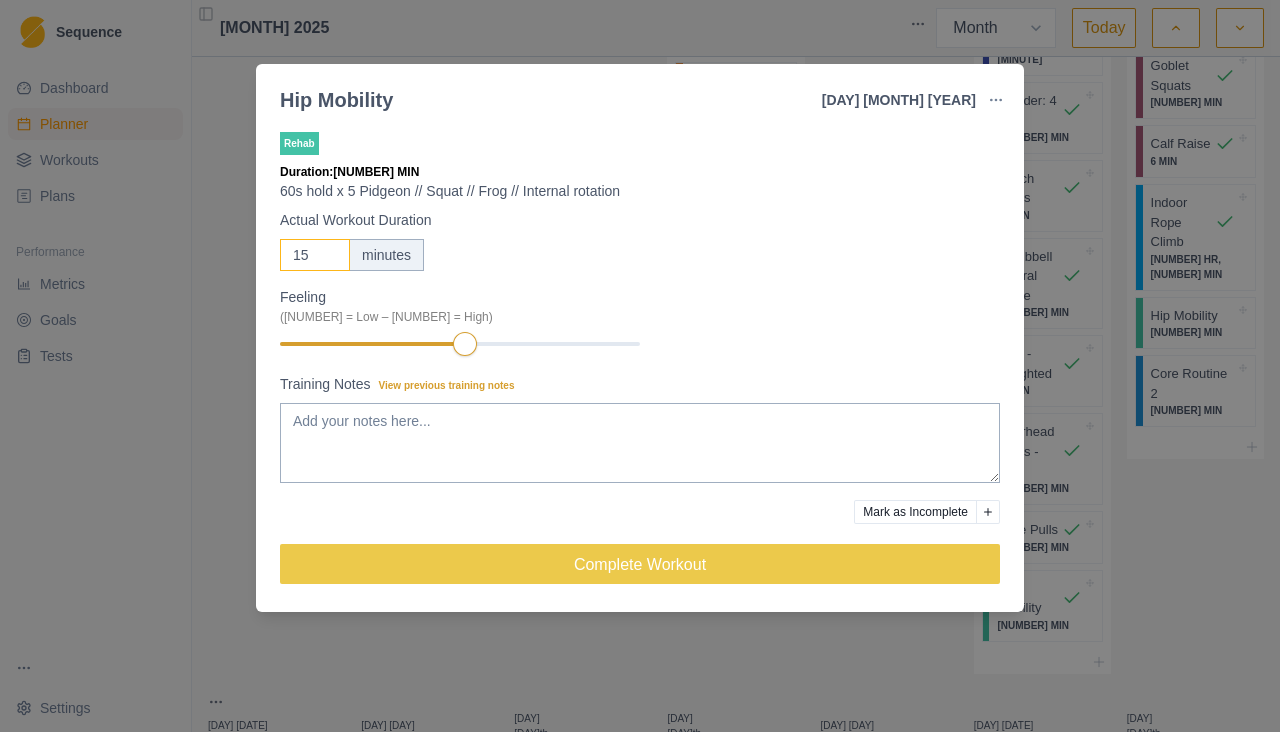 type on "15" 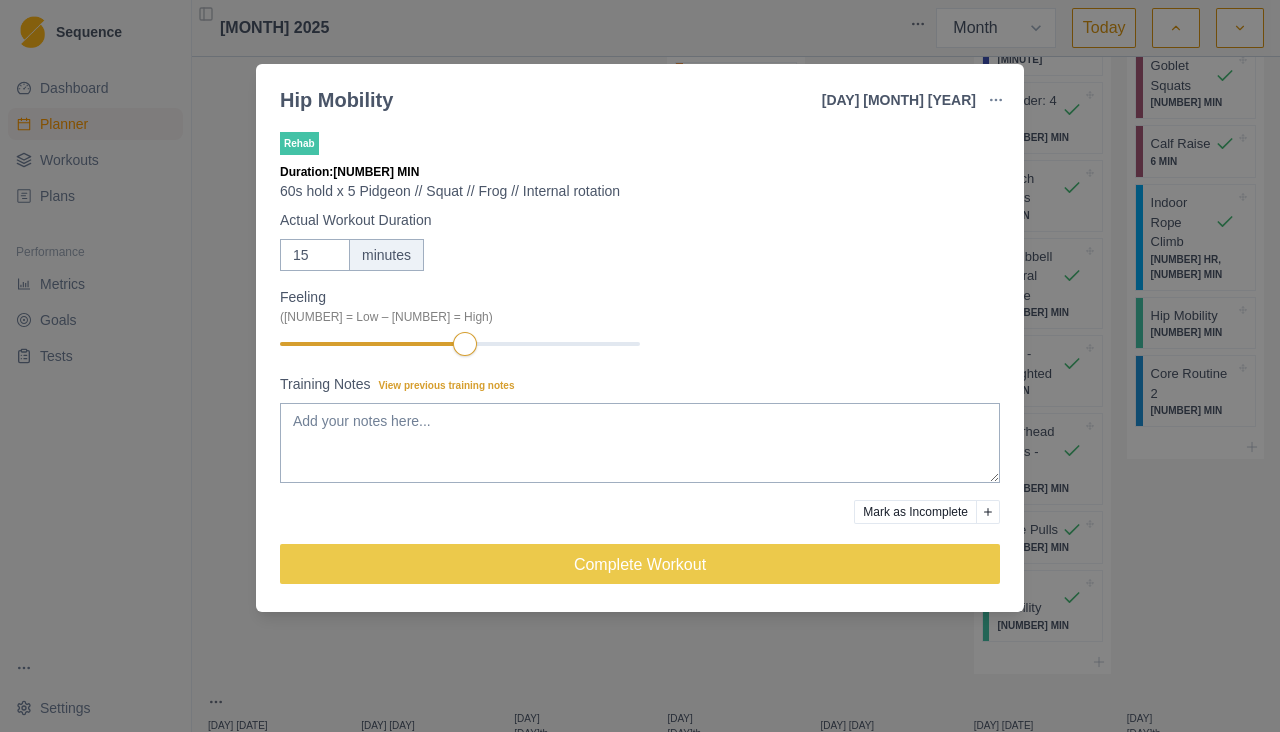 click on "[NUMBER] minutes" at bounding box center [640, 255] 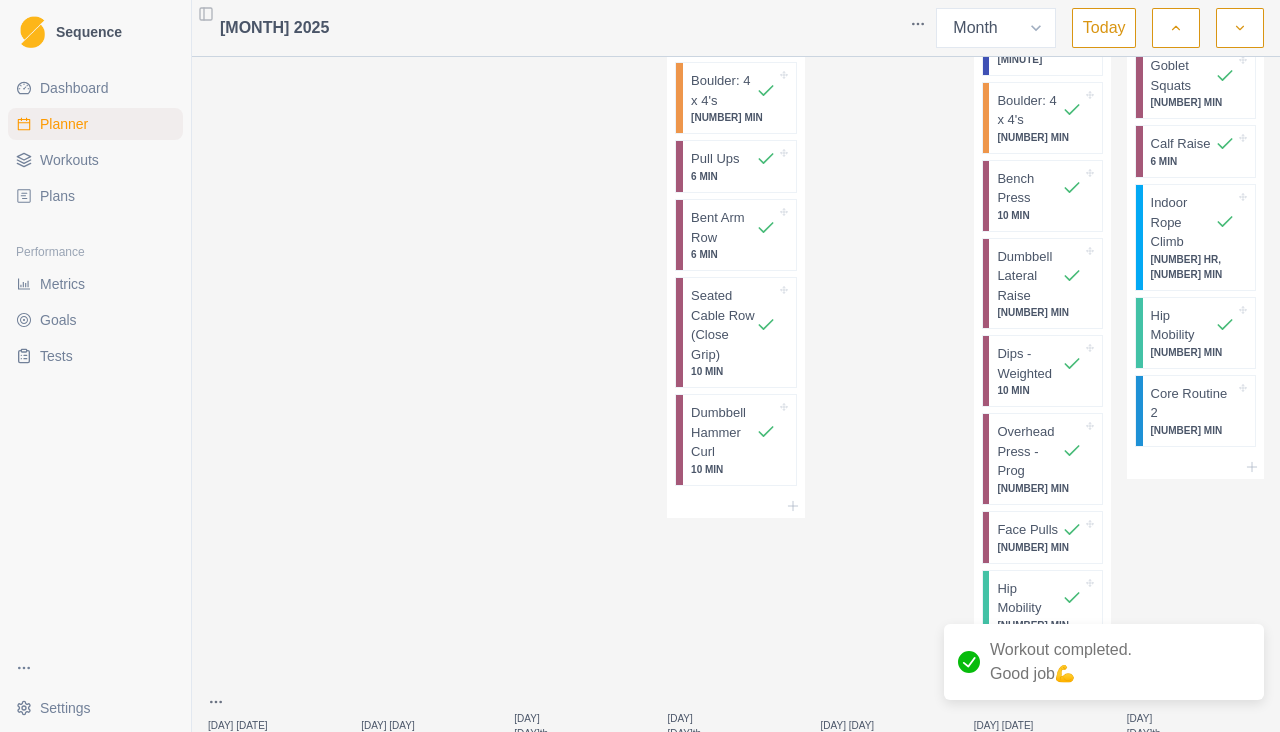 click on "Core Routine 2 15 MIN" at bounding box center [1199, 411] 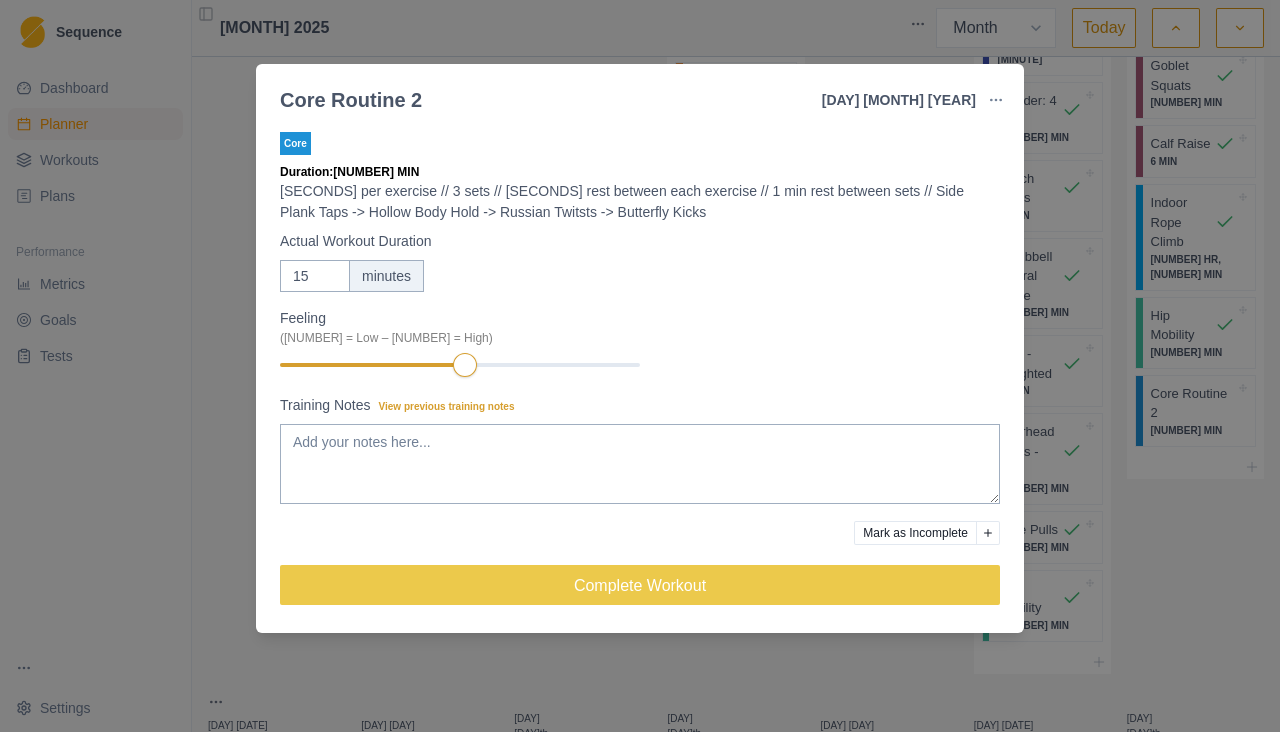 click on "Complete Workout" at bounding box center (640, 585) 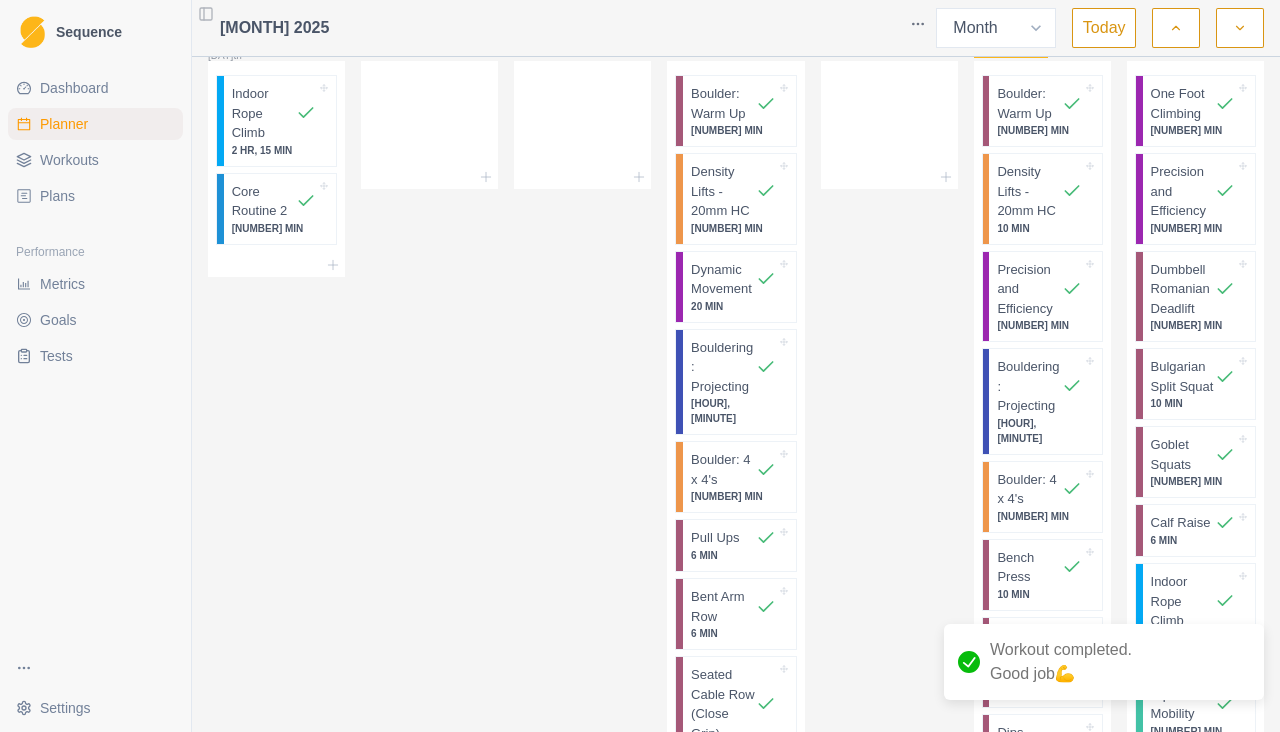 scroll, scrollTop: 0, scrollLeft: 0, axis: both 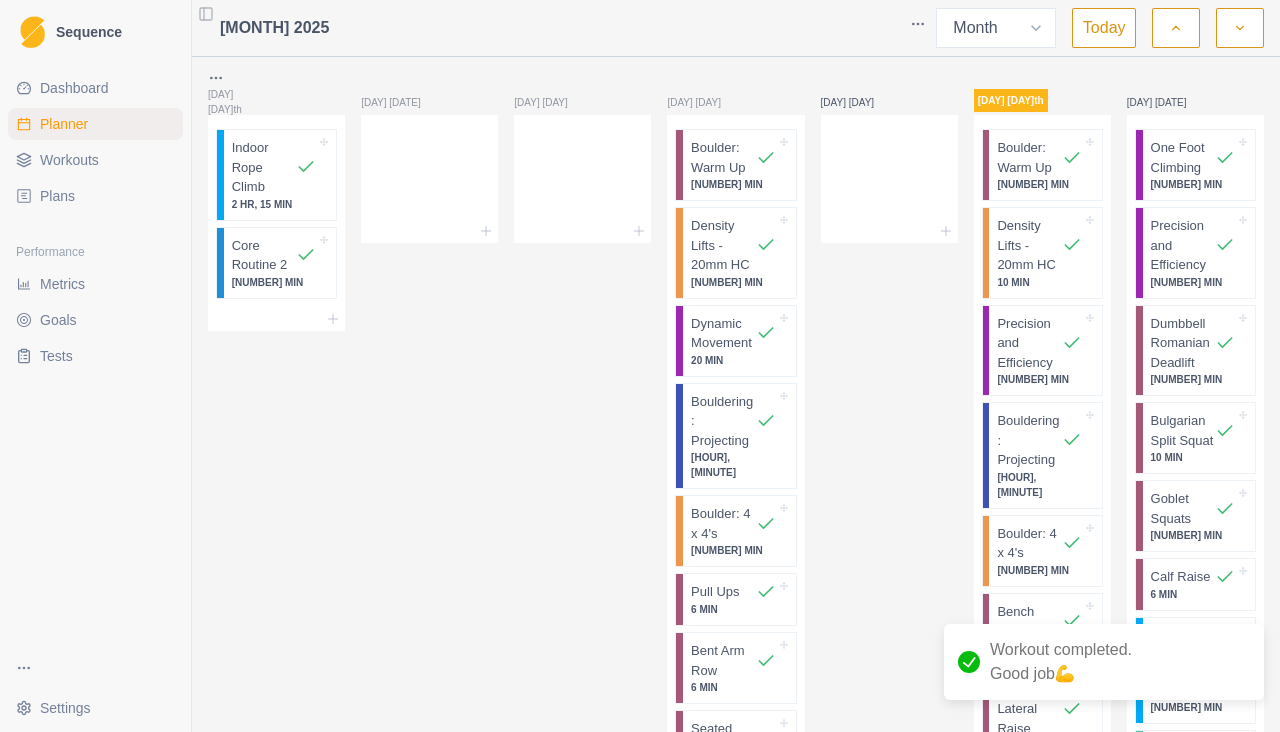 click on "Metrics" at bounding box center (95, 284) 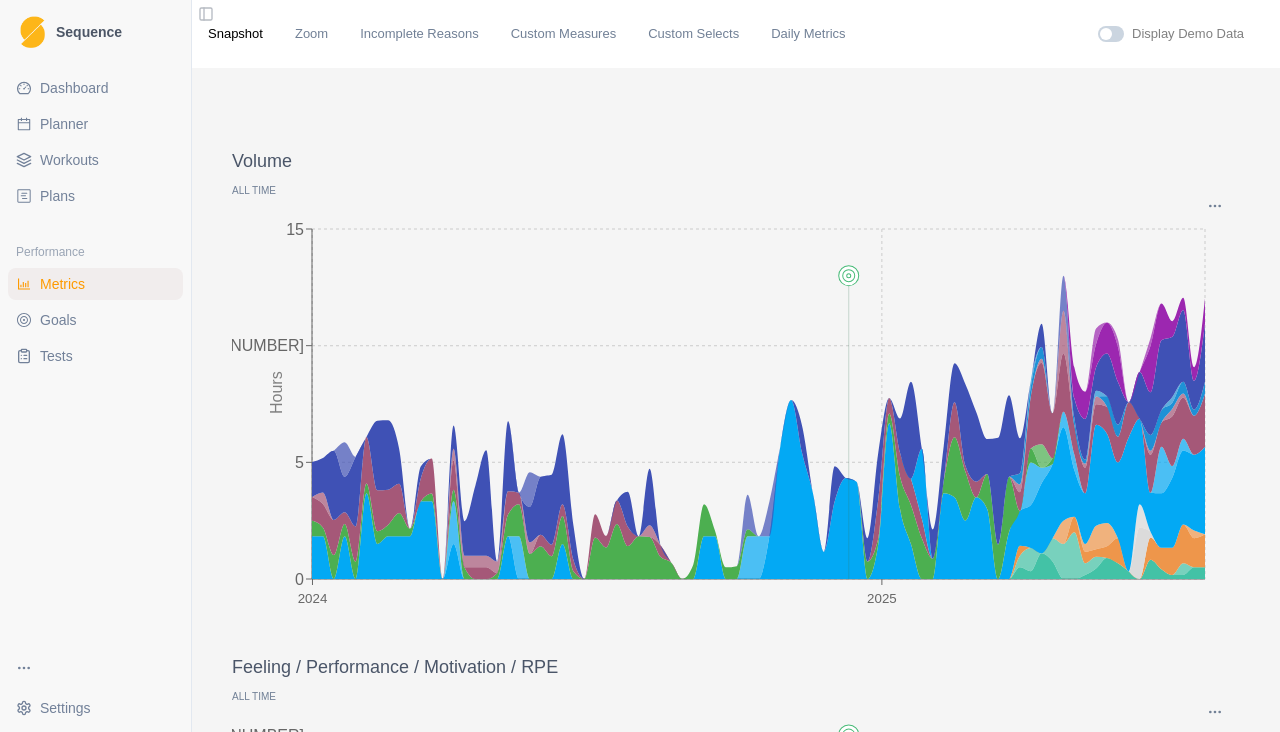 click 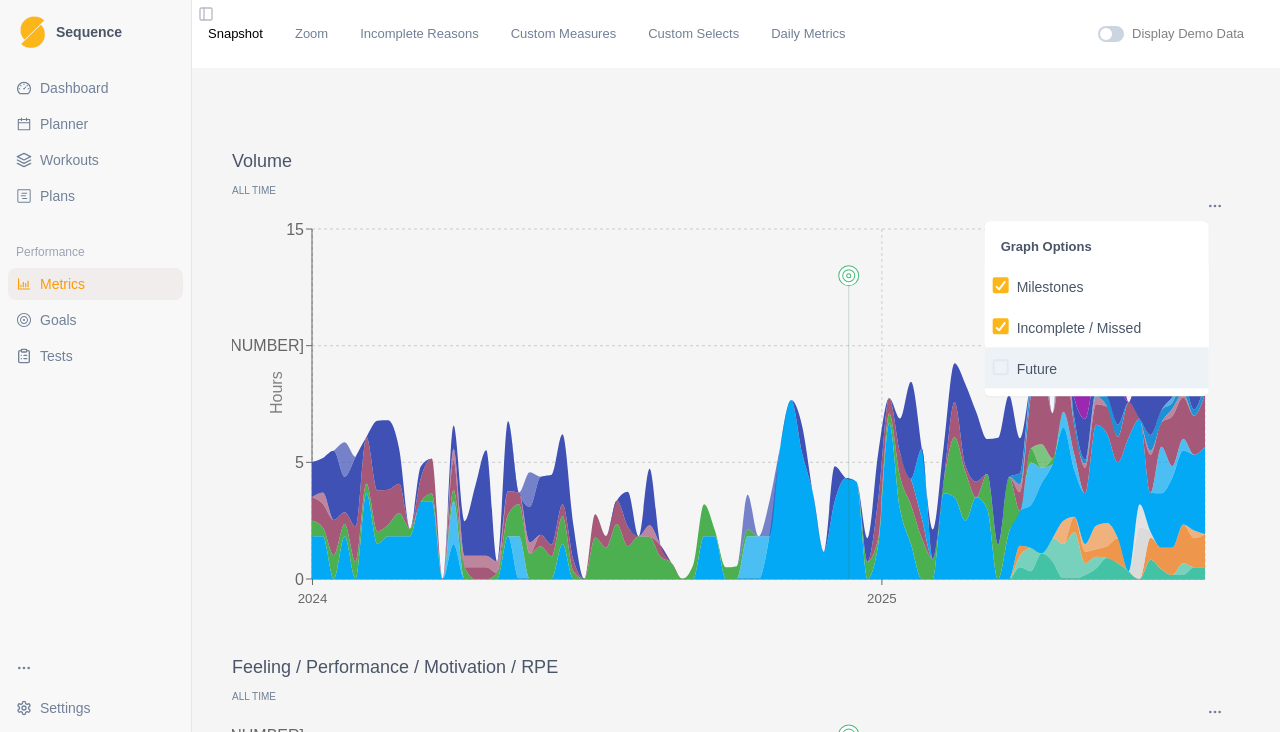 click at bounding box center [1001, 367] 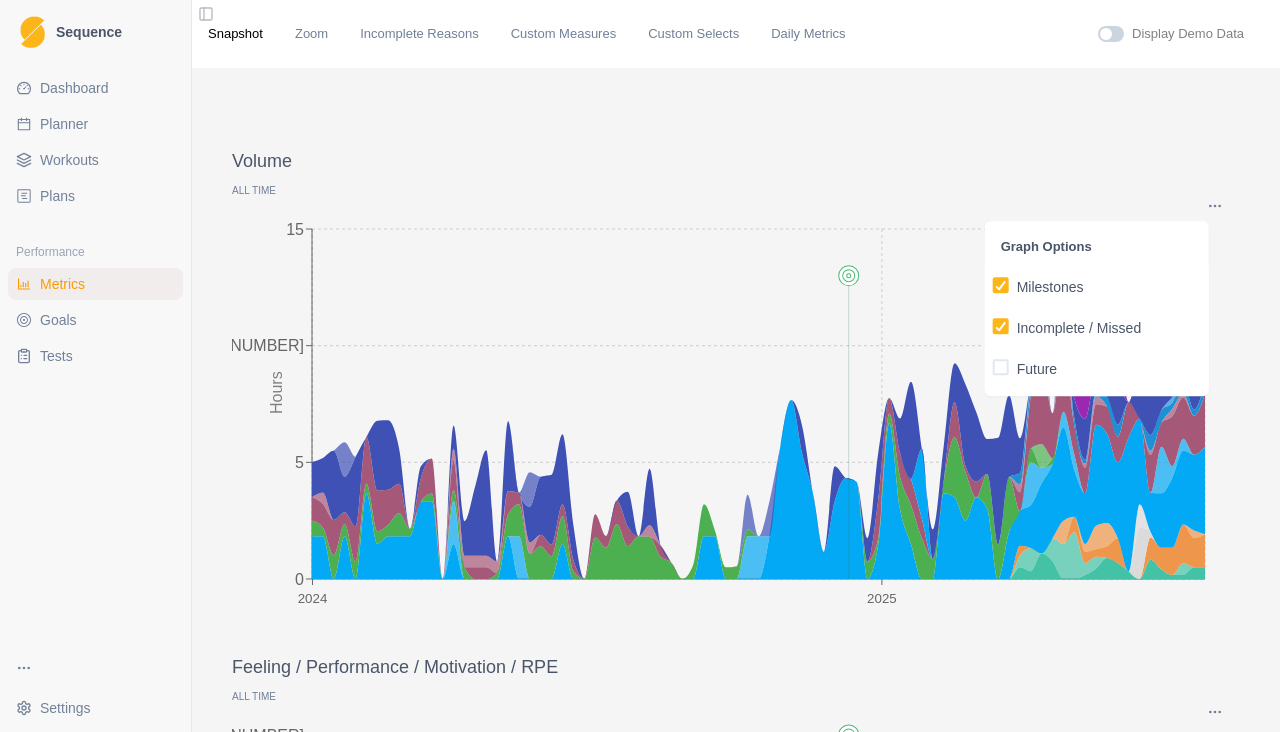 click on "Future" at bounding box center (992, 367) 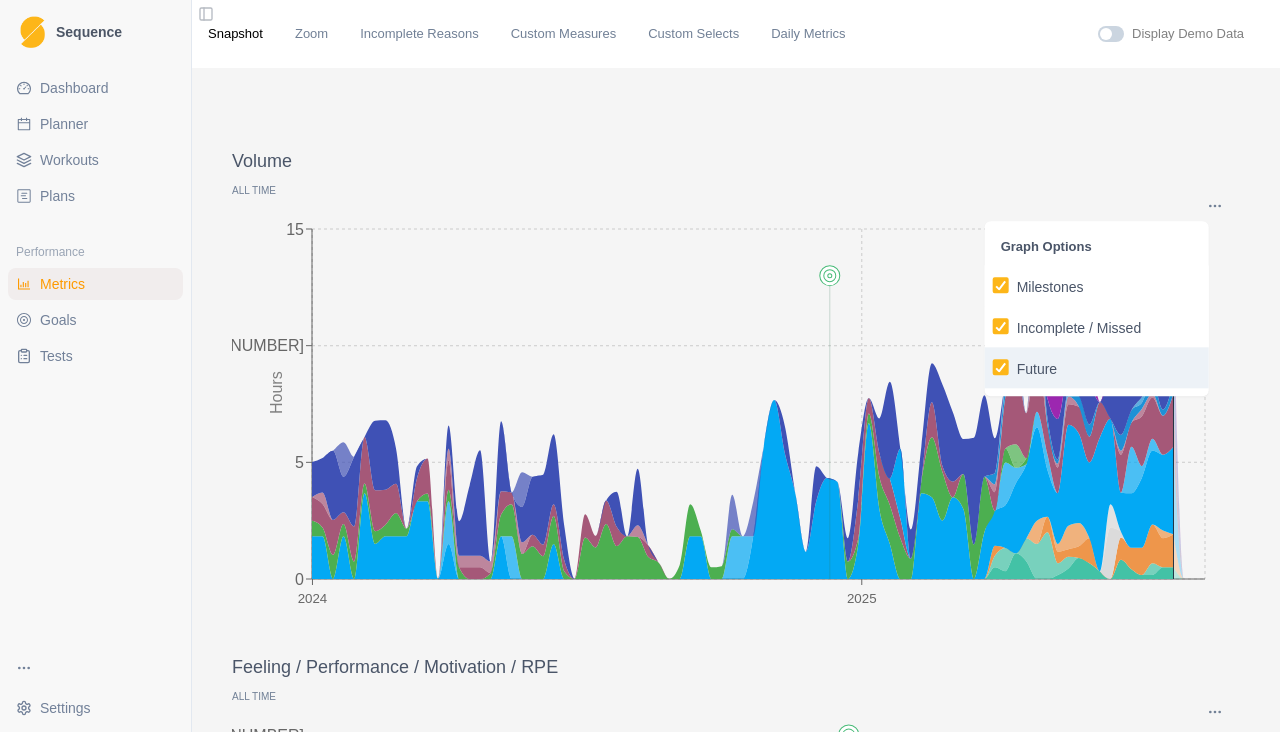 click 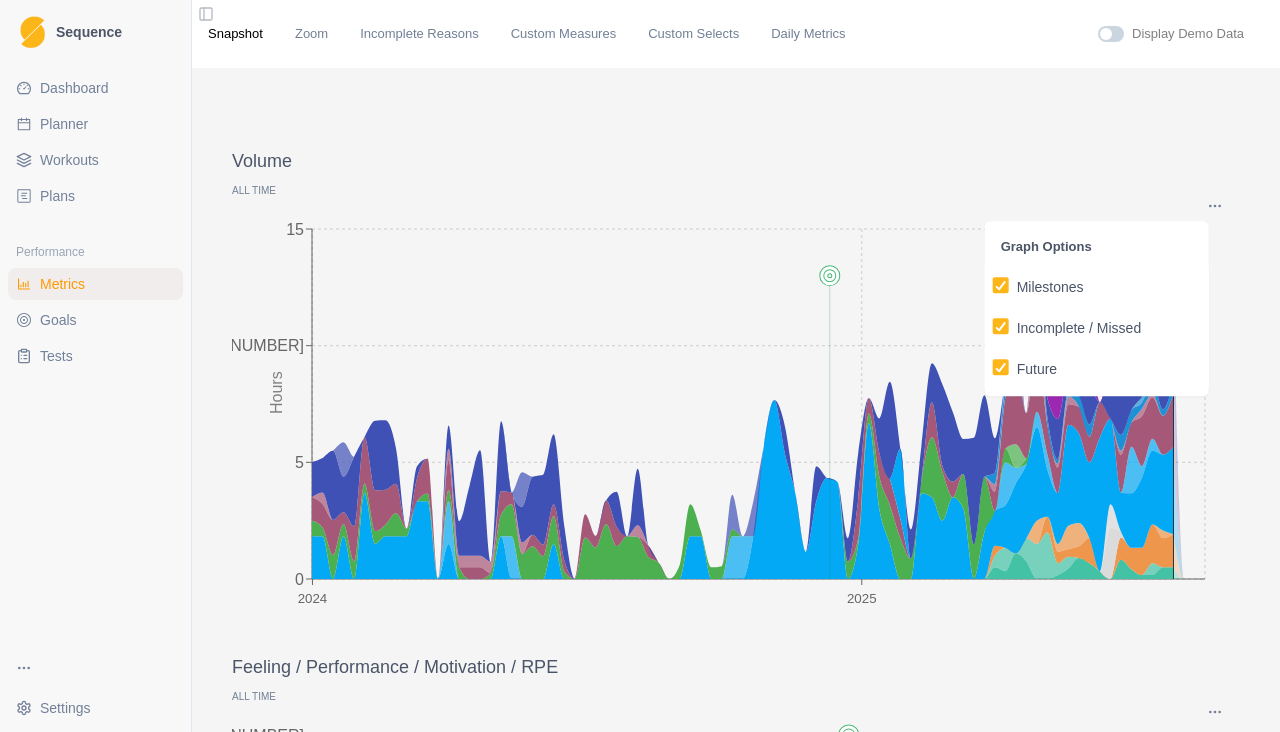 click on "Future" at bounding box center (992, 367) 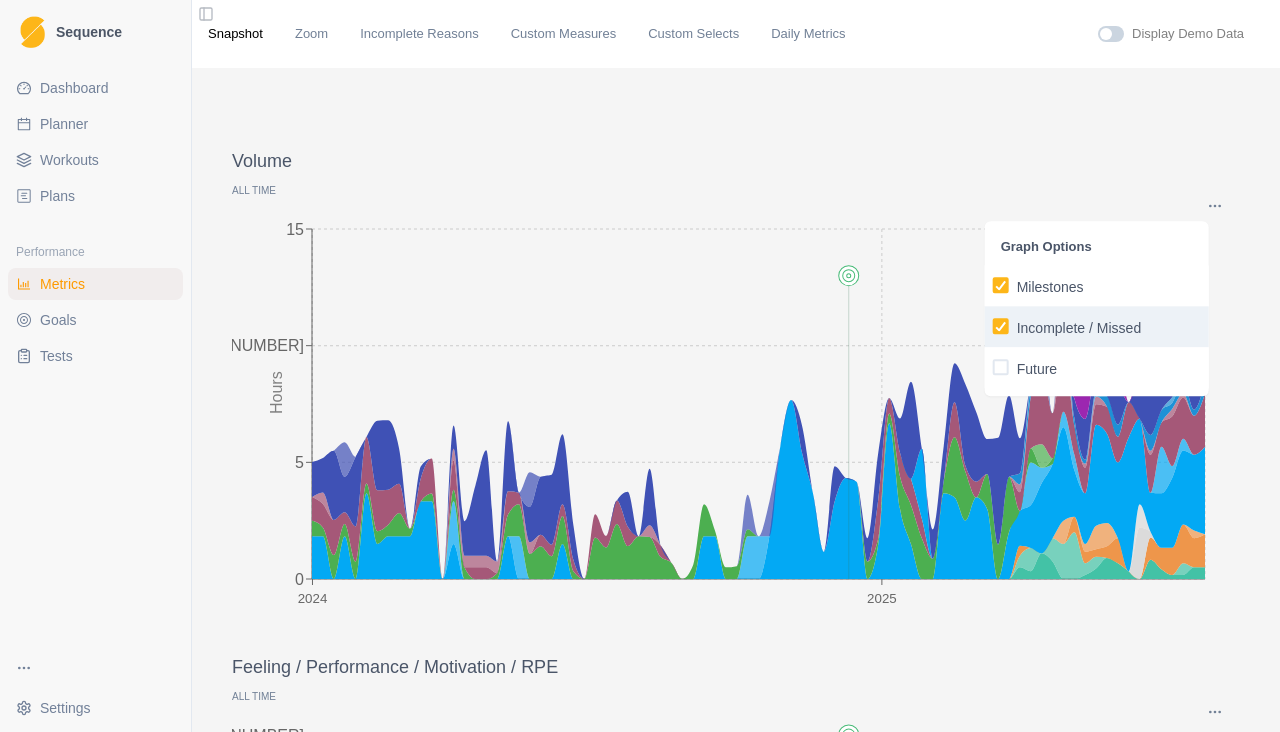 click 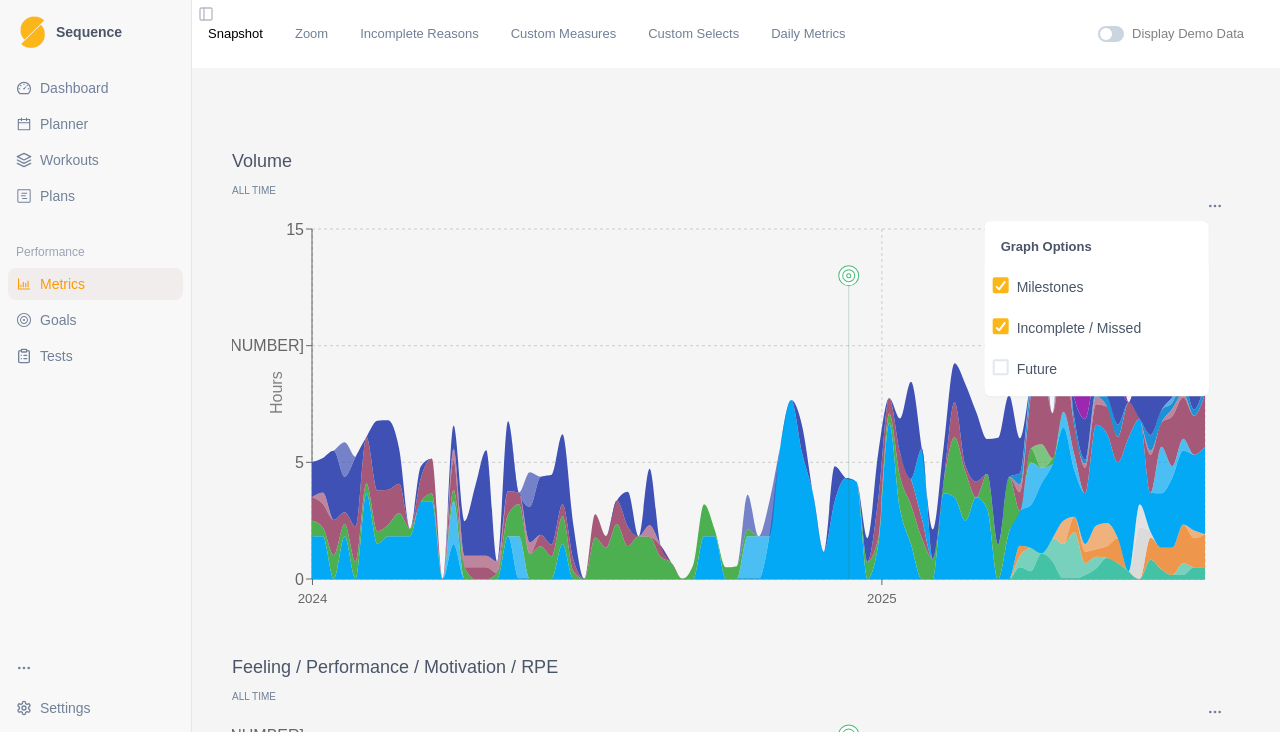 click on "Incomplete / Missed" at bounding box center [992, 326] 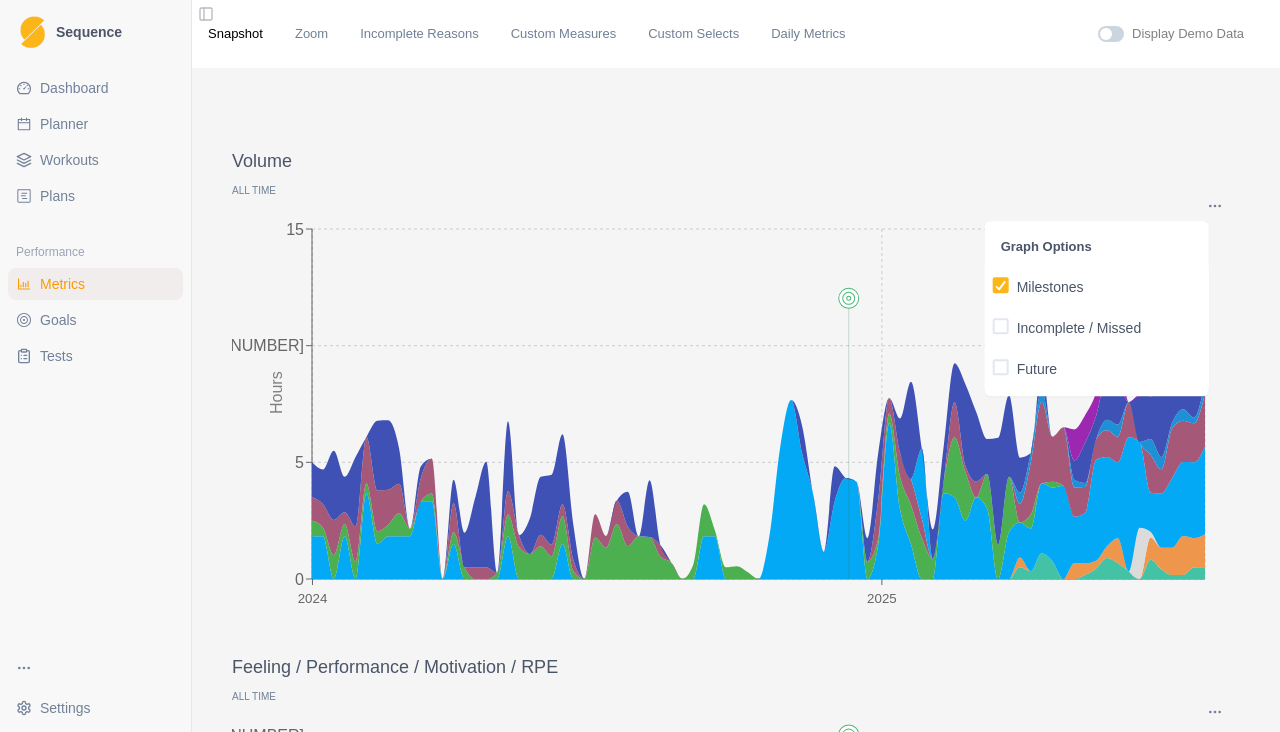 click on "Volume All time Graph Options Milestones Incomplete / Missed Future 2024 2025 0 5 10 15 Hours Feeling / Performance / Motivation / RPE All time Graph Options Milestones 2024 2025 0 2 4 6 8 10 felt motivated performed RPE Days on Rock / Rest days All time Graph Options Milestones 2024 2025 0 1 2 3 4 5 6 7 Days Days on rock Rest days Total Days on Rock All time 0 Total Days on Rock Workouts by Category All time time total 0 4 8 12 18 24 30 36 42 48 54 60 66 72 78 84 90 96 102 110 118 126 134 142 150 158 168 Hours Endurance Cardio Rehab Power Endurance Skill / Technique 26% 38% 15% 12% 1% 2% 1% 3% 1% 3% Strength / Power Endurance Conditioning Cardio Top Rope Rehab Core Power Endurance None Skill / Technique Workload All time Graph Options Milestones 2024 2025 0 1 2 3 4 Workload" at bounding box center [736, 1683] 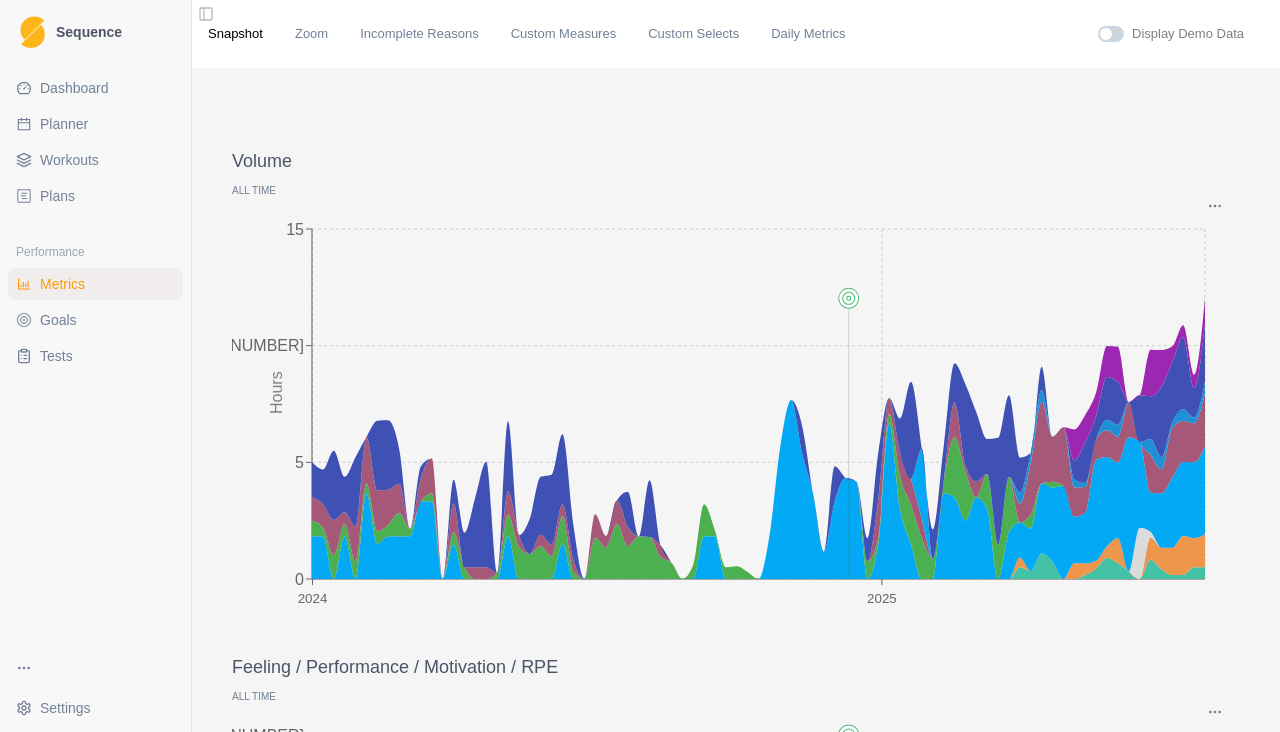 click 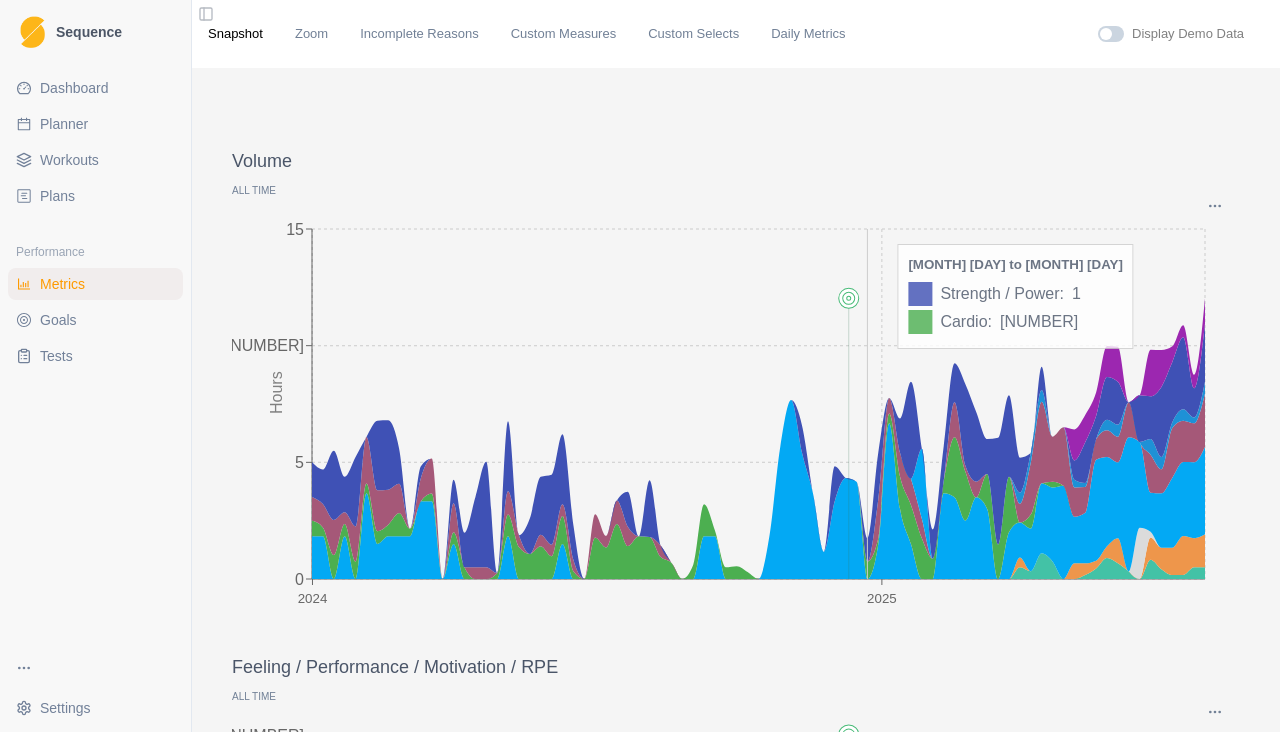 click on "[YEAR] [YEAR] 0 5 10 15 Hours" 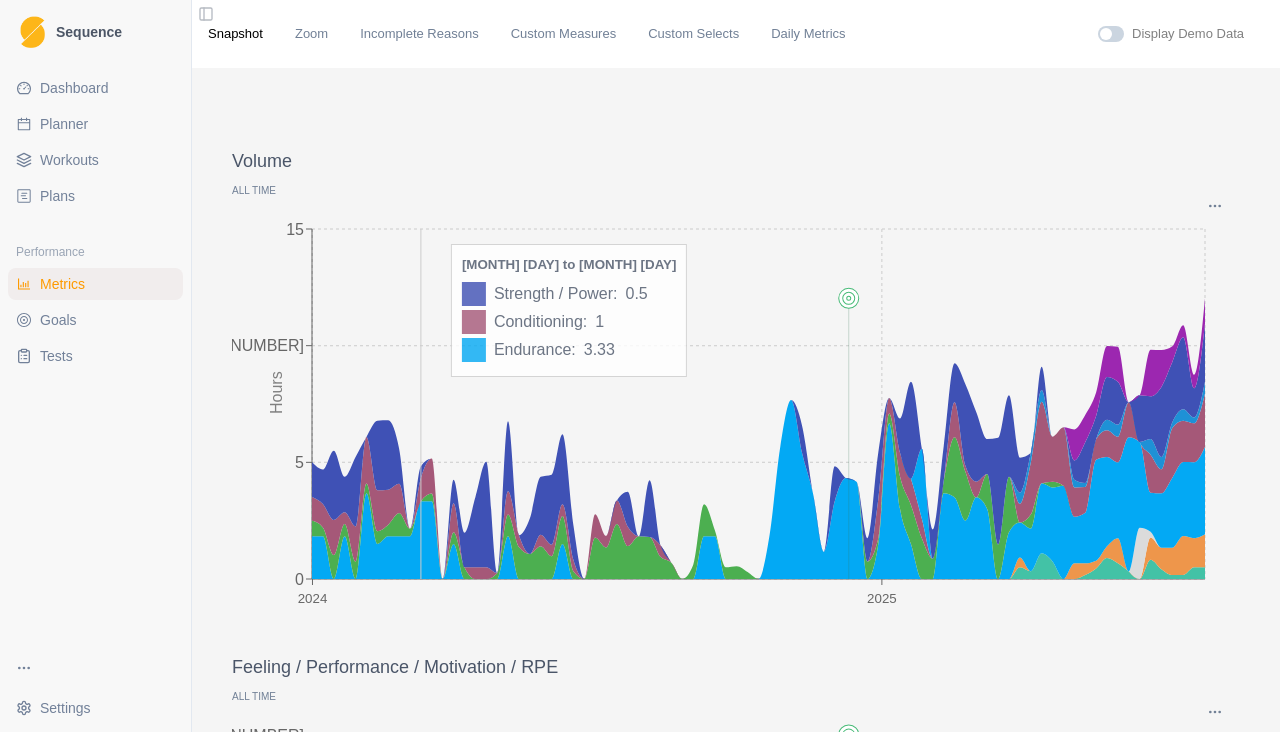 click on "All time" at bounding box center [736, 190] 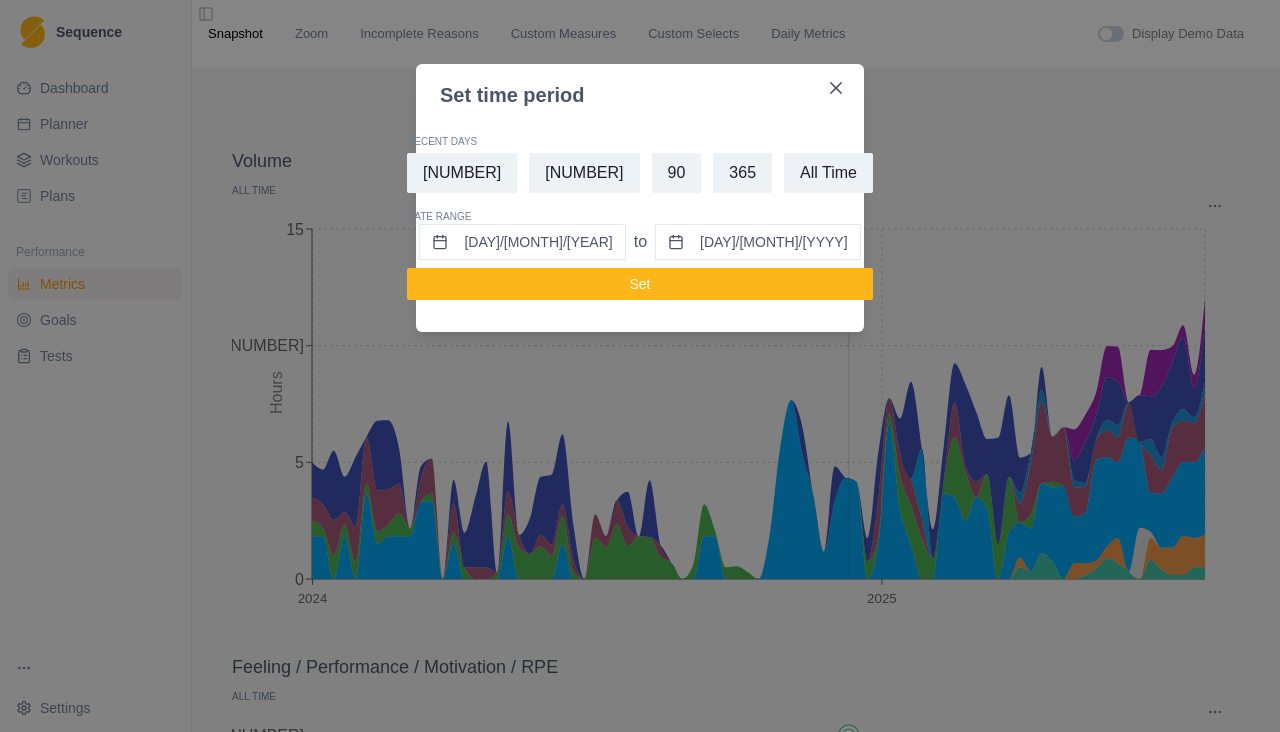 click on "365" at bounding box center [742, 173] 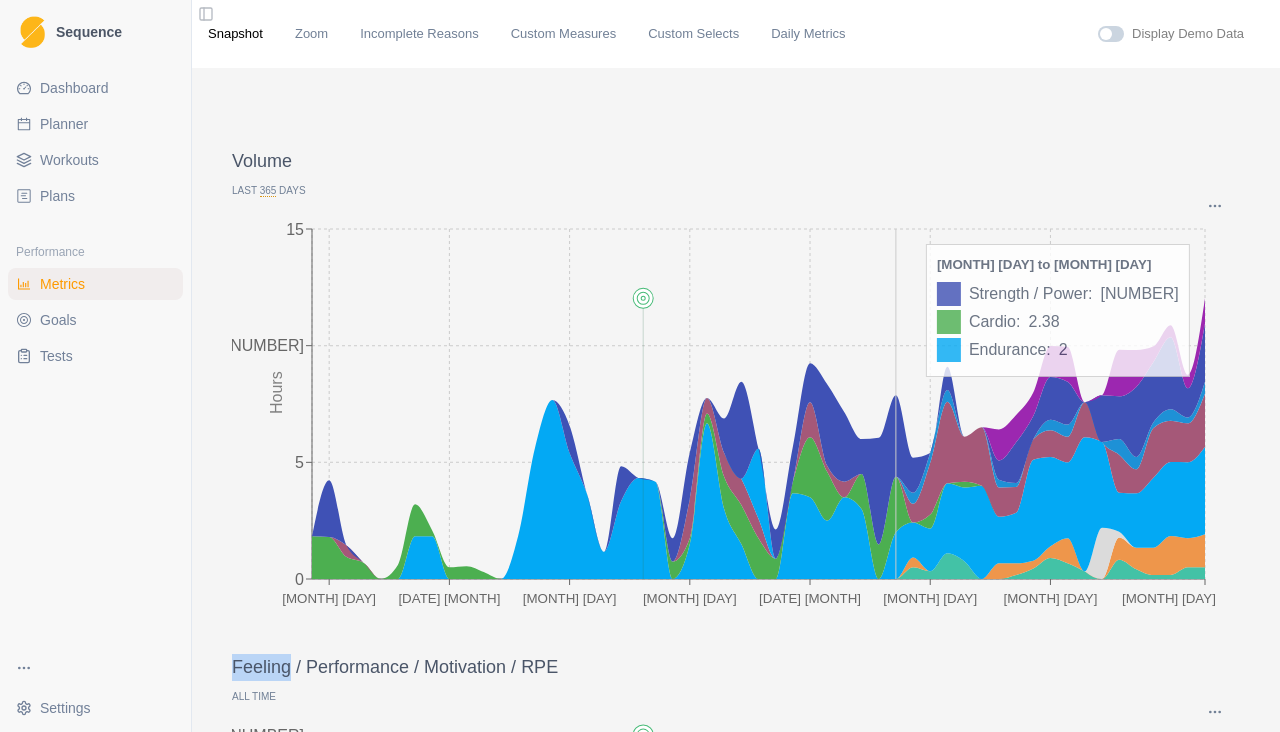 click 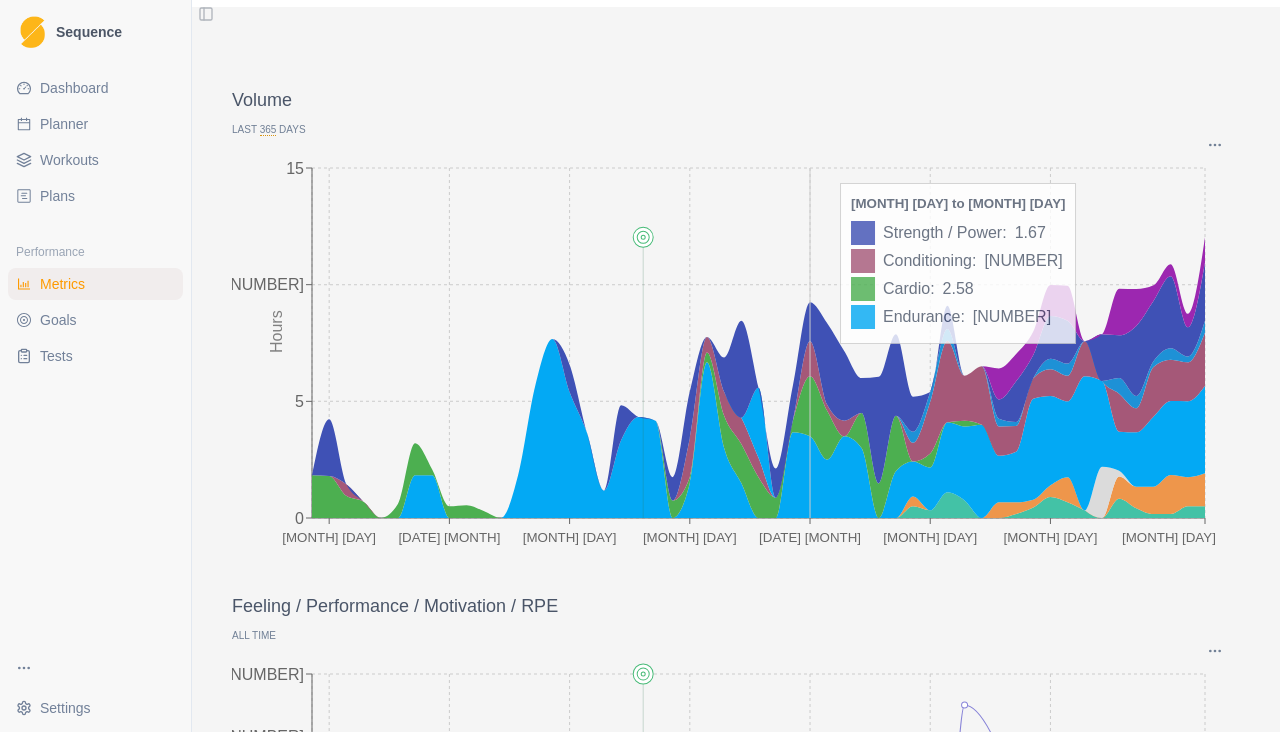 scroll, scrollTop: 60, scrollLeft: 0, axis: vertical 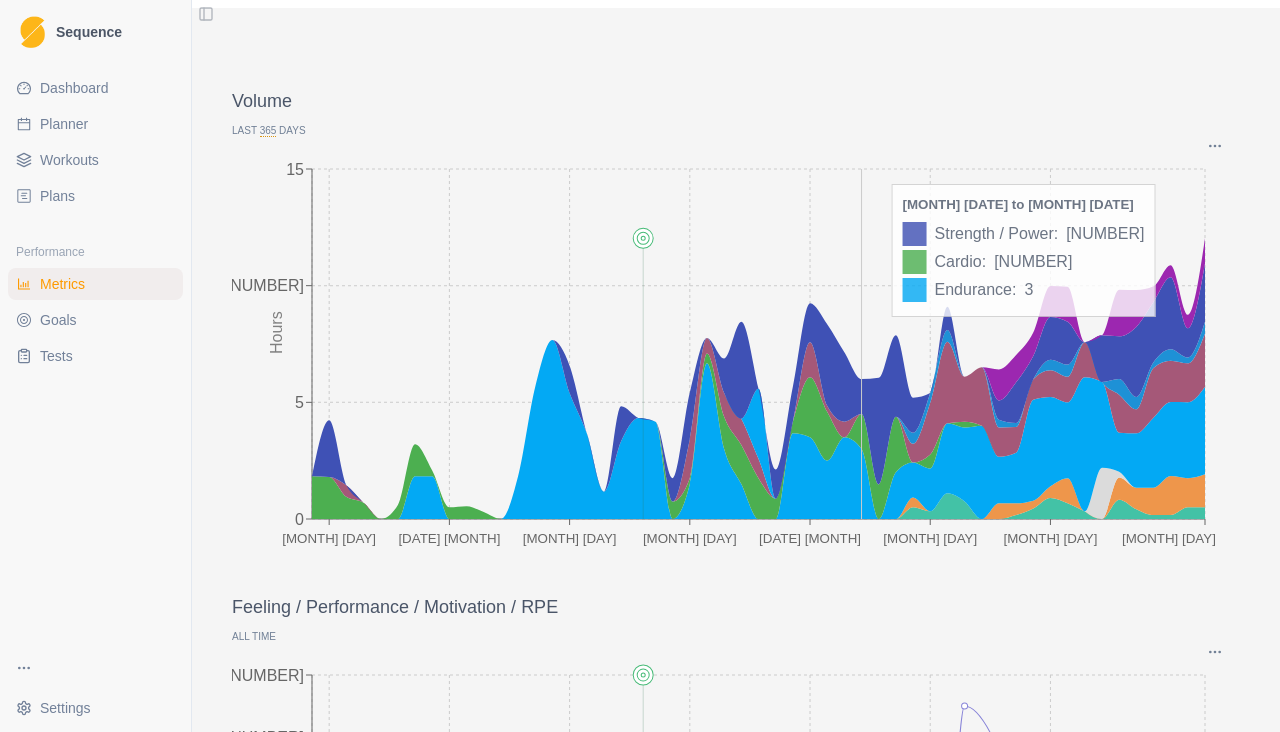 click on "[MONTH] [DAY] [MONTH] [DAY] [MONTH] [DAY] [MONTH] [DAY] [MONTH] [DAY] 0 5 10 15 Hours" 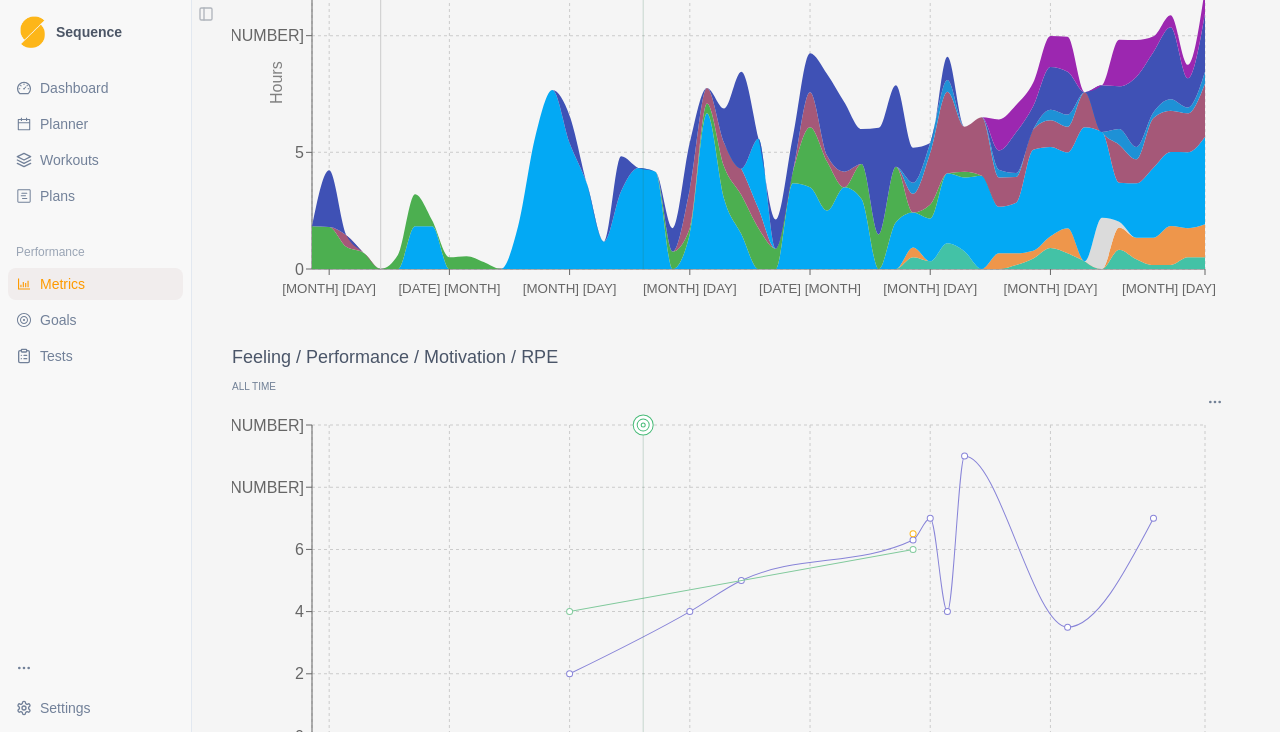 scroll, scrollTop: 0, scrollLeft: 0, axis: both 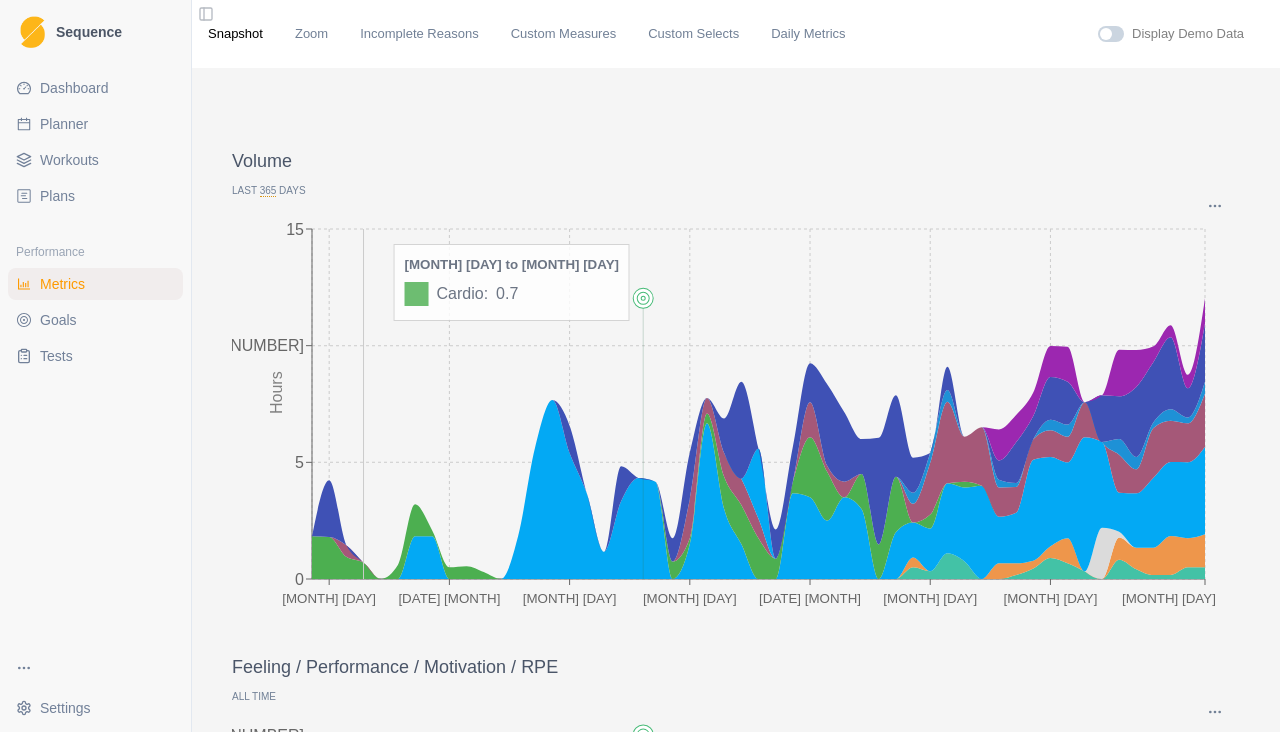 click 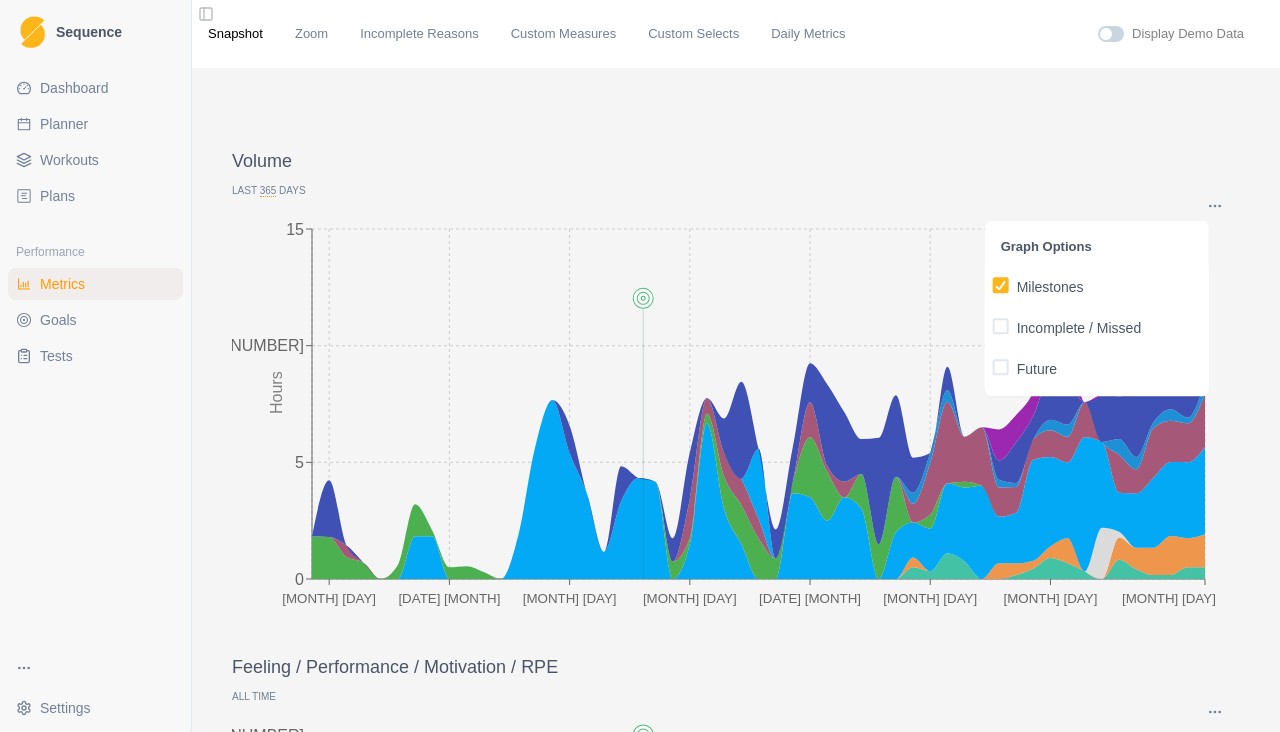 click on "Last   365   Days" at bounding box center [736, 190] 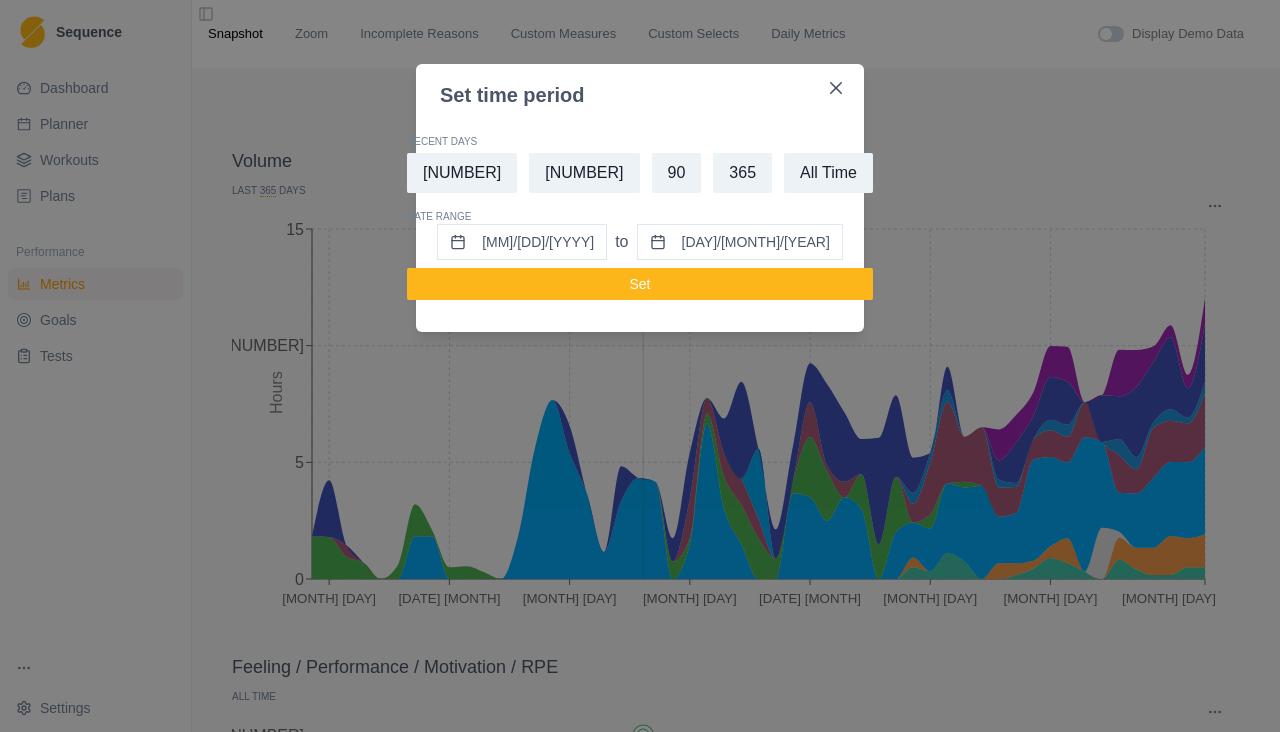 click on "Set time period Recent Days 7 30 90 365 All Time Date Range [DAY]/[MONTH]/[YEAR] to [DAY]/[MONTH]/[YEAR] Set" at bounding box center (640, 366) 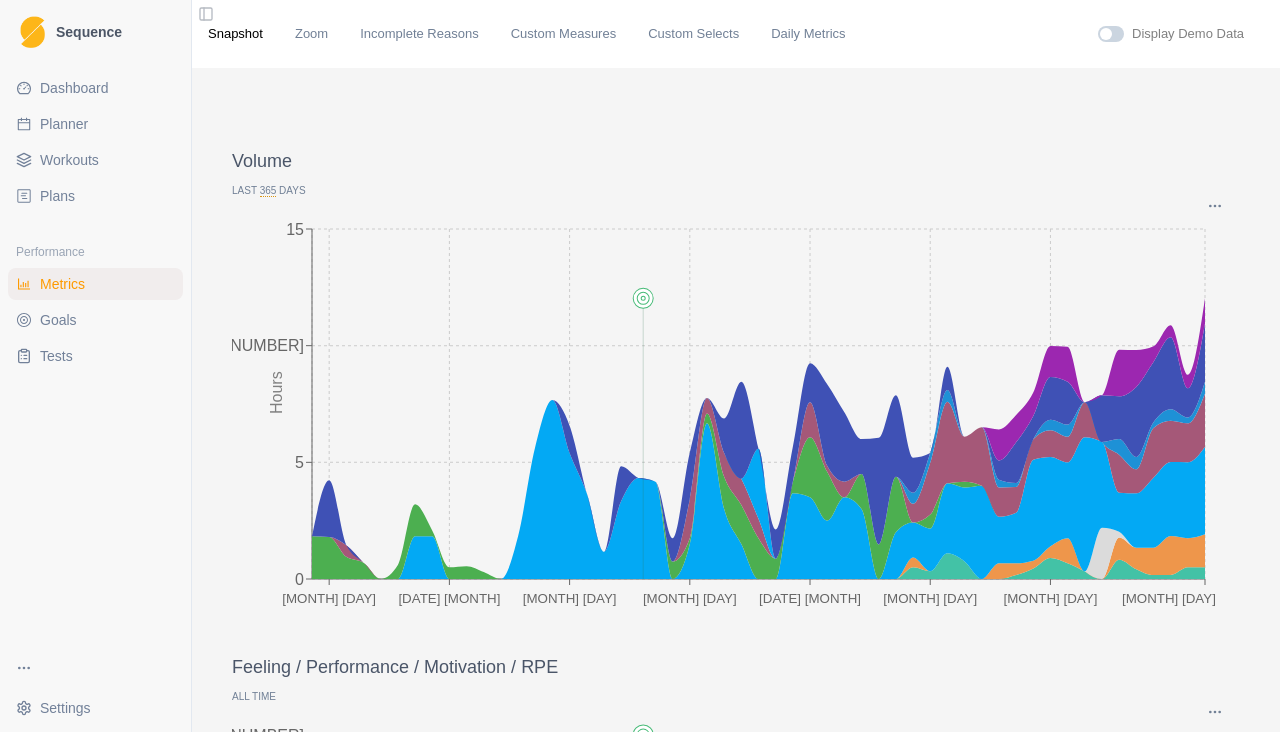 click at bounding box center [1111, 34] 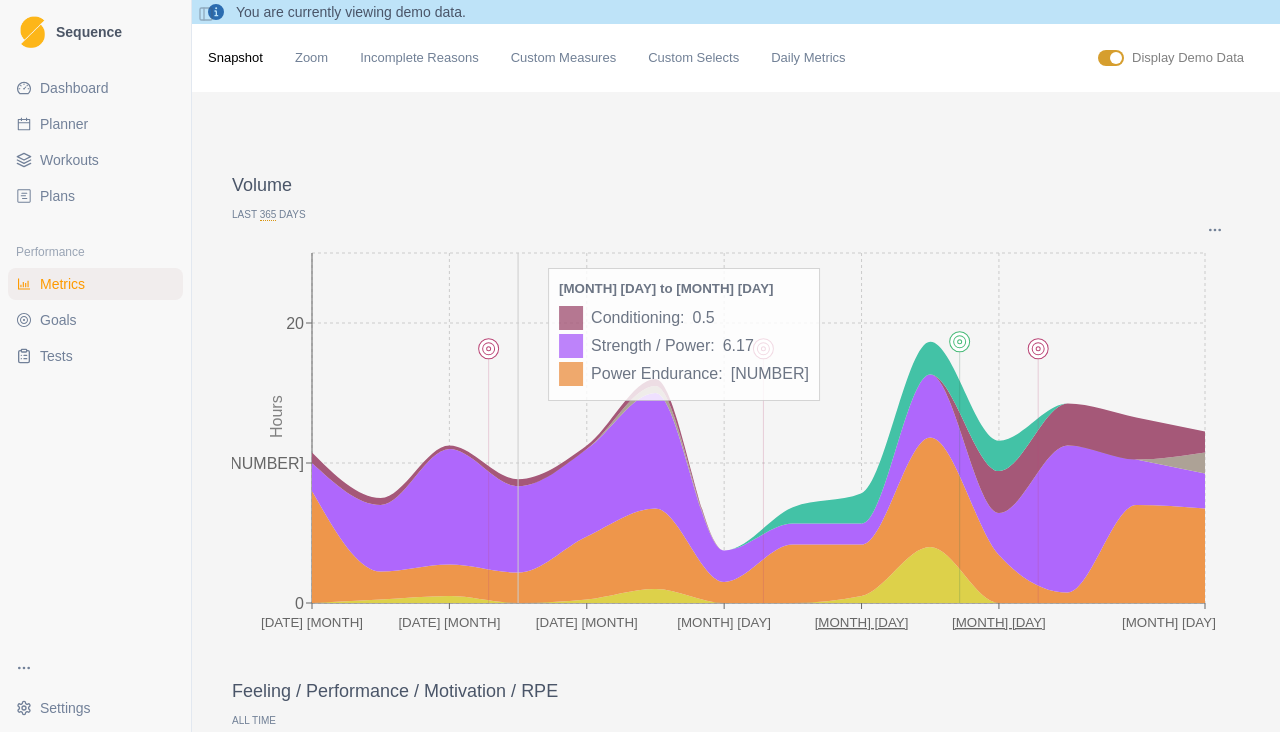 click 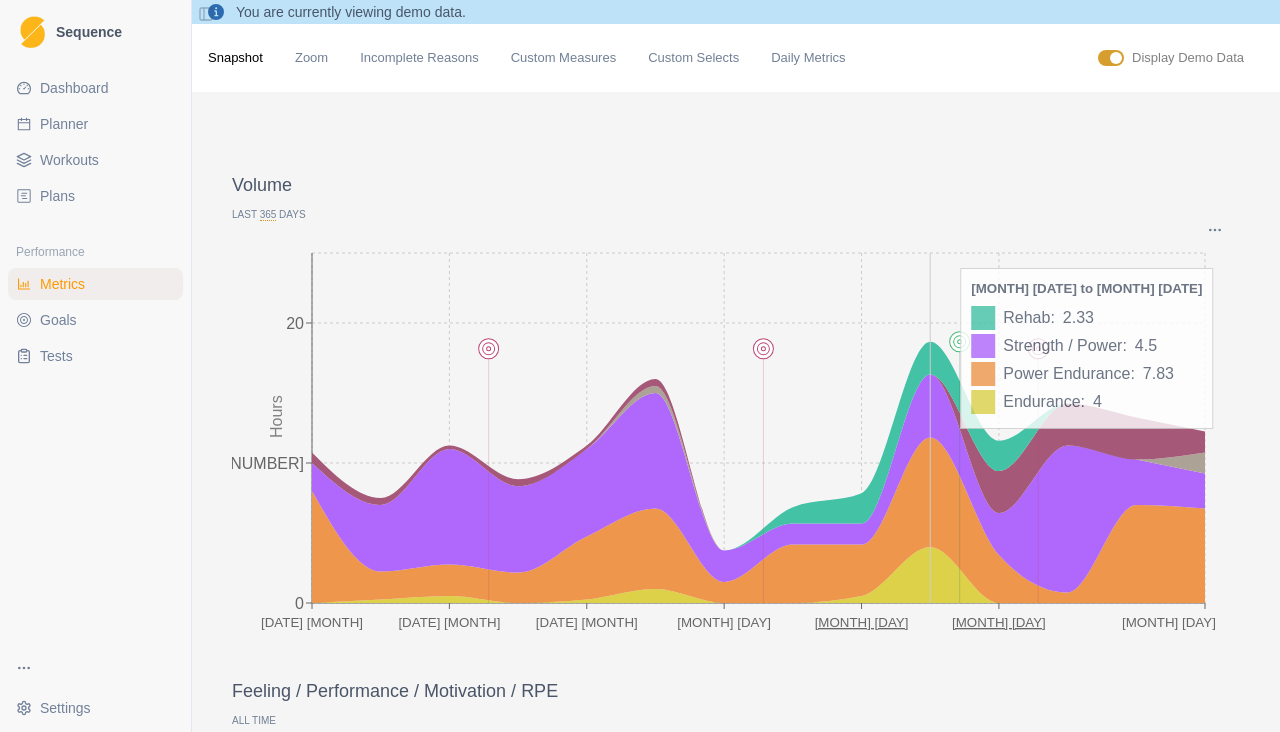 click 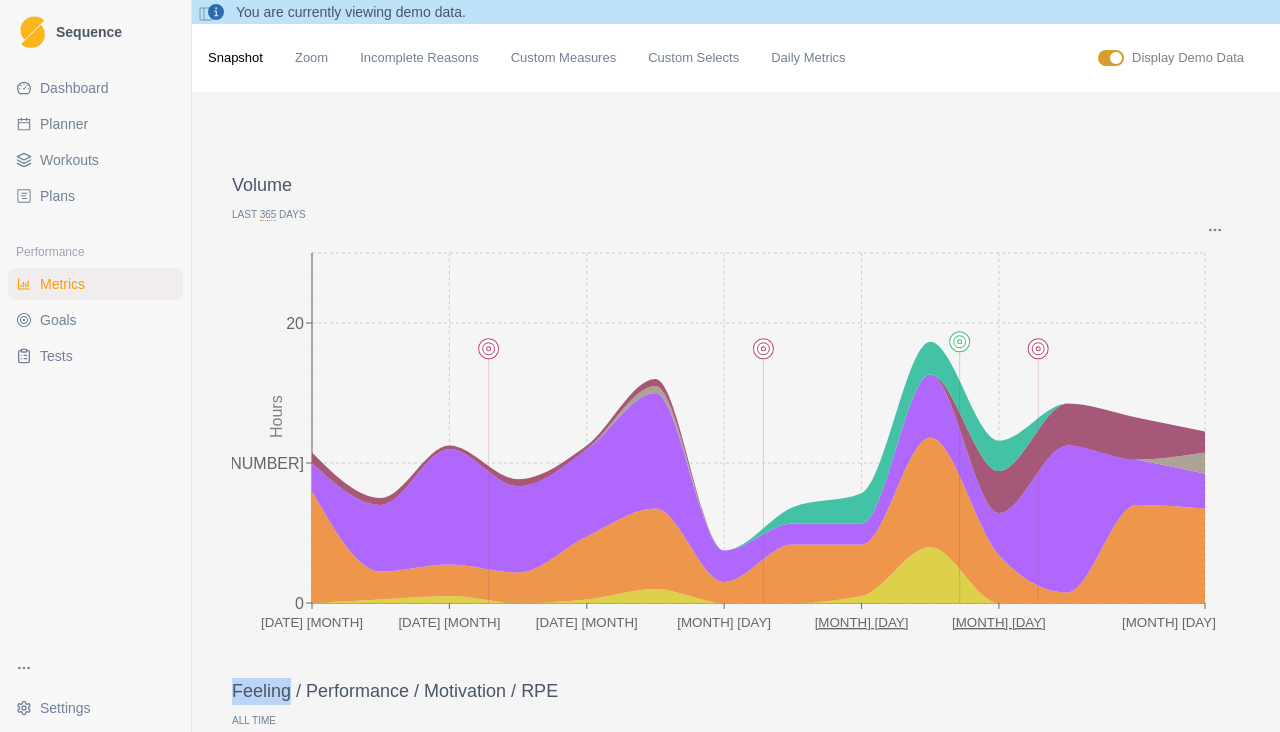 scroll, scrollTop: 0, scrollLeft: 0, axis: both 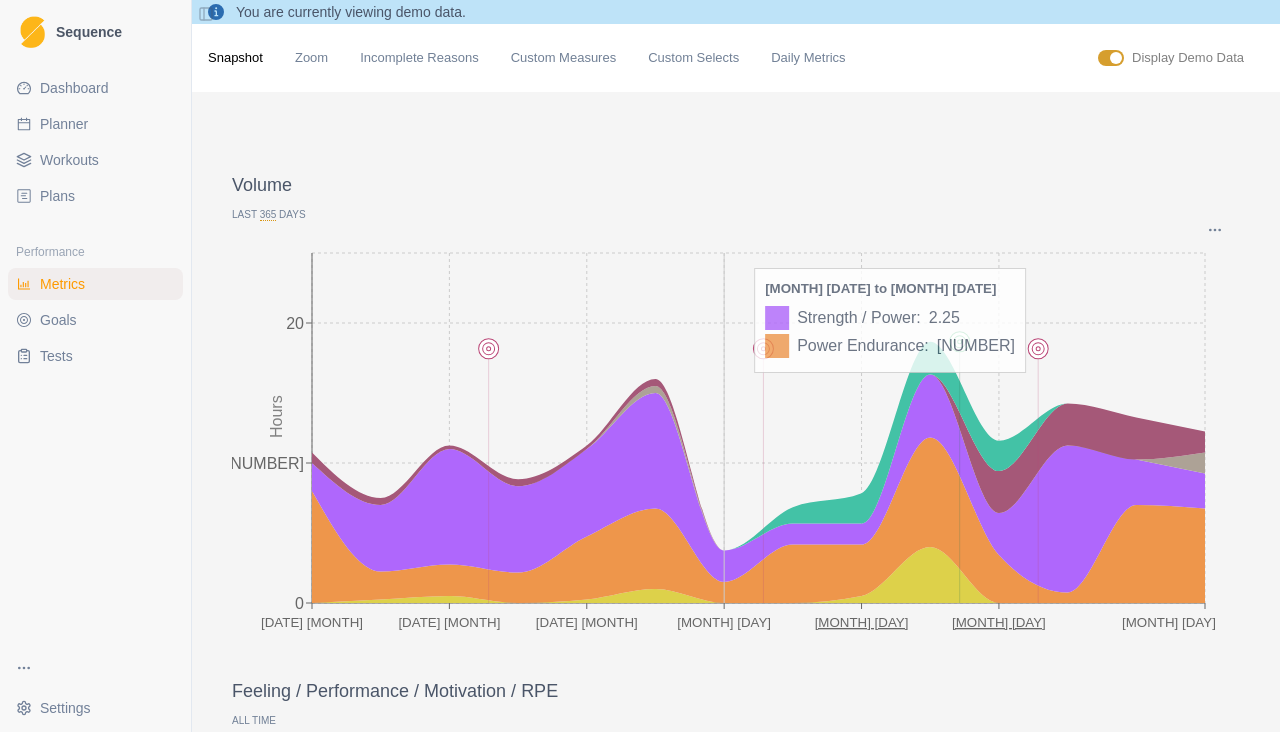 click on "[MONTH] [DAY] [MONTH] [DAY] [MONTH] [DAY] [MONTH] [DAY] [MONTH] [DAY] 0 10 20 Hours" 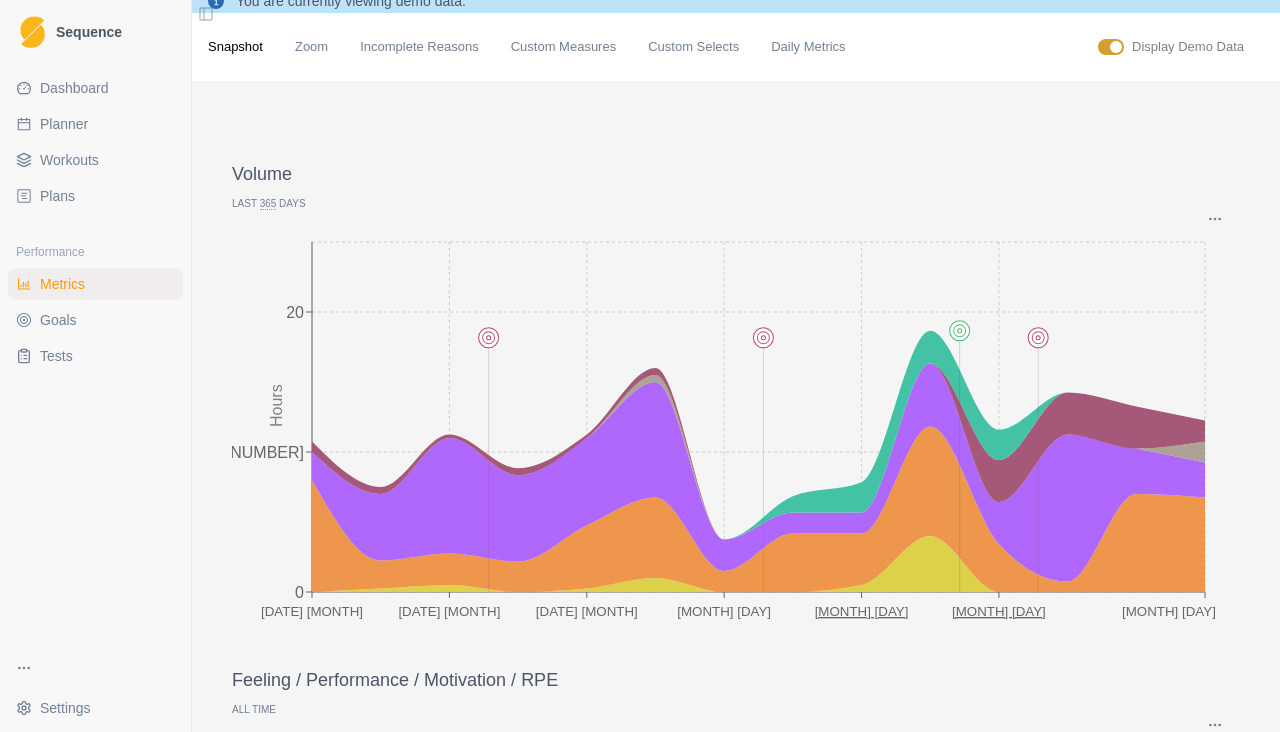 scroll, scrollTop: 12, scrollLeft: 0, axis: vertical 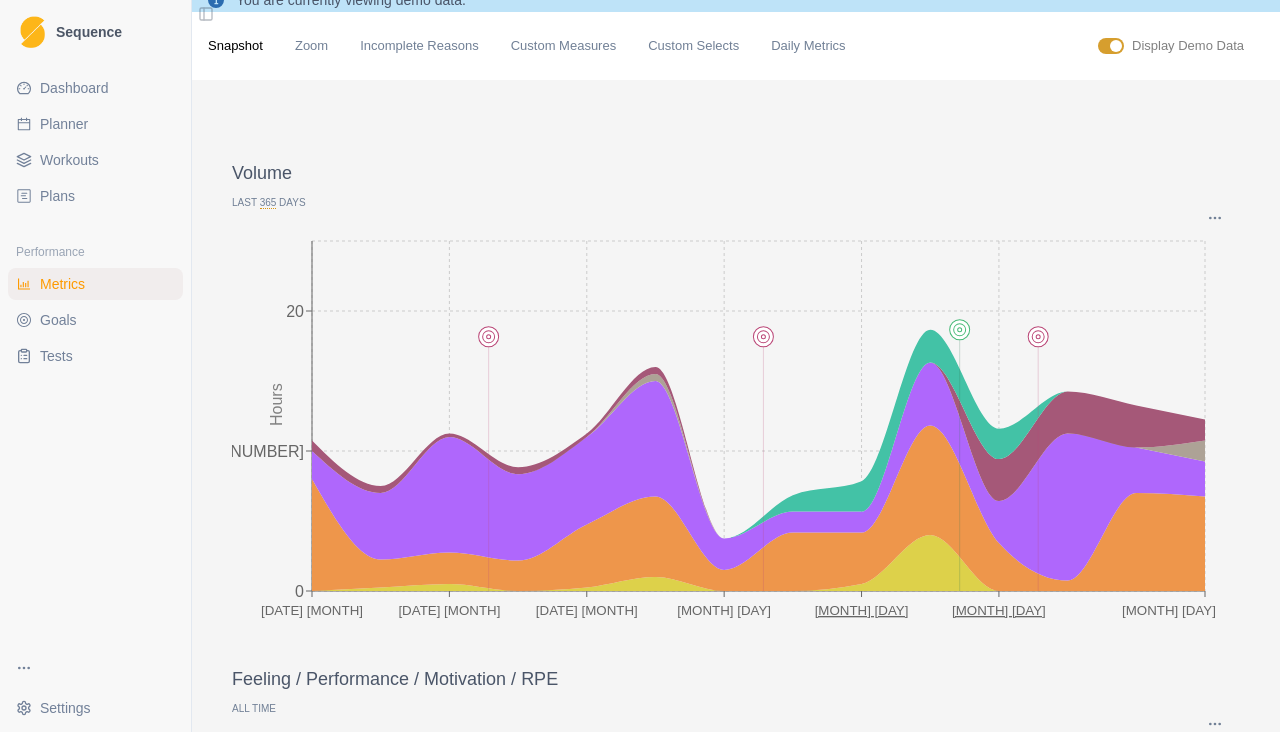 click 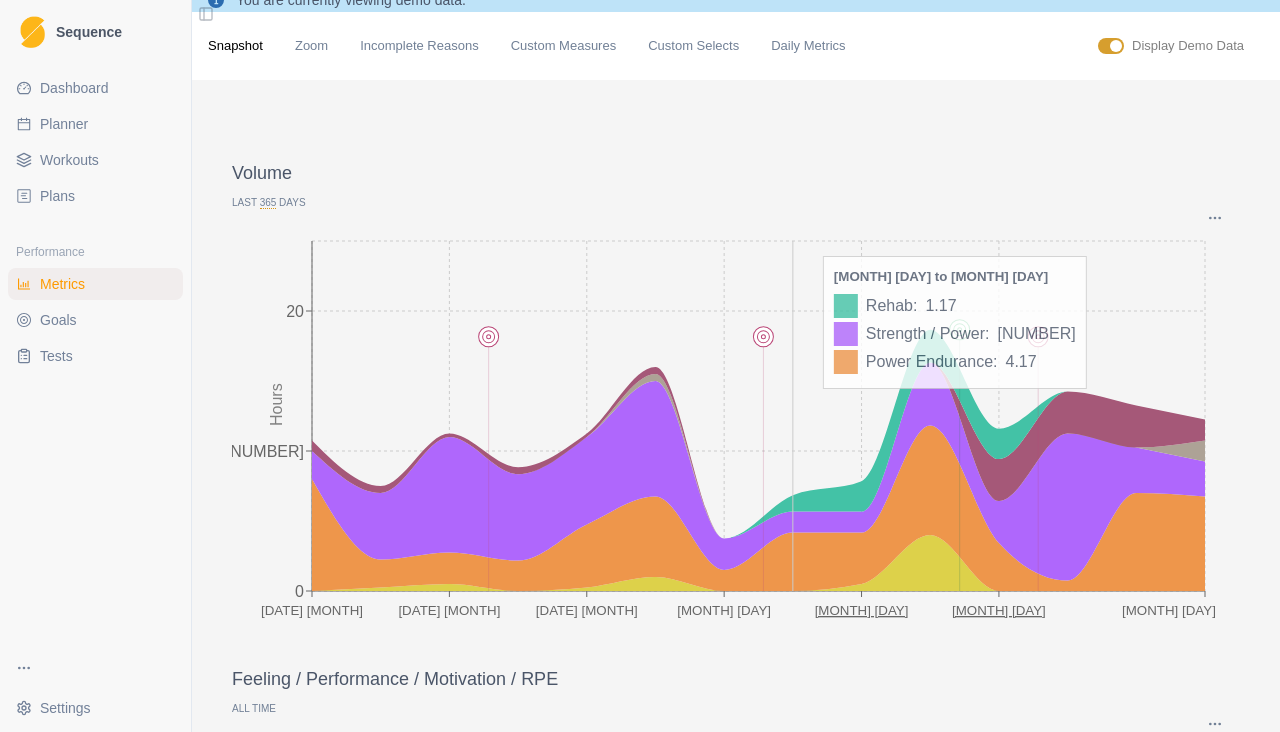 click 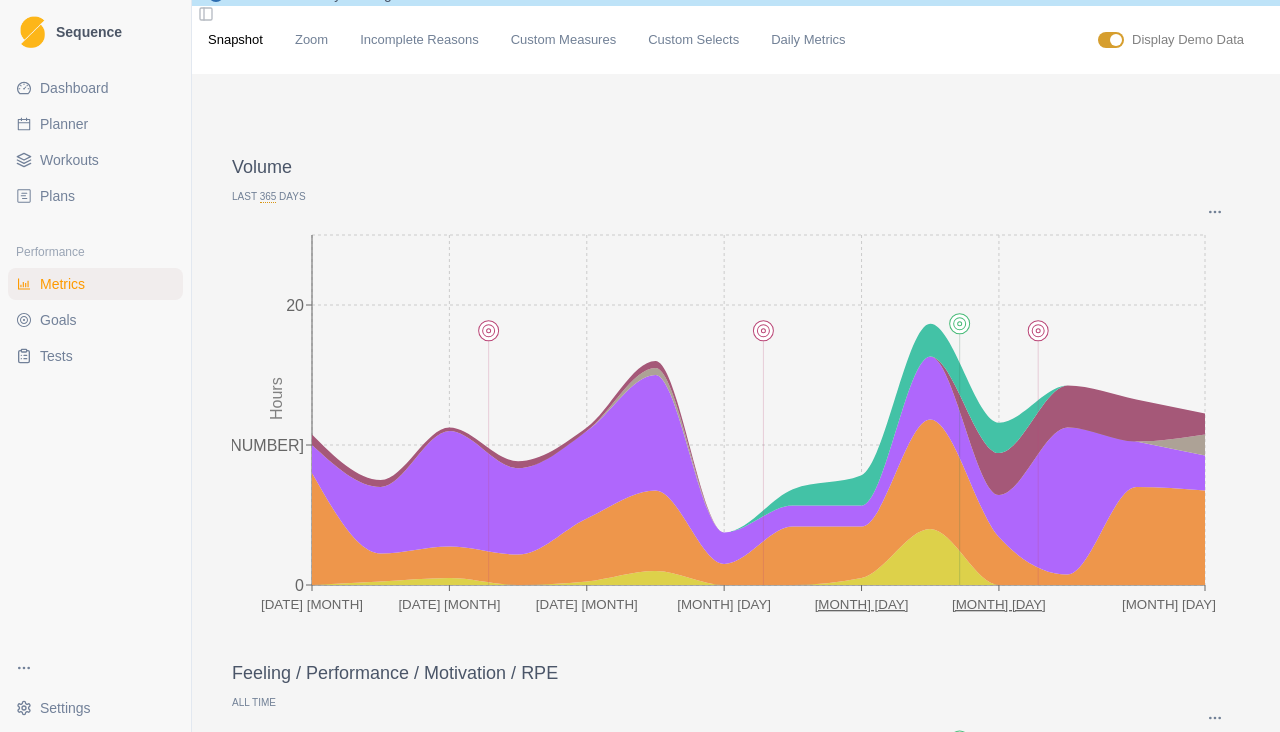 scroll, scrollTop: 0, scrollLeft: 0, axis: both 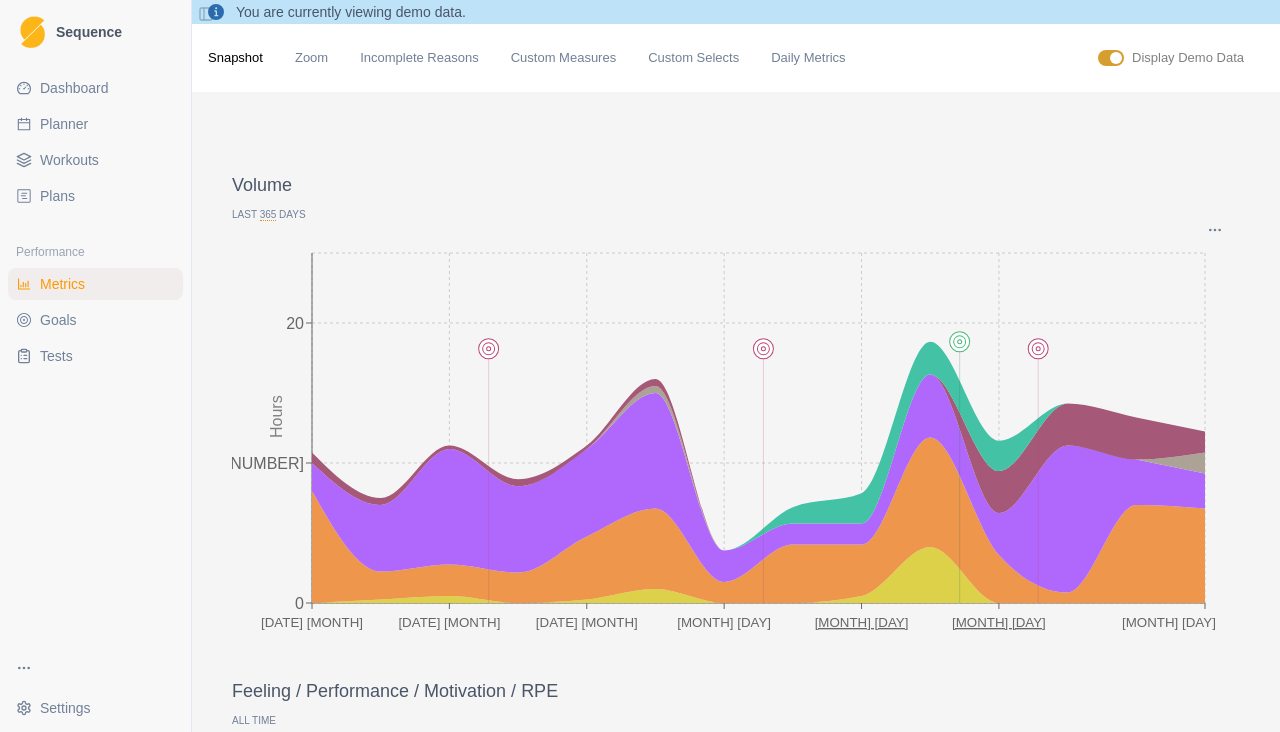 click on "[MONTH] [DAY] [MONTH] [DAY] [MONTH] [DAY] [MONTH] [DAY] [MONTH] [DAY] 0 10 20 Hours" 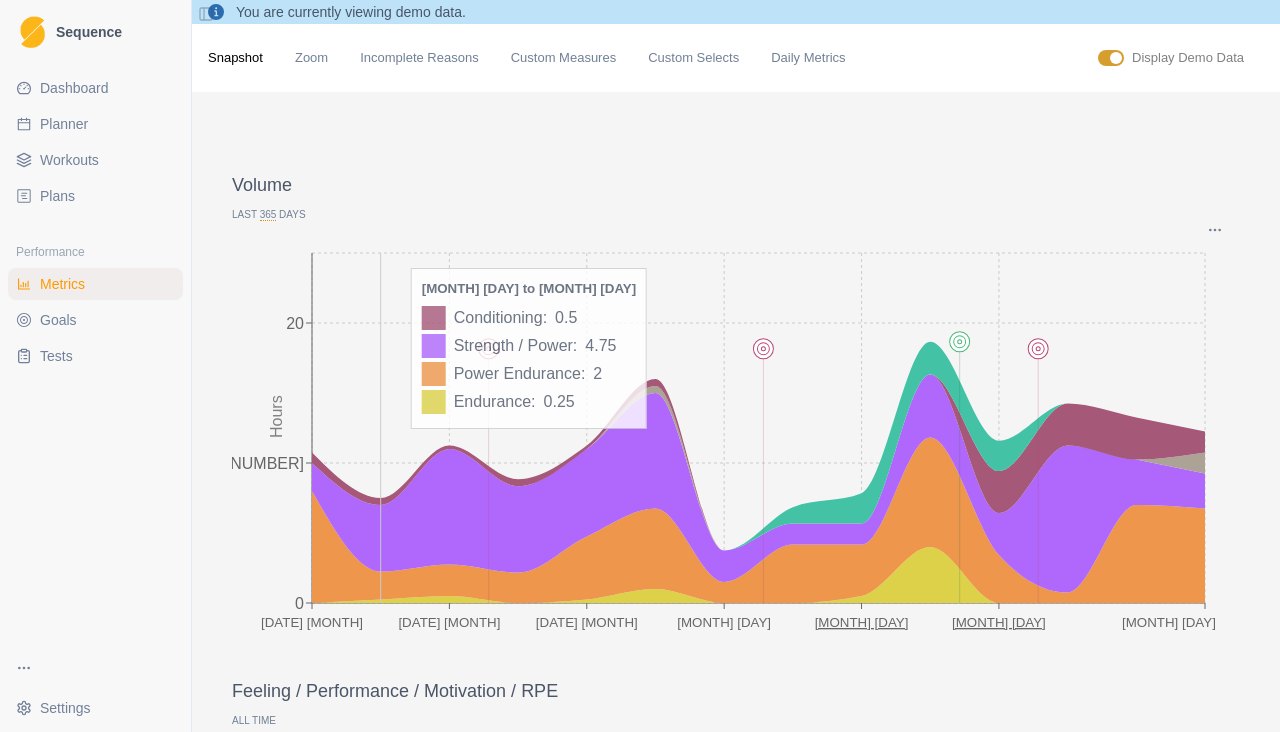 click 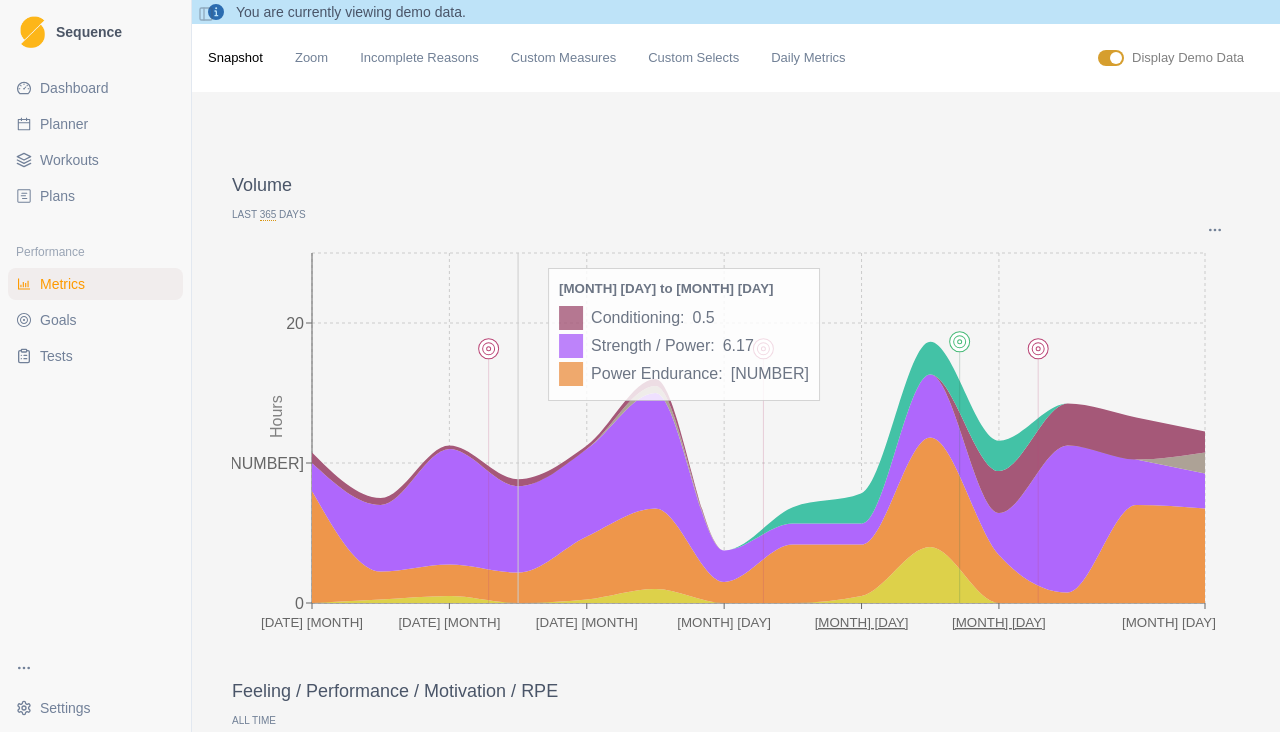 click on "[MONTH] [DAY] [MONTH] [DAY] [MONTH] [DAY] [MONTH] [DAY] [MONTH] [DAY] 0 10 20 Hours" 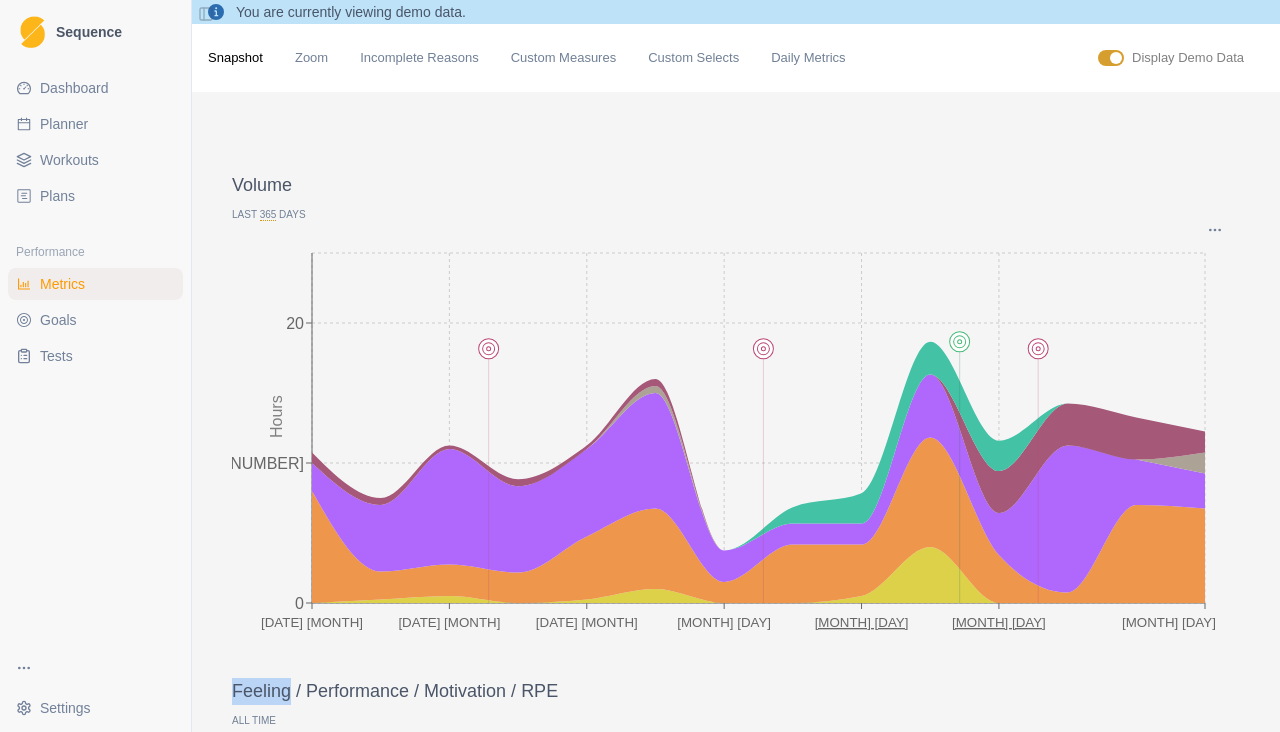 click on "[MONTH] [DAY] [MONTH] [DAY] [MONTH] [DAY] [MONTH] [DAY] [MONTH] [DAY] 0 10 20 Hours" 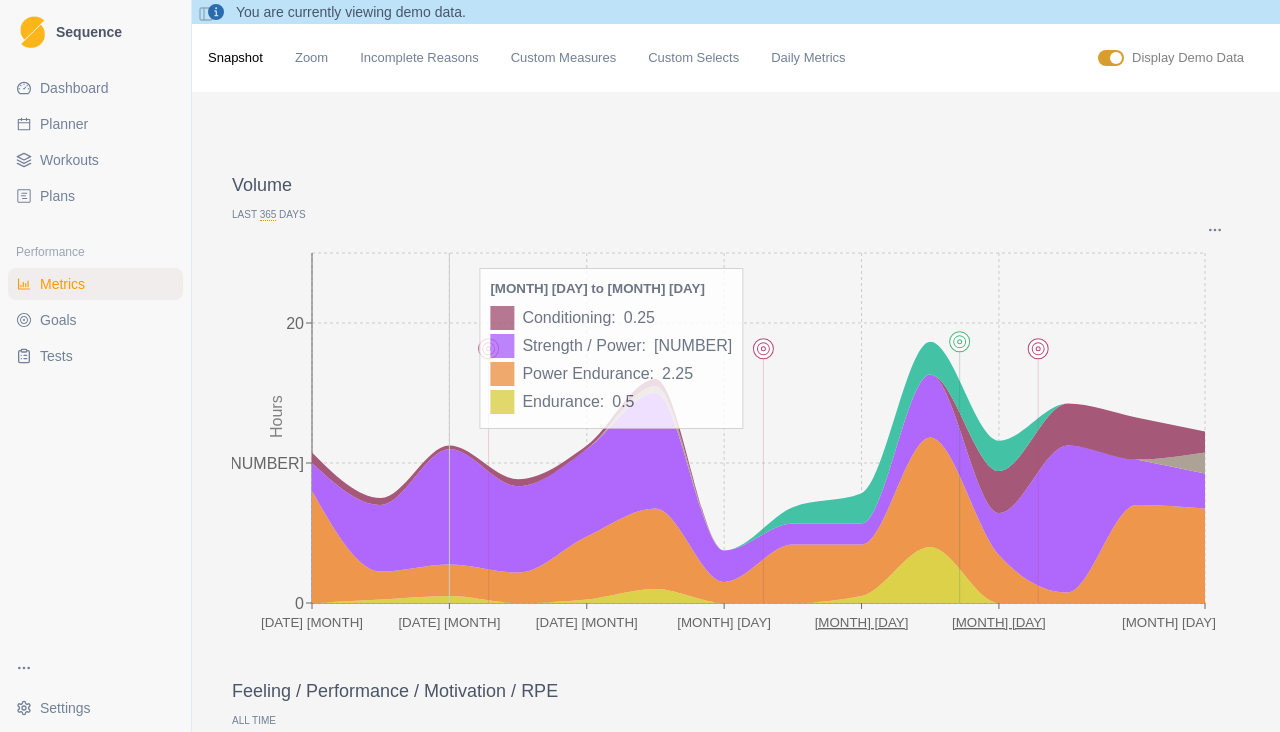 click on "[MONTH] [DAY] [MONTH] [DAY] [MONTH] [DAY] [MONTH] [DAY] [MONTH] [DAY] 0 10 20 Hours" 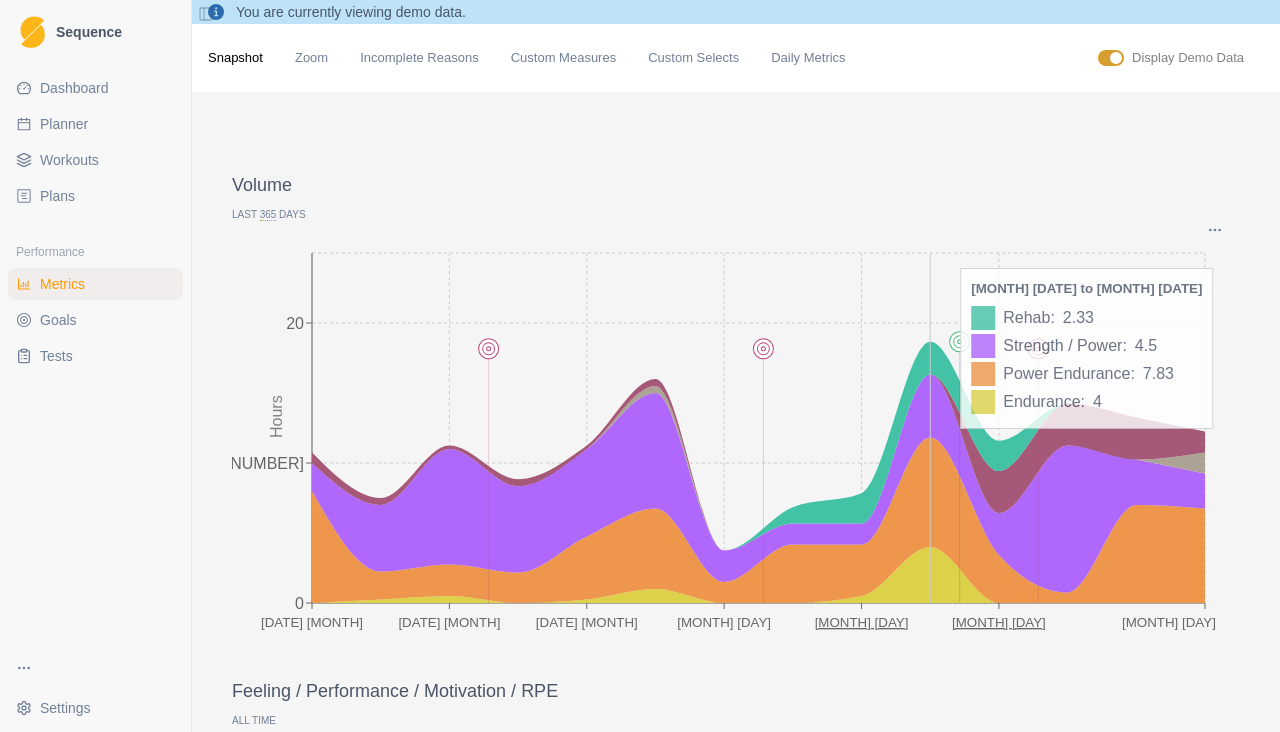 click on "[MONTH] [DAY] [MONTH] [DAY] [MONTH] [DAY] [MONTH] [DAY] [MONTH] [DAY] 0 10 20 Hours" 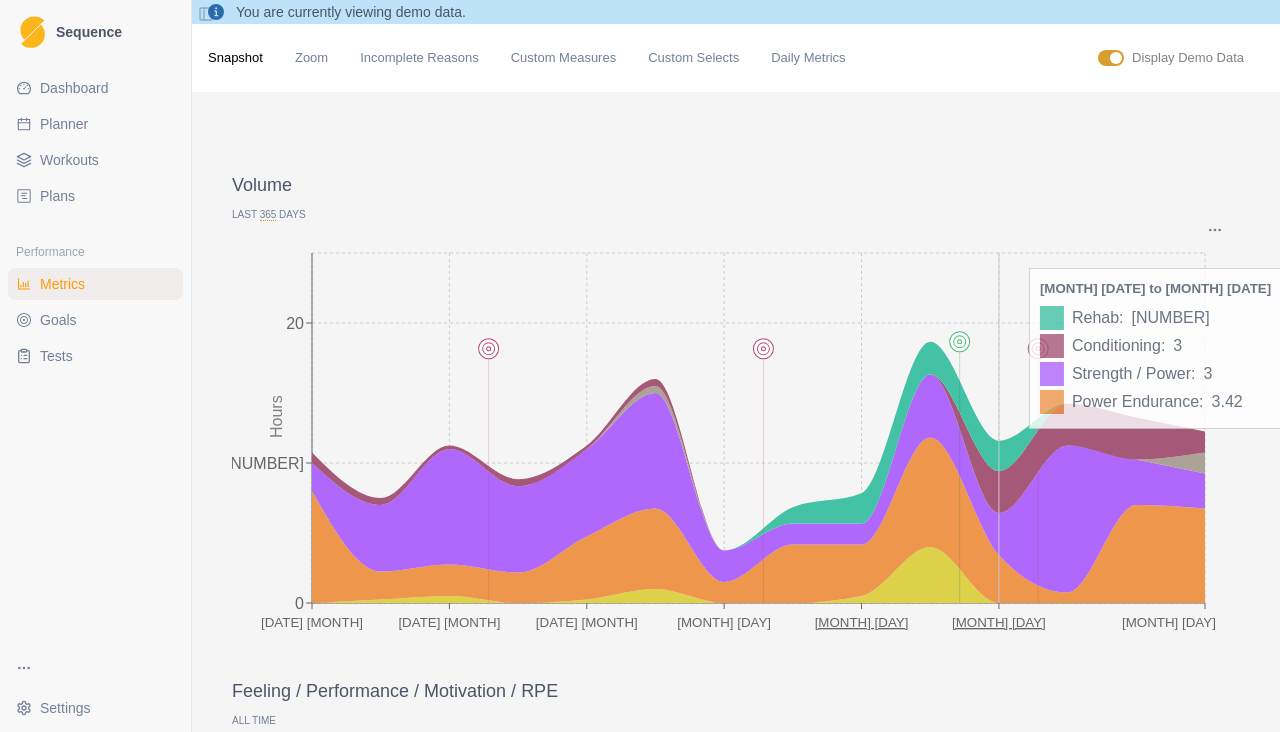 click 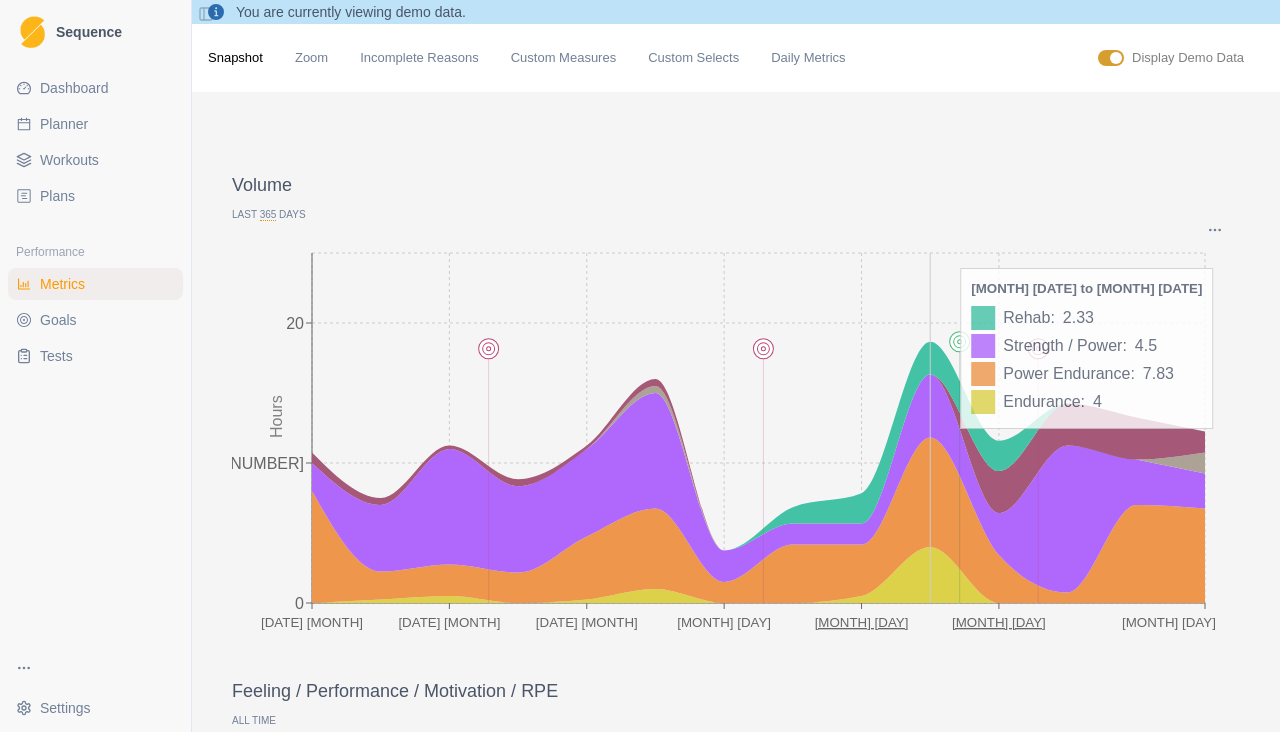 click 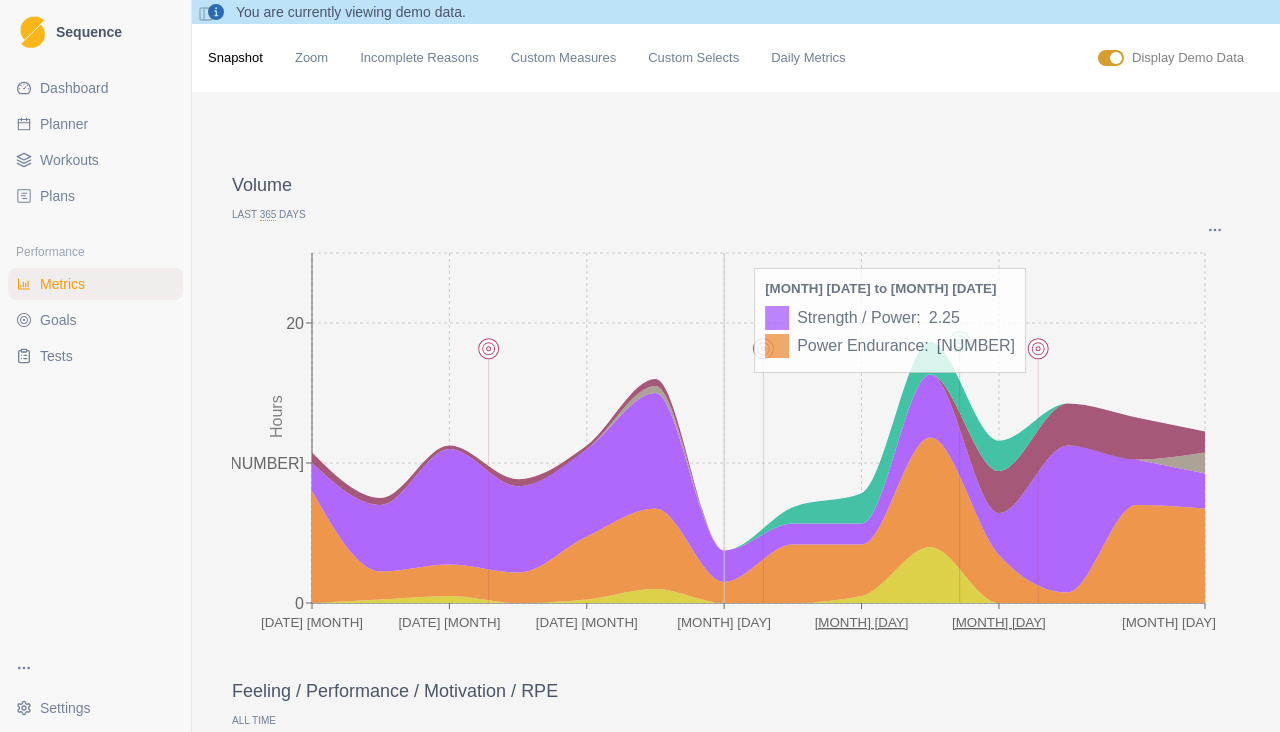 click 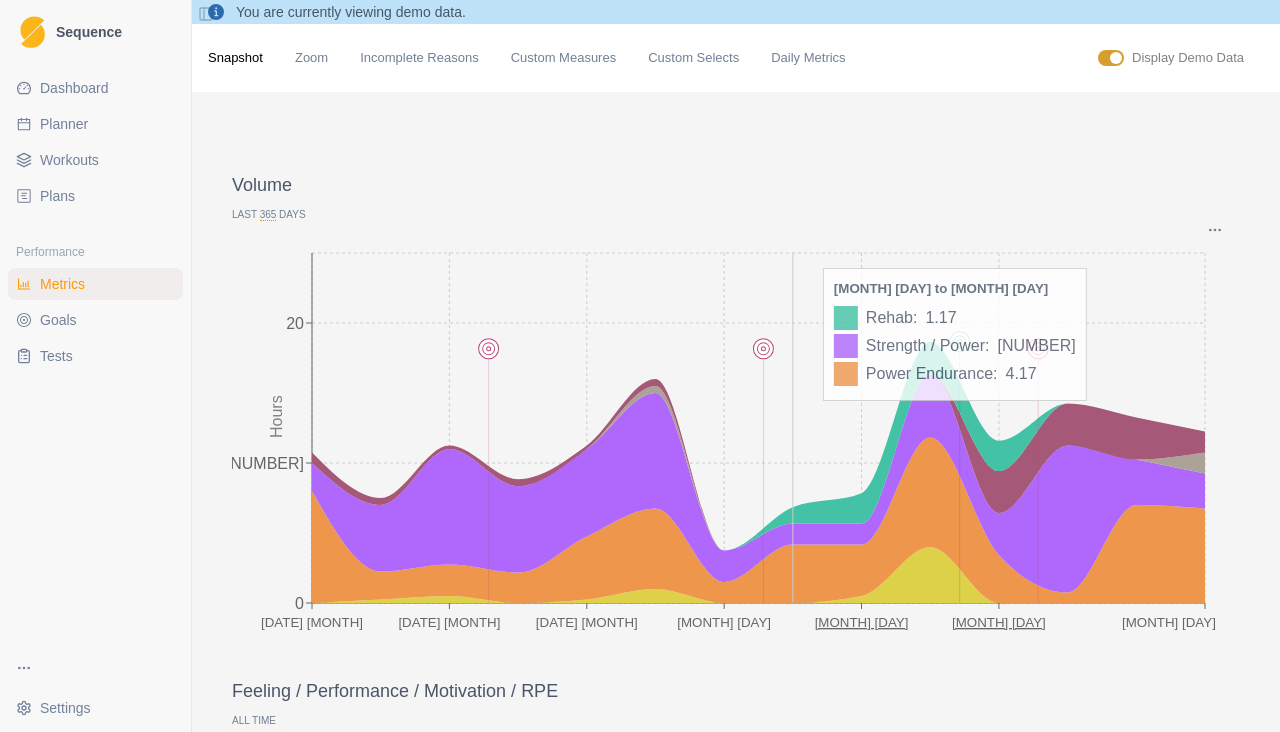 click 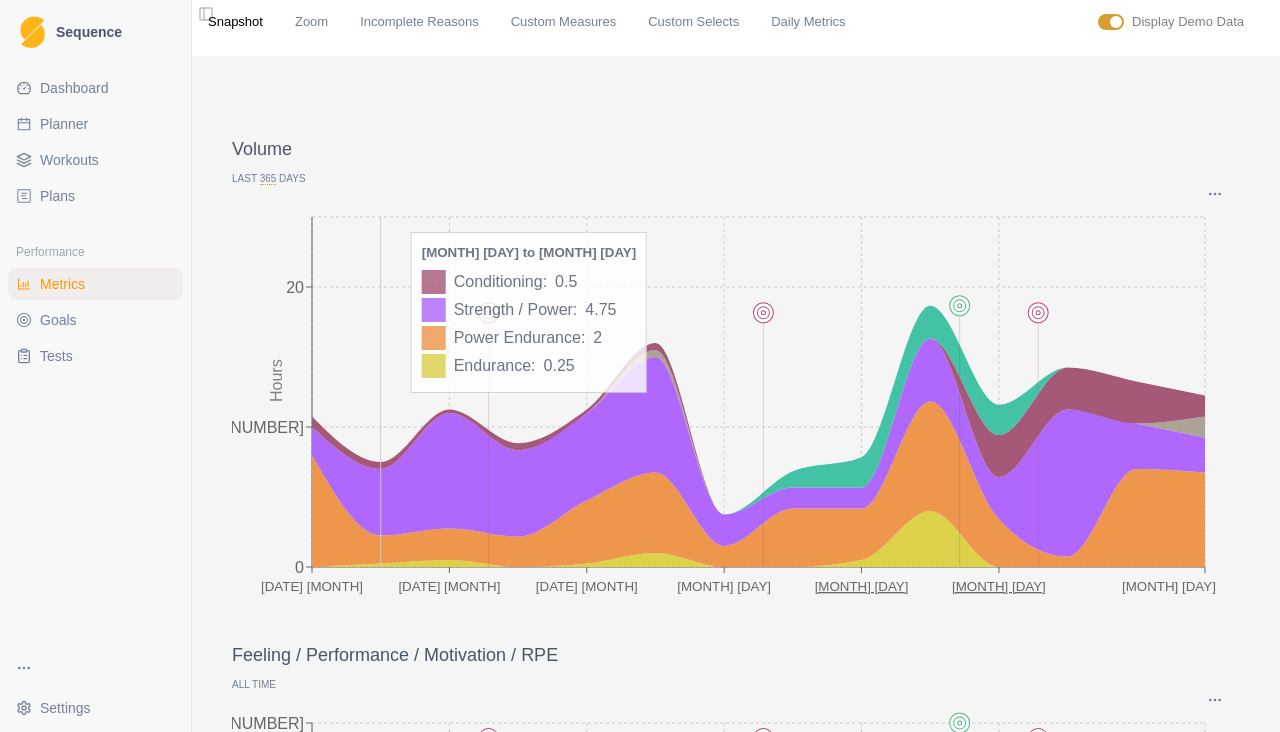 scroll, scrollTop: 0, scrollLeft: 0, axis: both 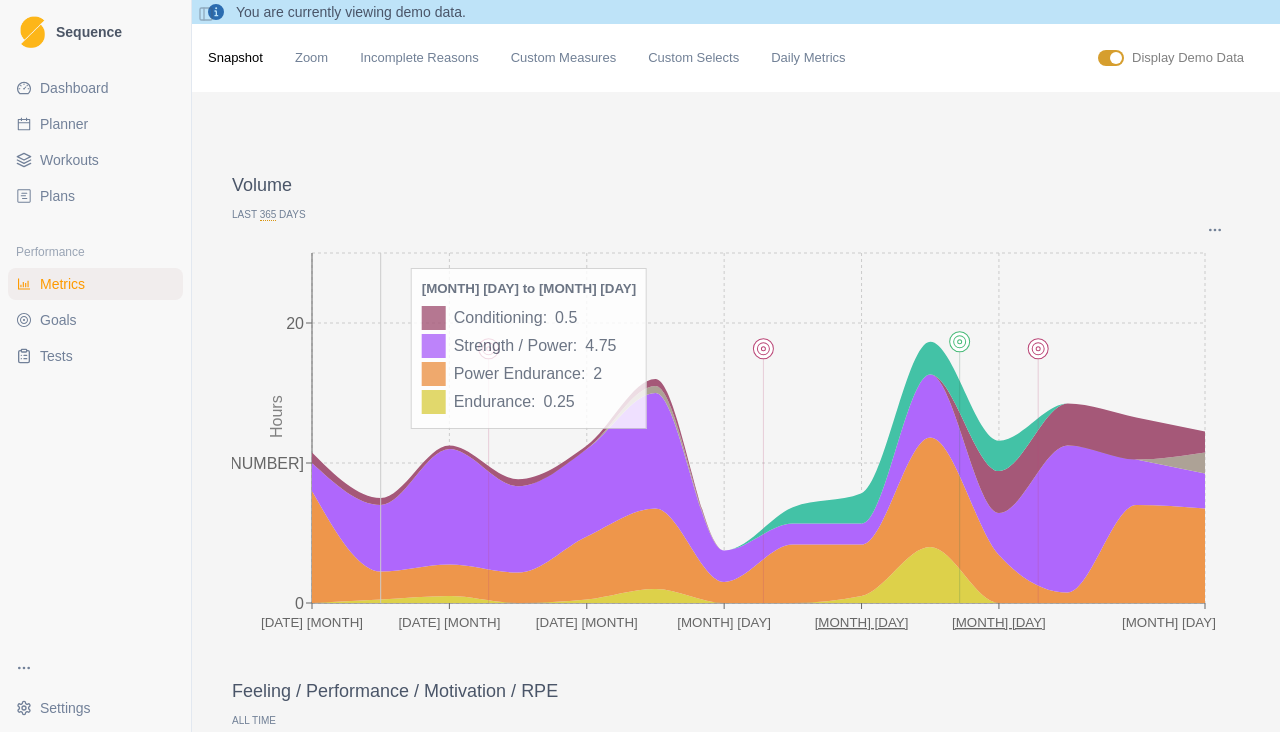 click 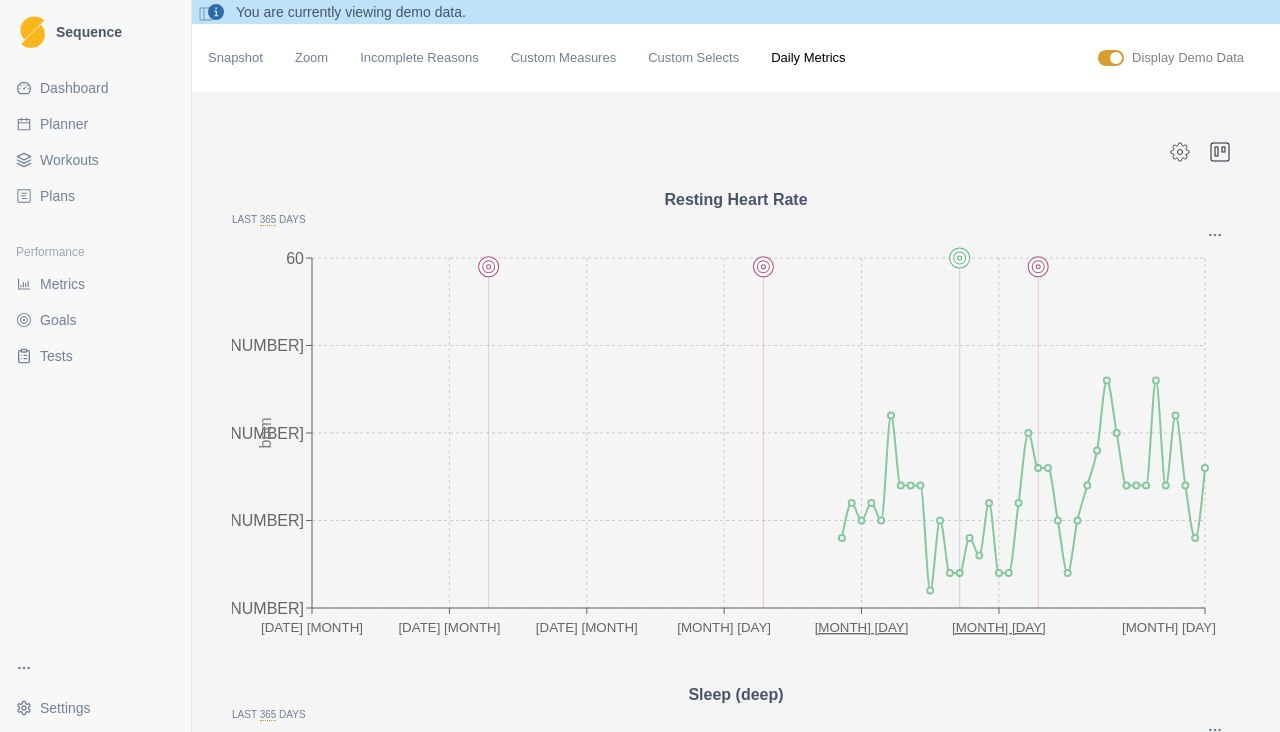 click 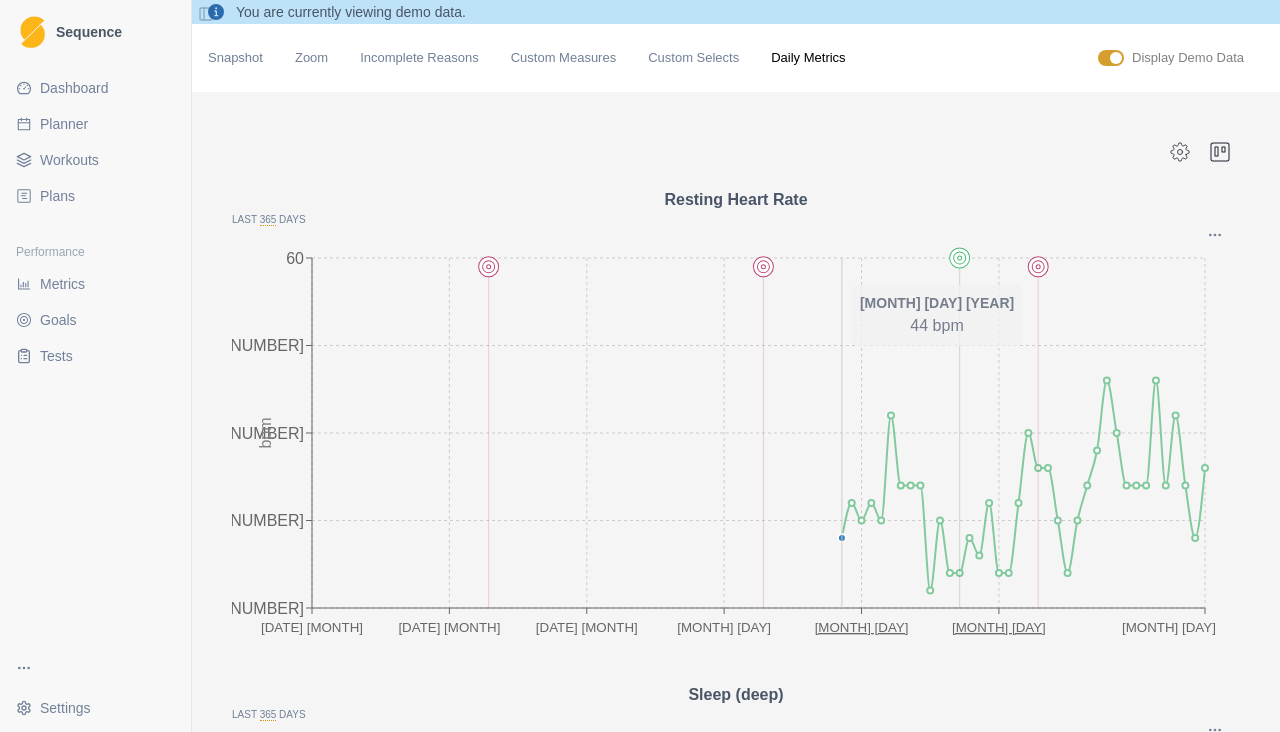 click on "[MONTH] [DAY] [MONTH] [DAY] [MONTH] [DAY] [MONTH] [DAY] [MONTH] [DAY] [DAY] [DAY] [DAY] bpm" 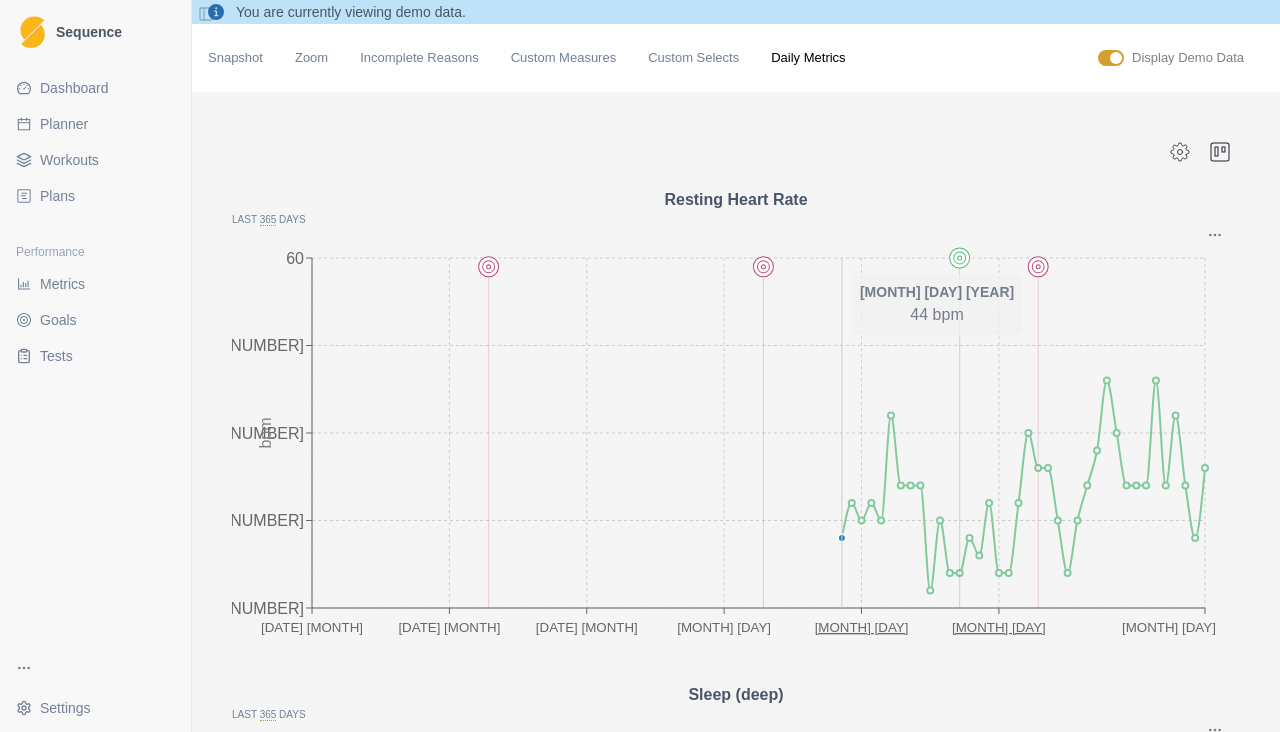 click on "Snapshot" at bounding box center [235, 58] 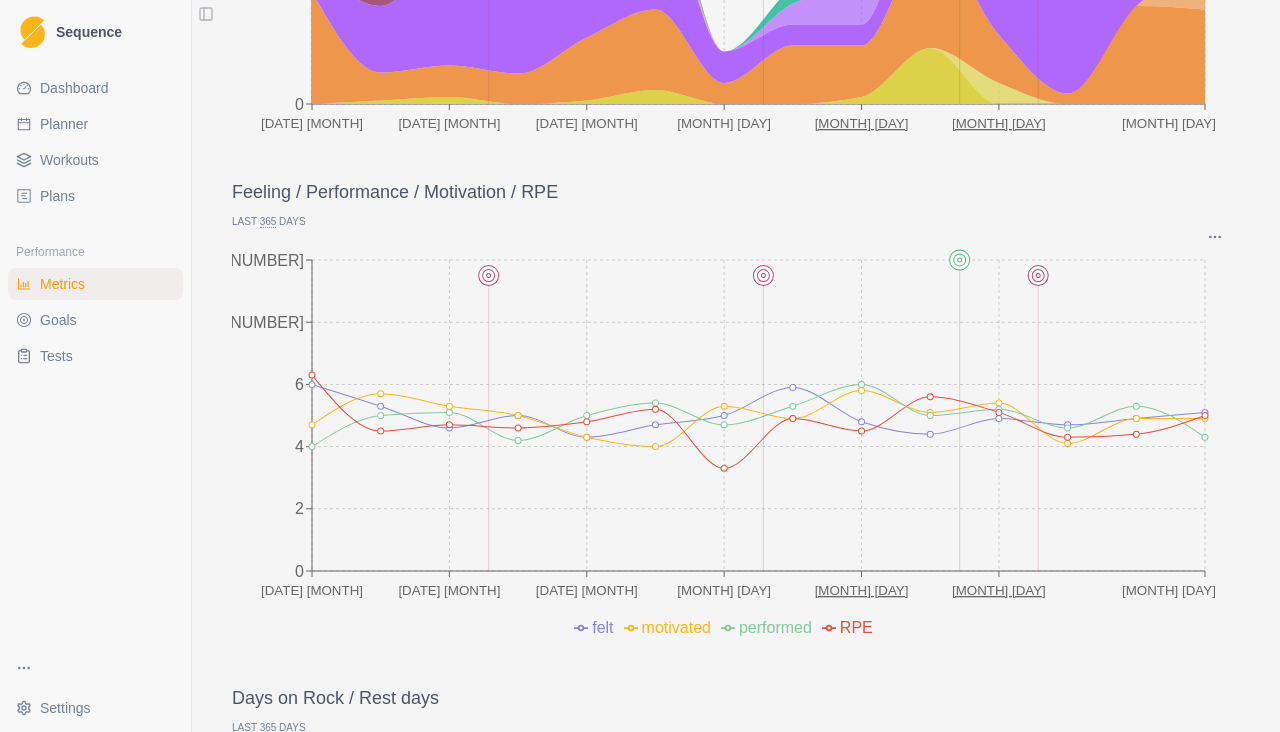 scroll, scrollTop: 0, scrollLeft: 0, axis: both 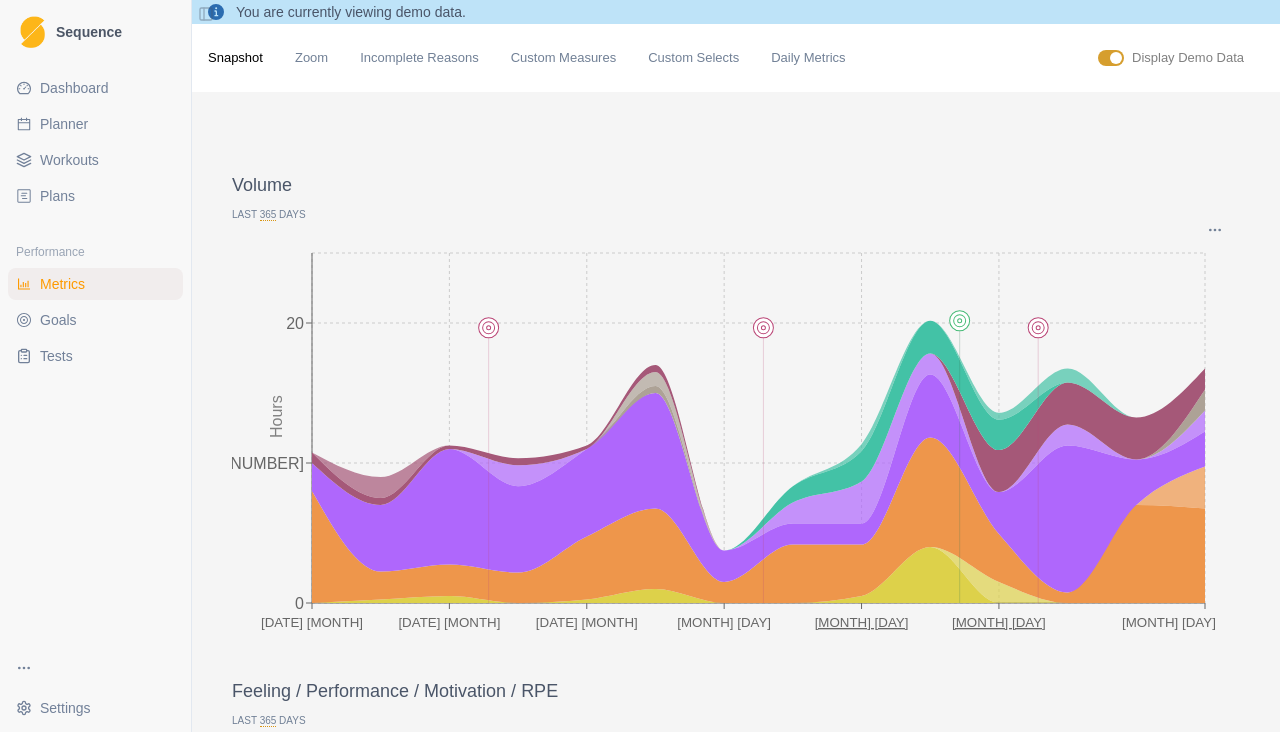 click on "[MONTH] [DAY]" 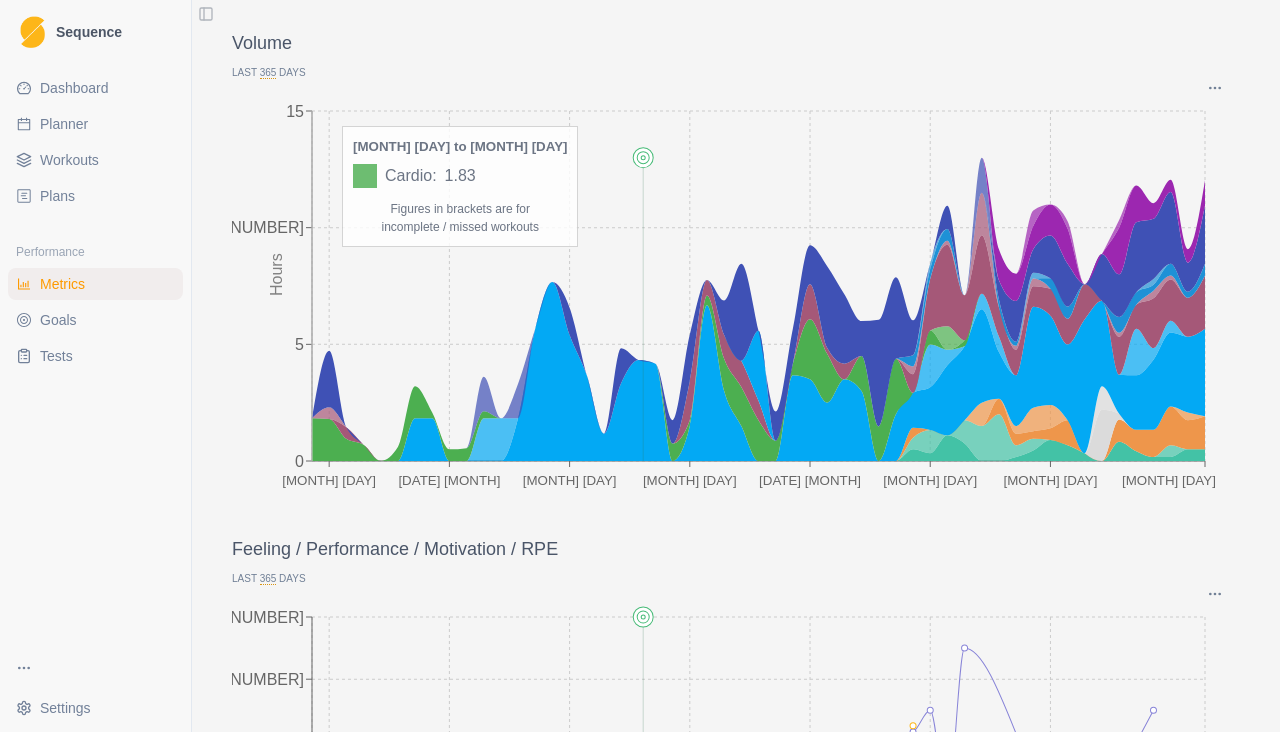 scroll, scrollTop: 0, scrollLeft: 0, axis: both 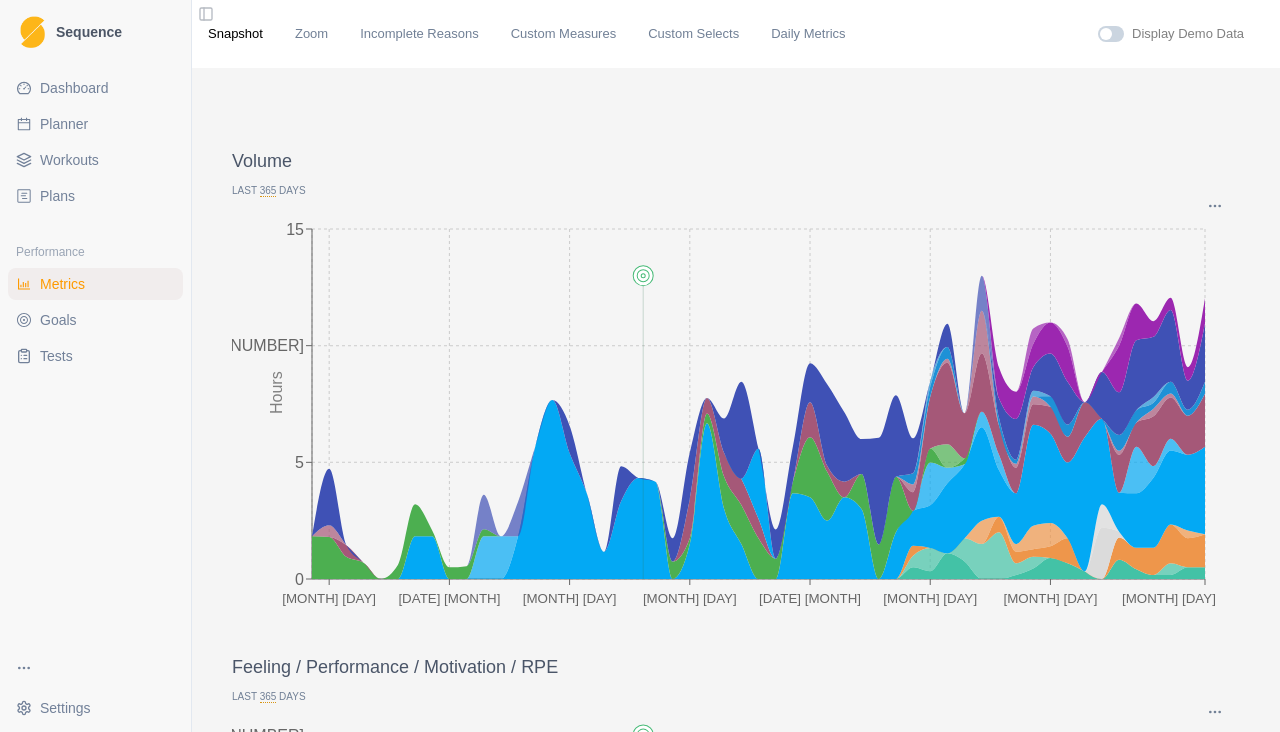 click 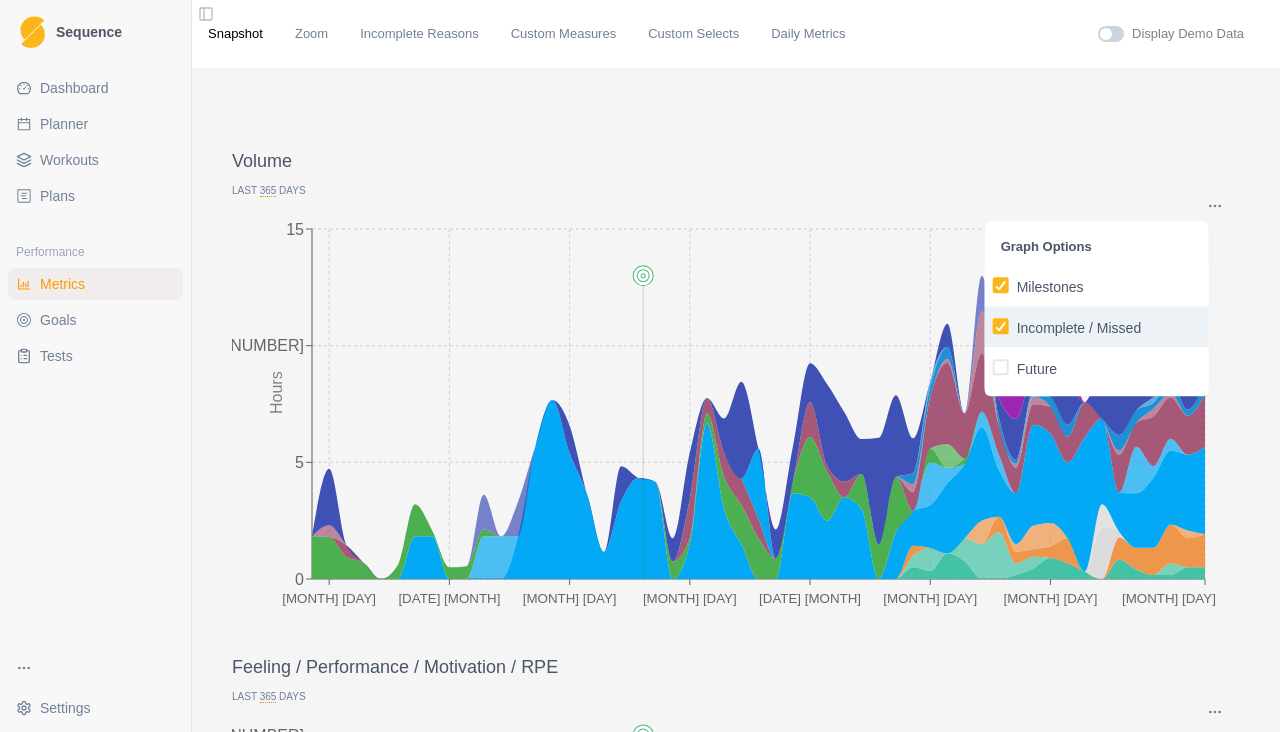 click 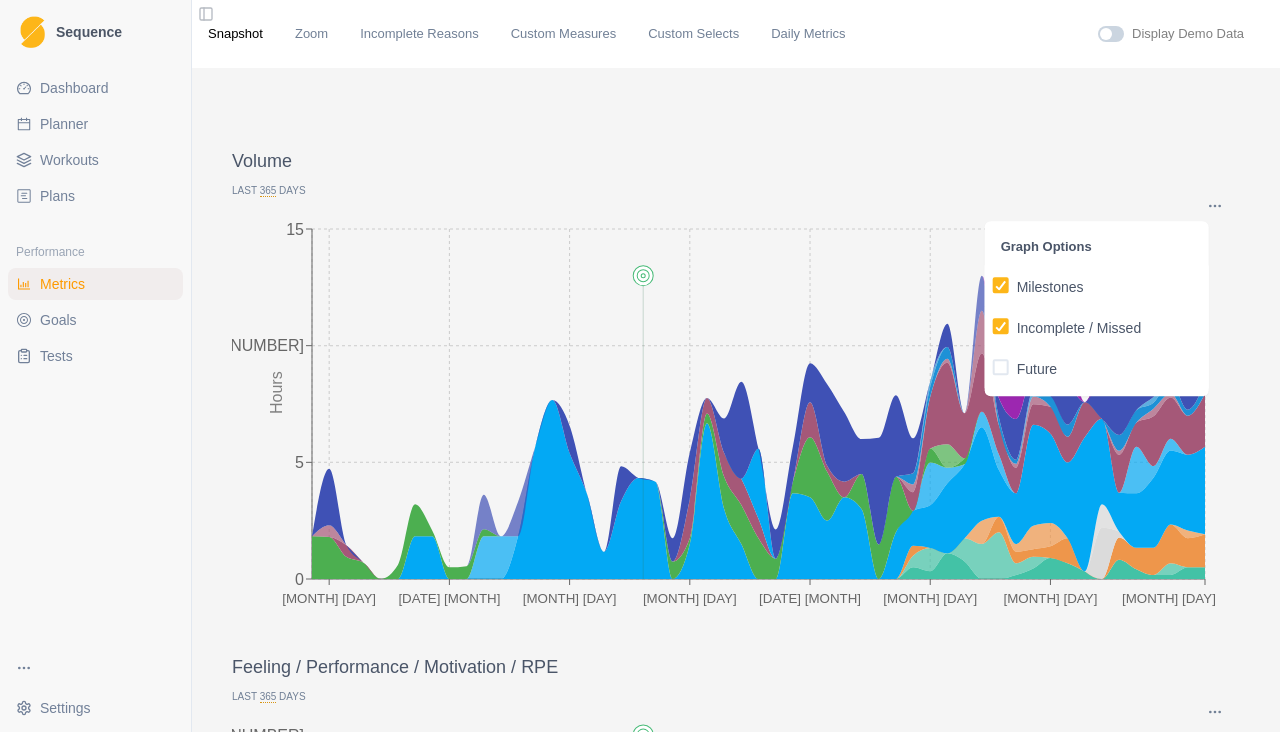 click on "Incomplete / Missed" at bounding box center [992, 326] 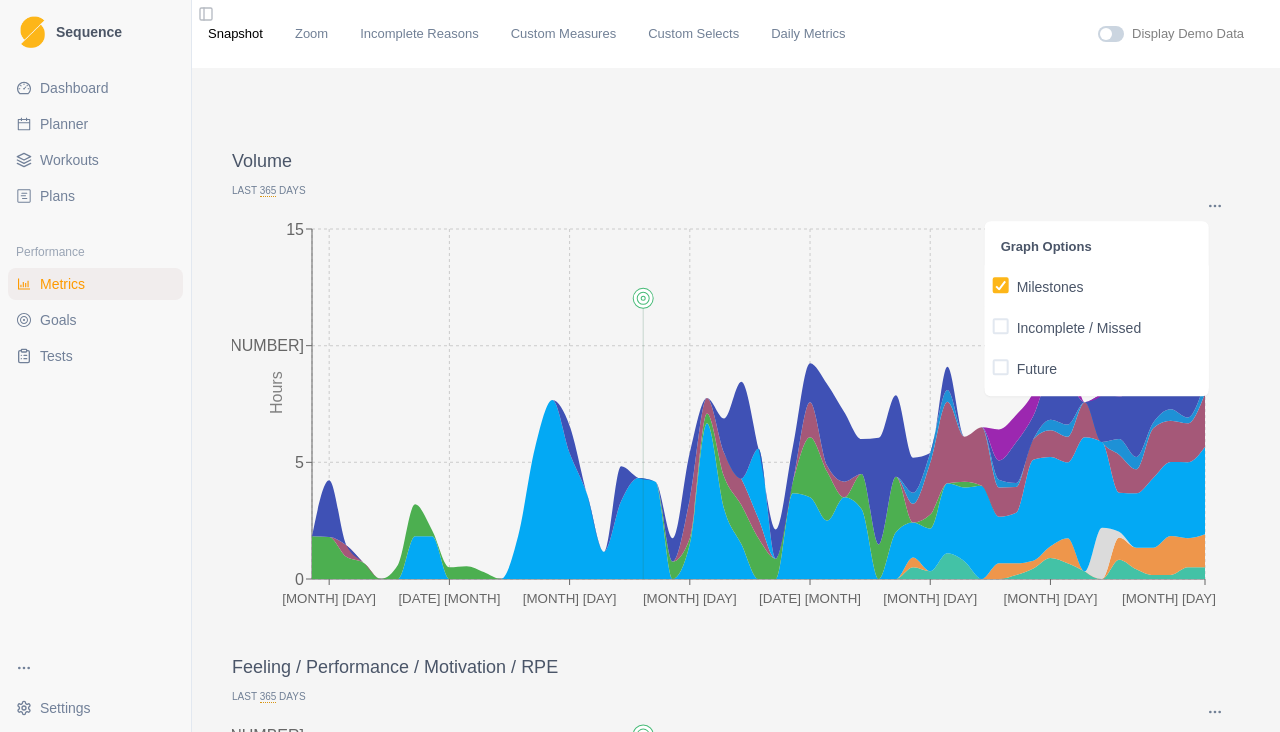 click on "Volume" at bounding box center (736, 161) 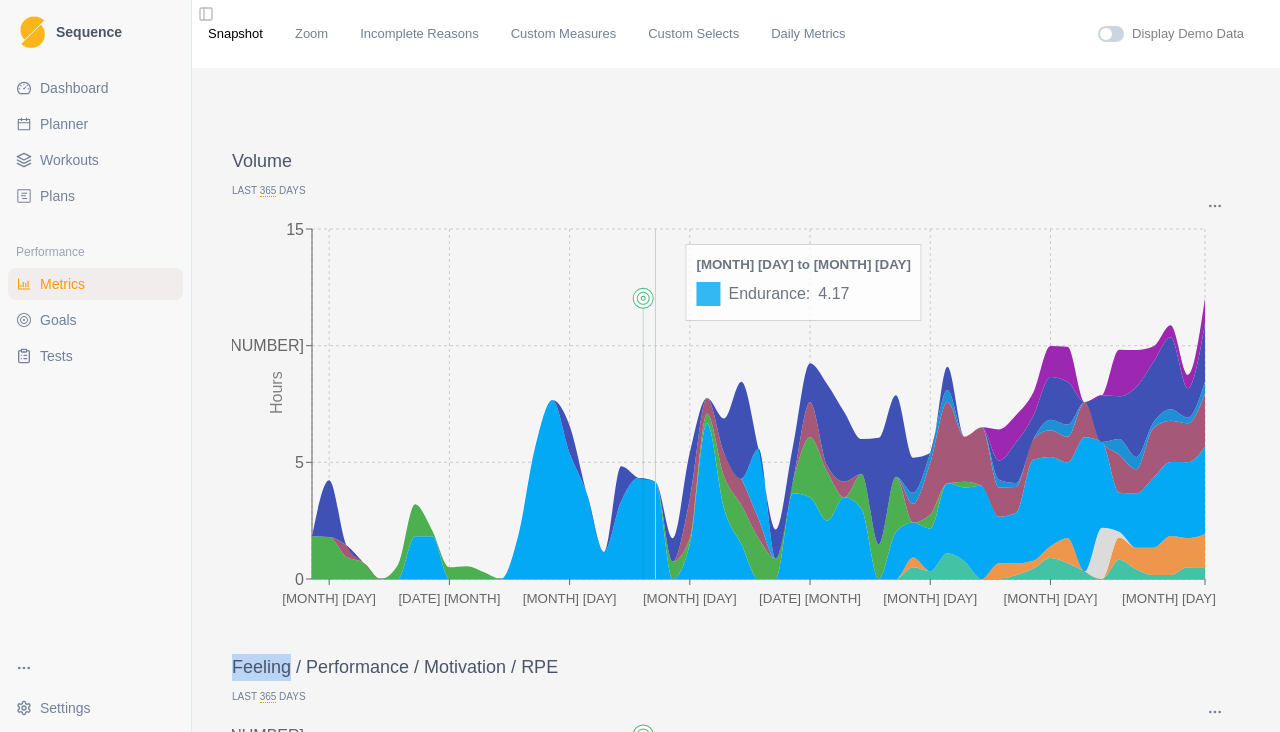 click 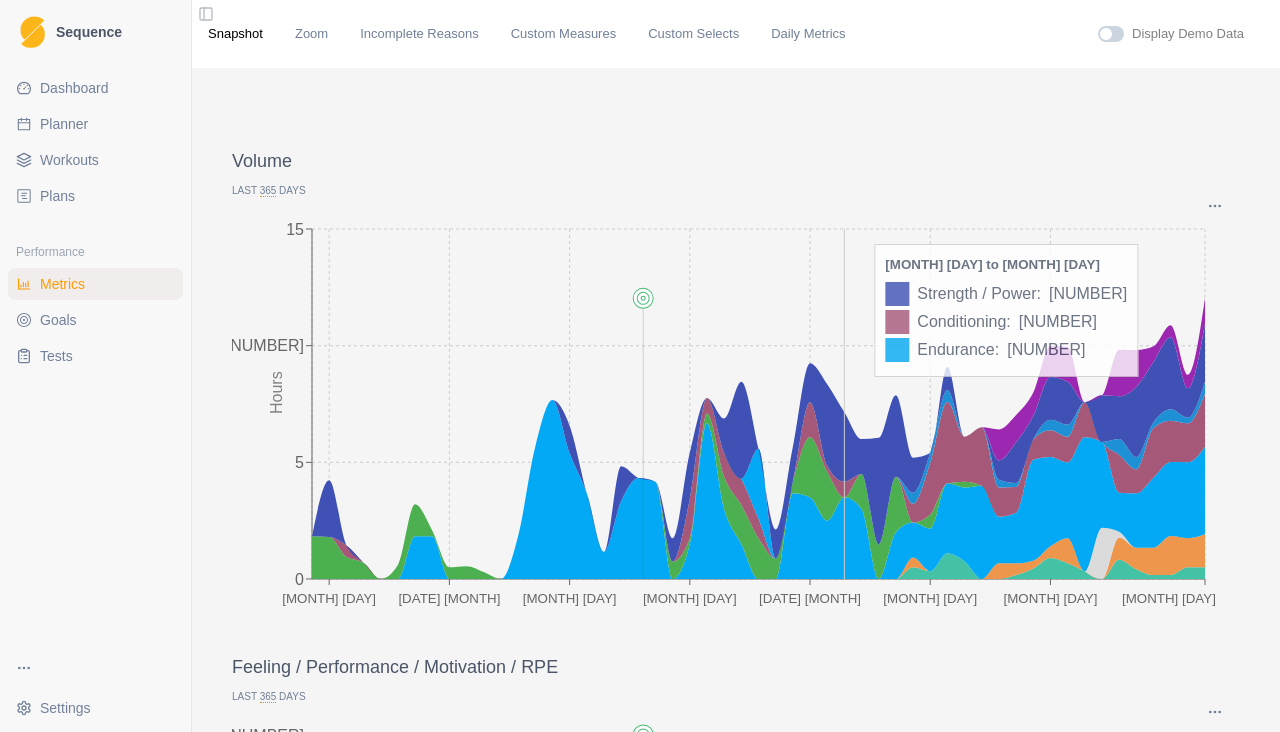 click 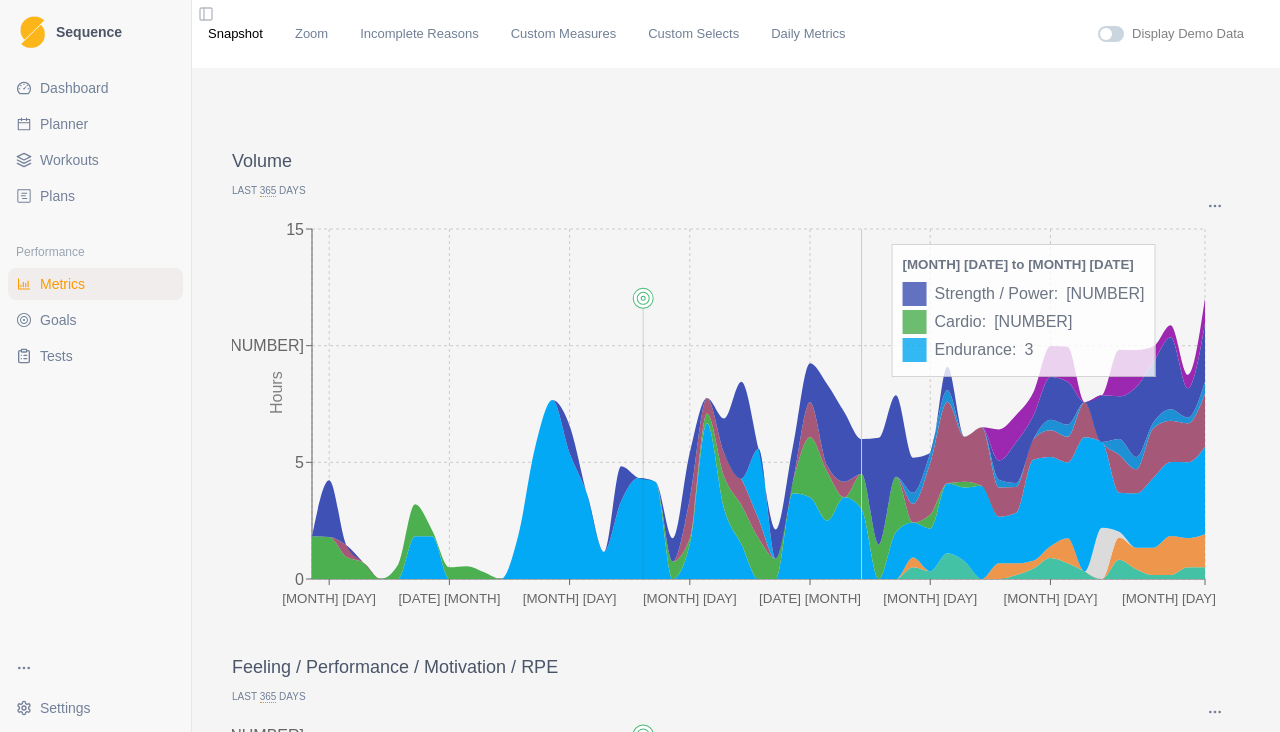 click 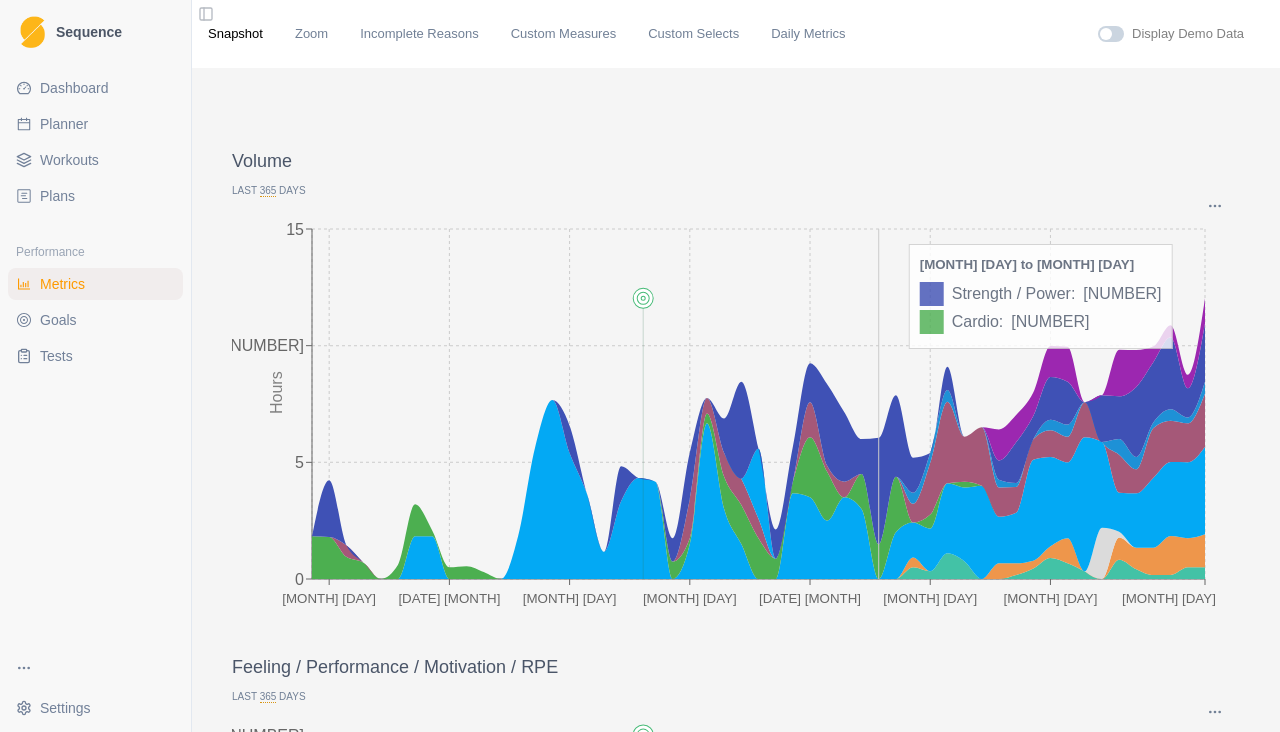 click 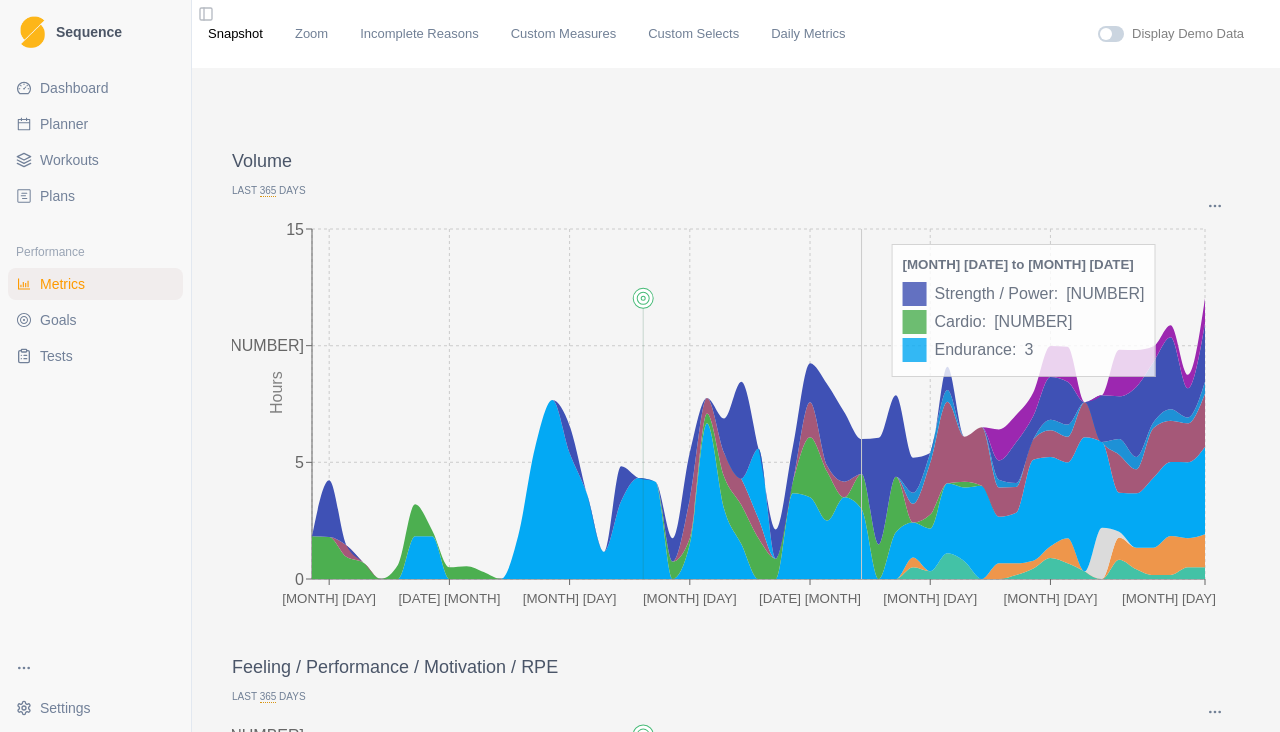 click on "[MONTH] [DAY] [MONTH] [DAY] [MONTH] [DAY] [MONTH] [DAY] [MONTH] [DAY] 0 5 10 15 Hours" 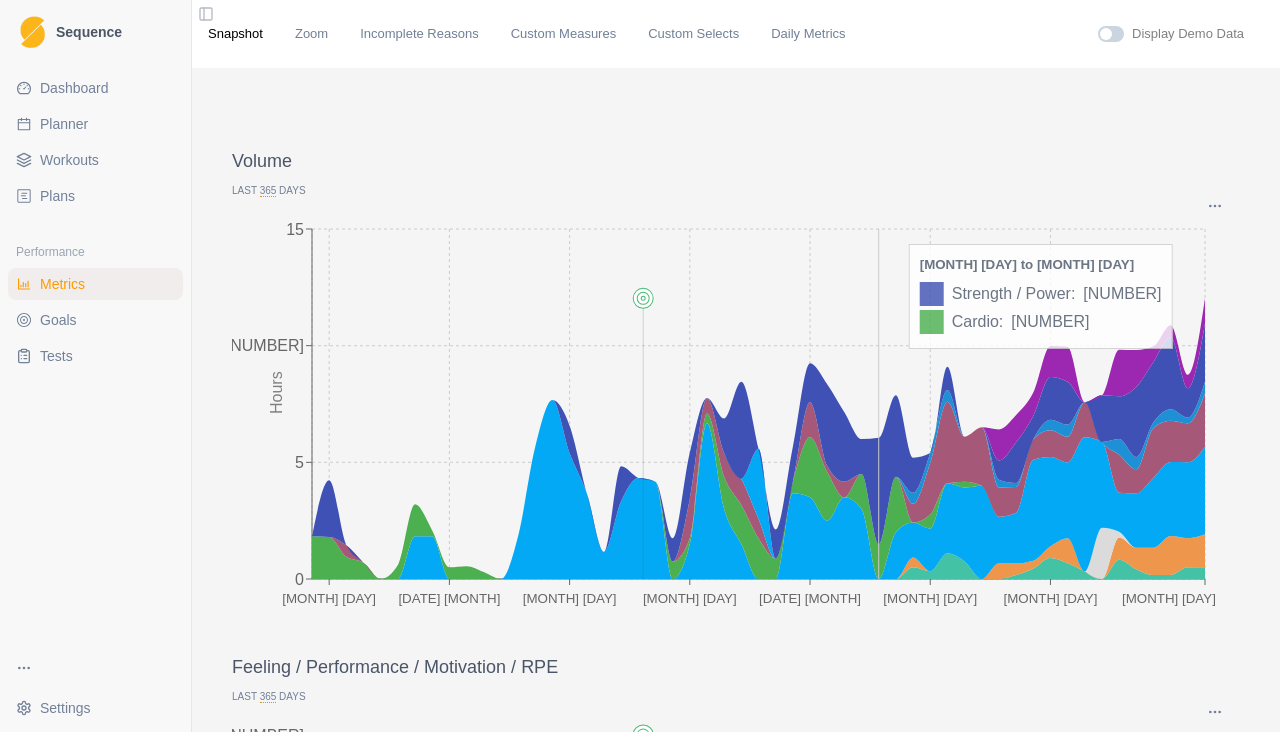 click on "[MONTH] [DAY] [MONTH] [DAY] [MONTH] [DAY] [MONTH] [DAY] [MONTH] [DAY] 0 5 10 15 Hours" 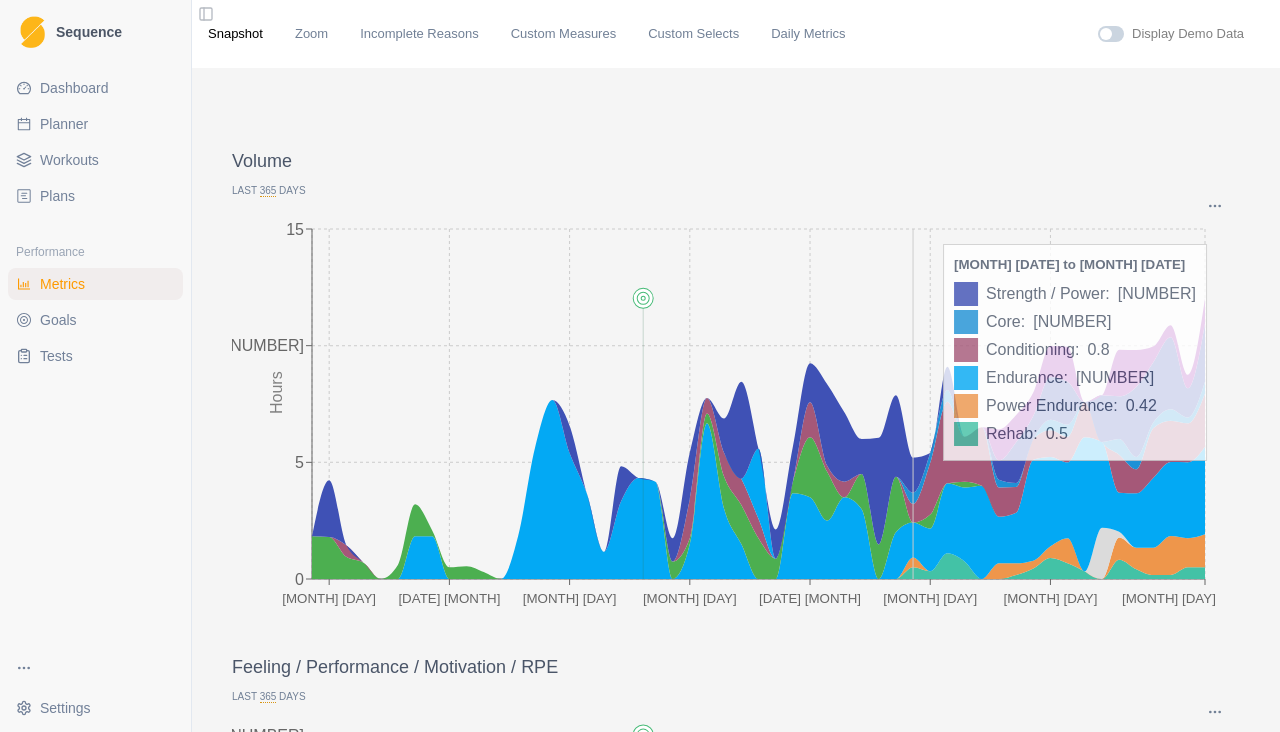 click 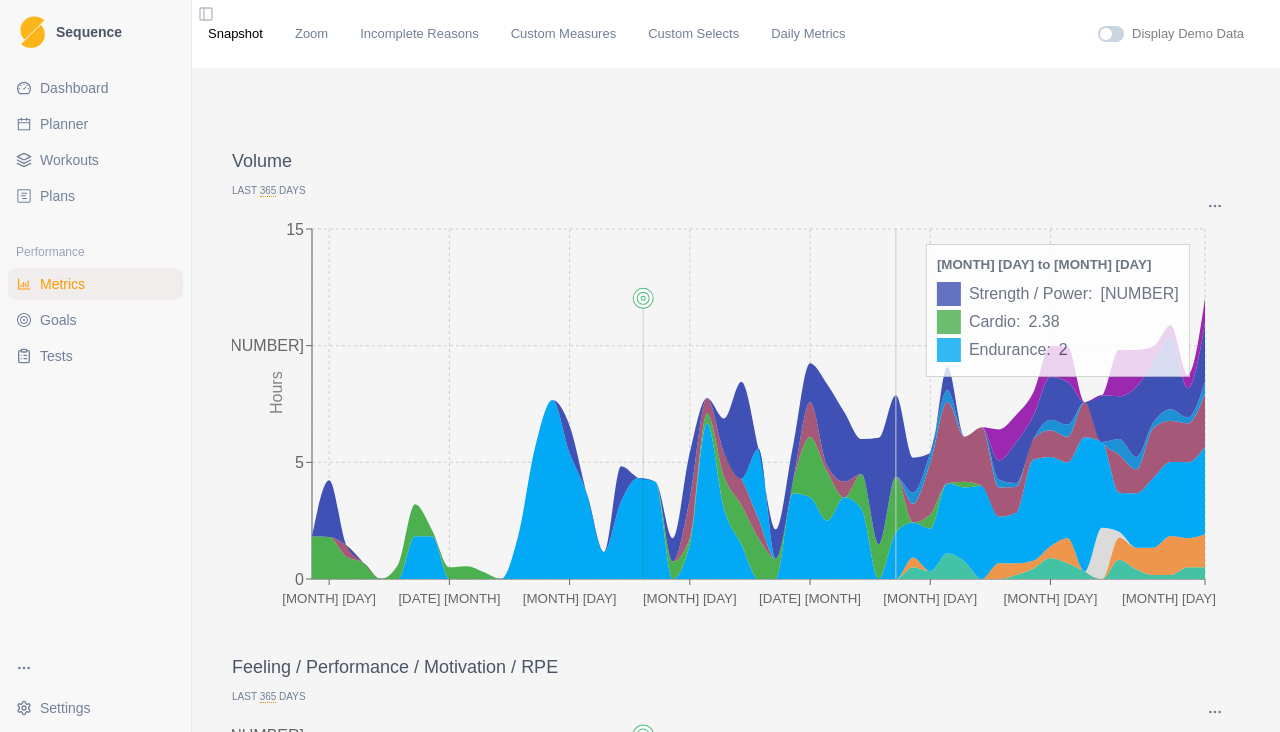 click 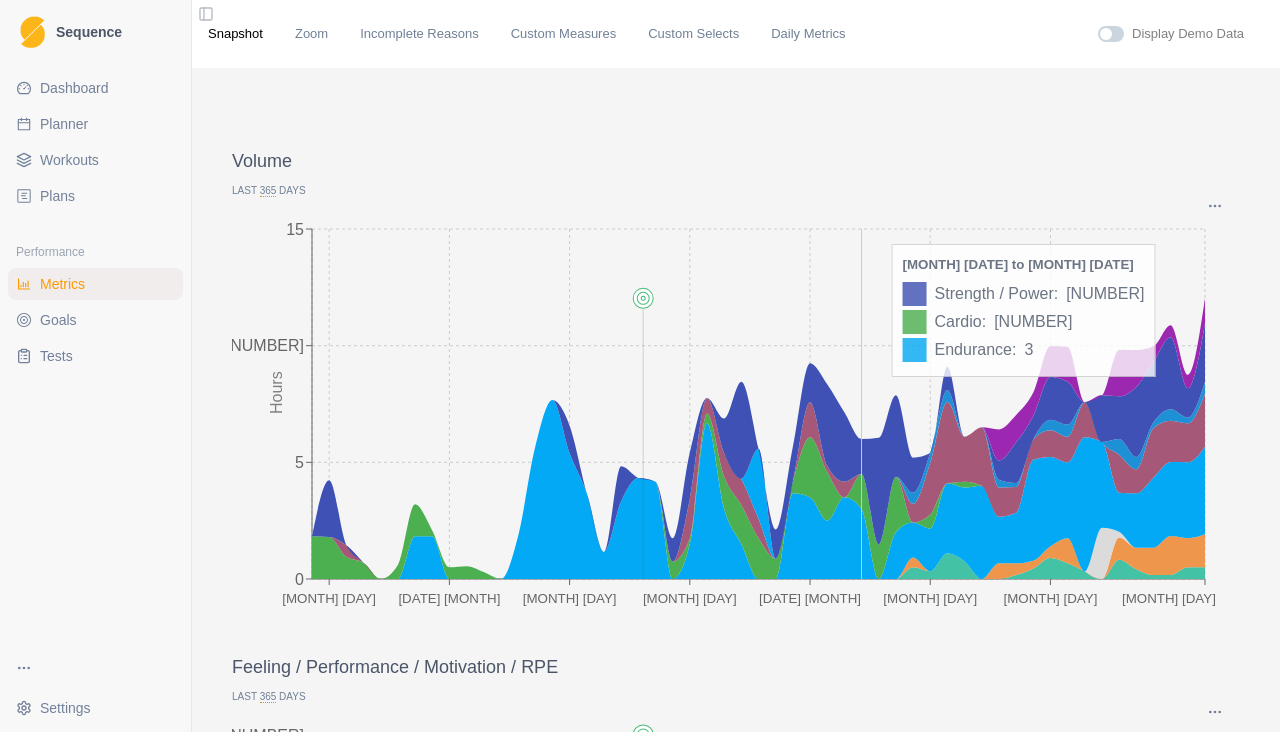 click 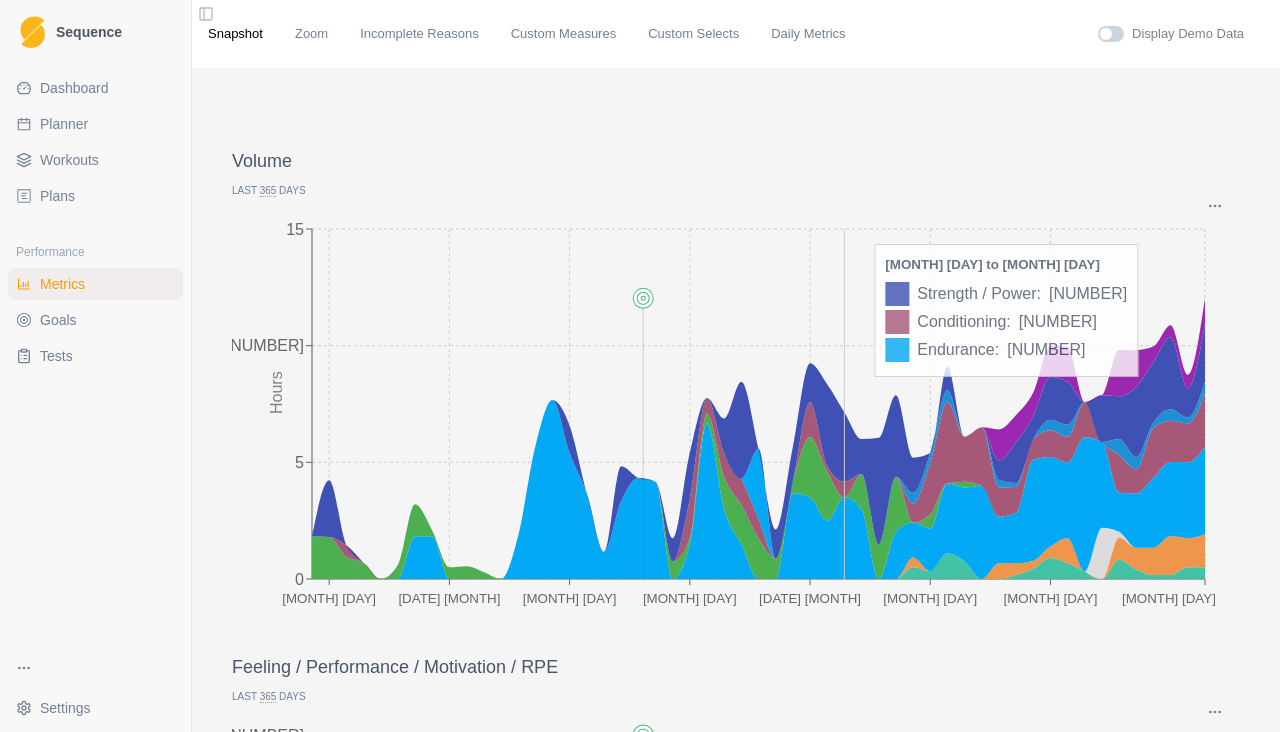click on "Planner" at bounding box center (64, 124) 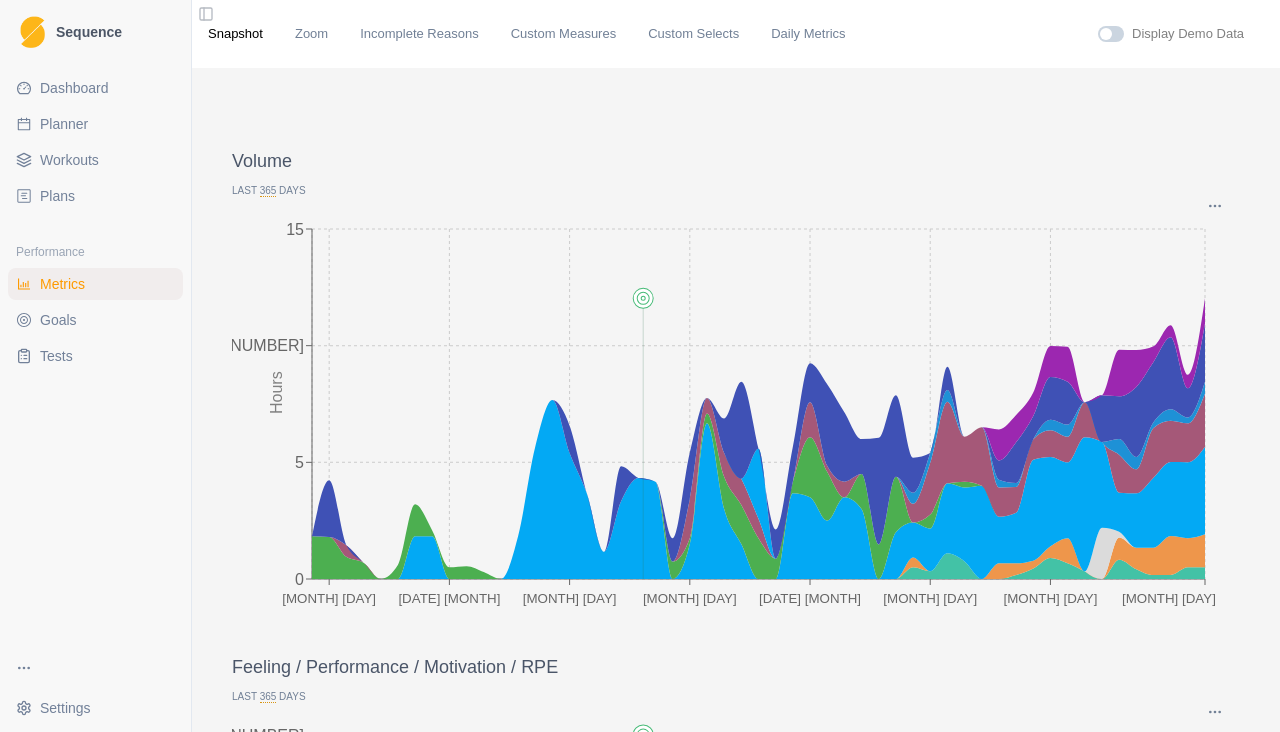 select on "month" 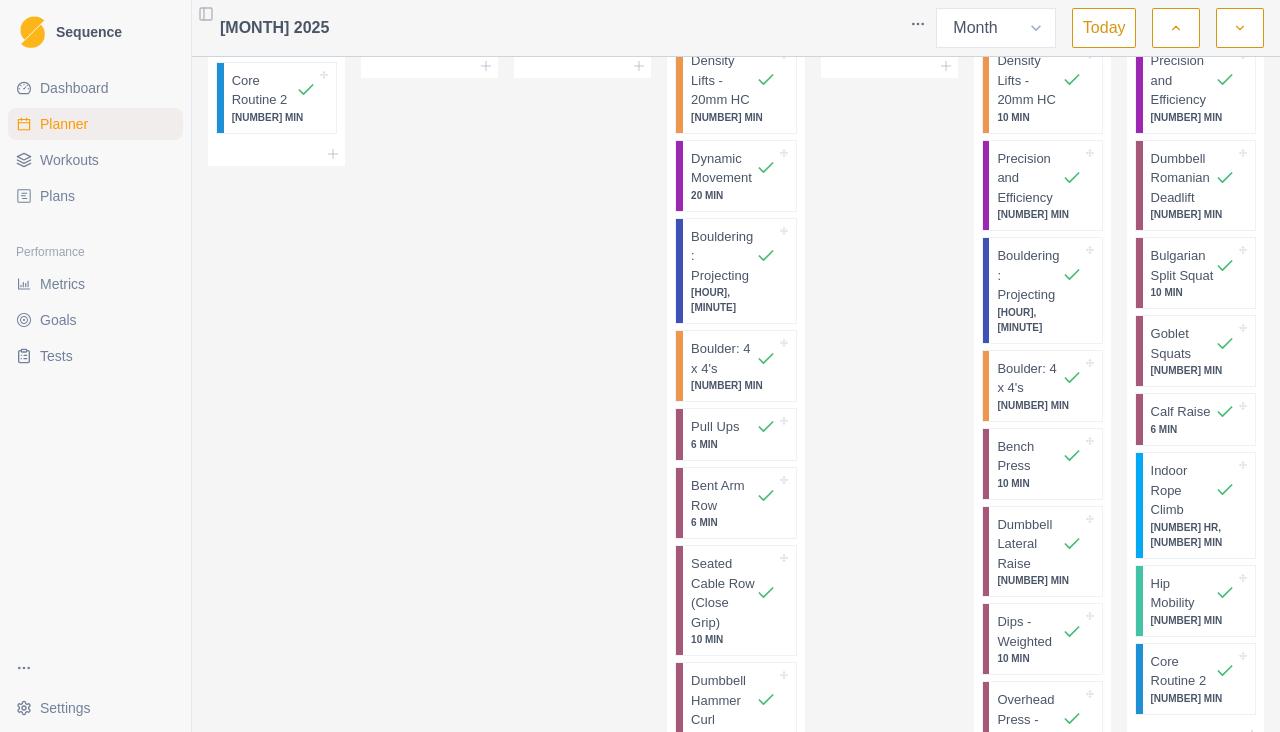 scroll, scrollTop: 0, scrollLeft: 0, axis: both 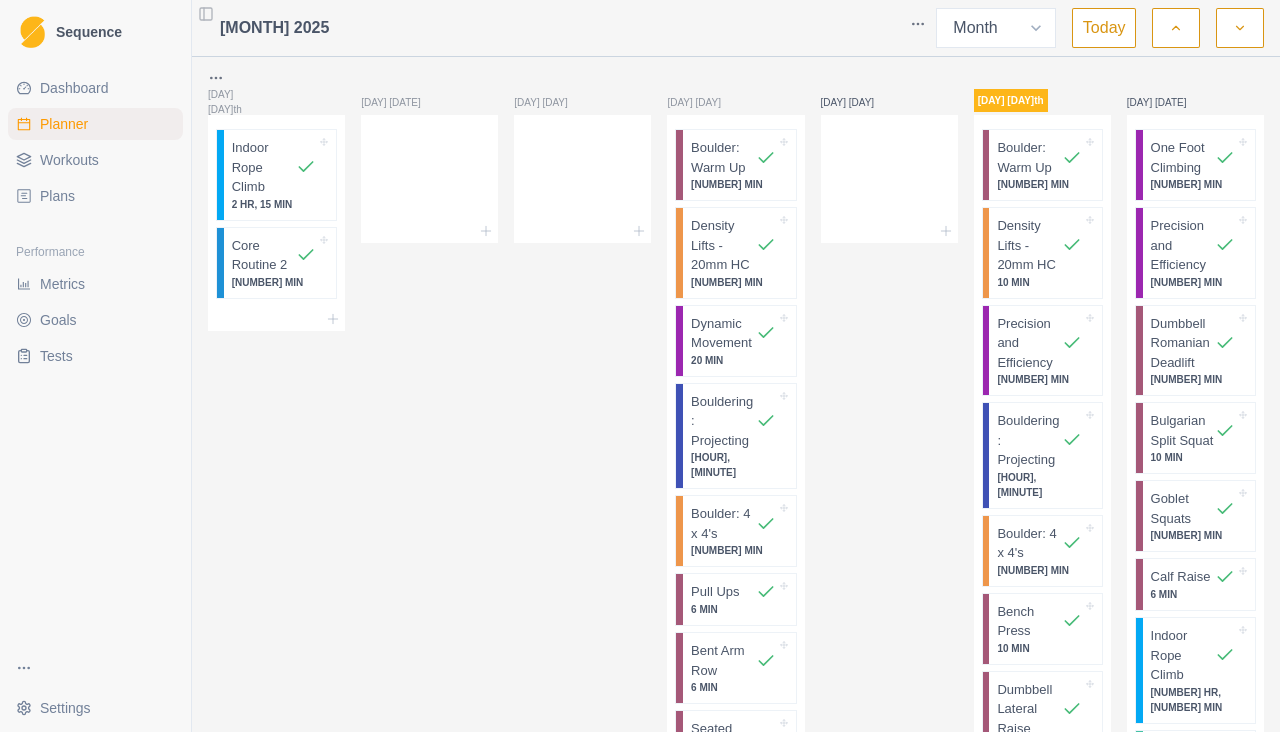 click at bounding box center (1176, 28) 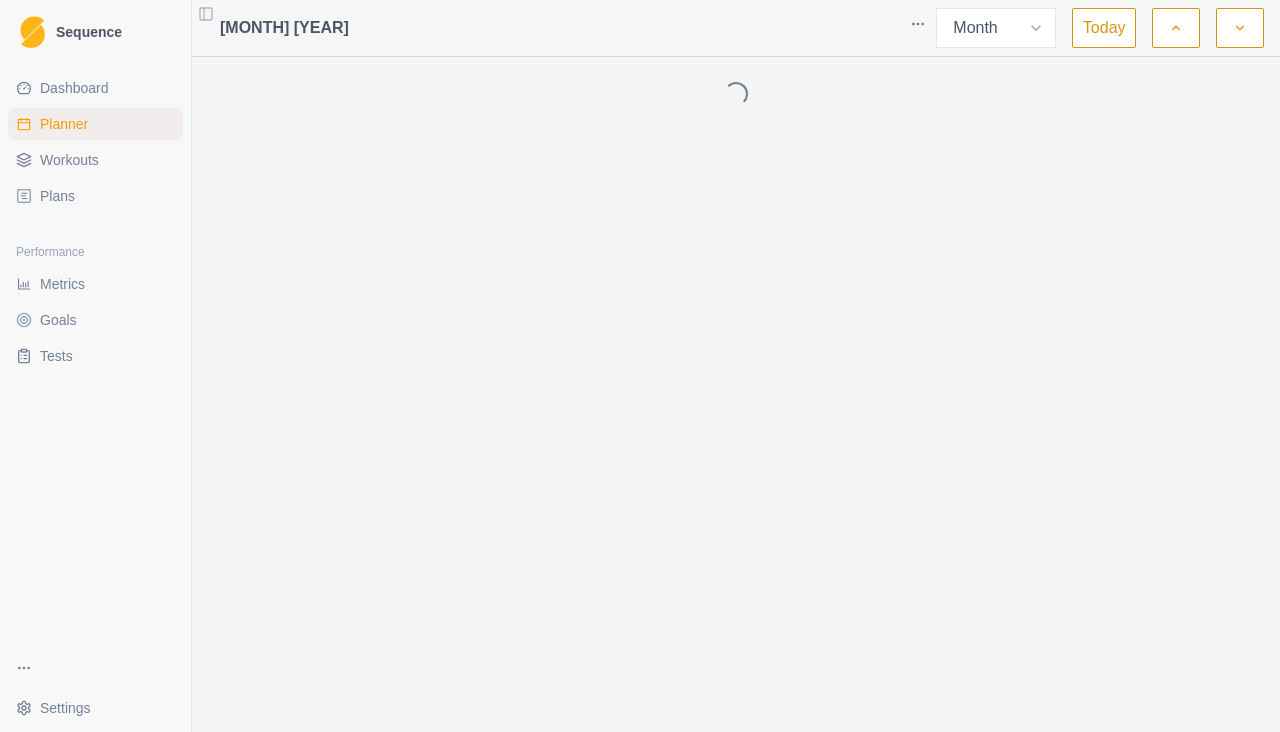 click on "Week Month" at bounding box center (996, 28) 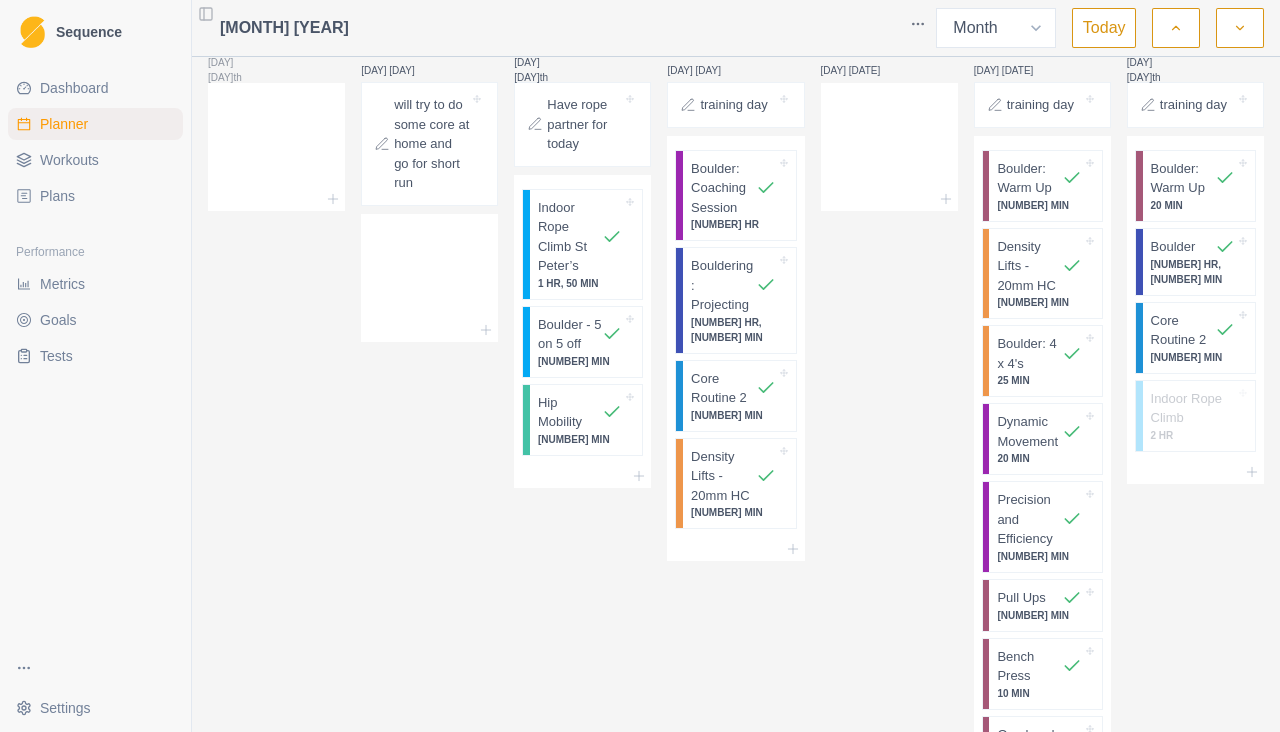 scroll, scrollTop: 0, scrollLeft: 0, axis: both 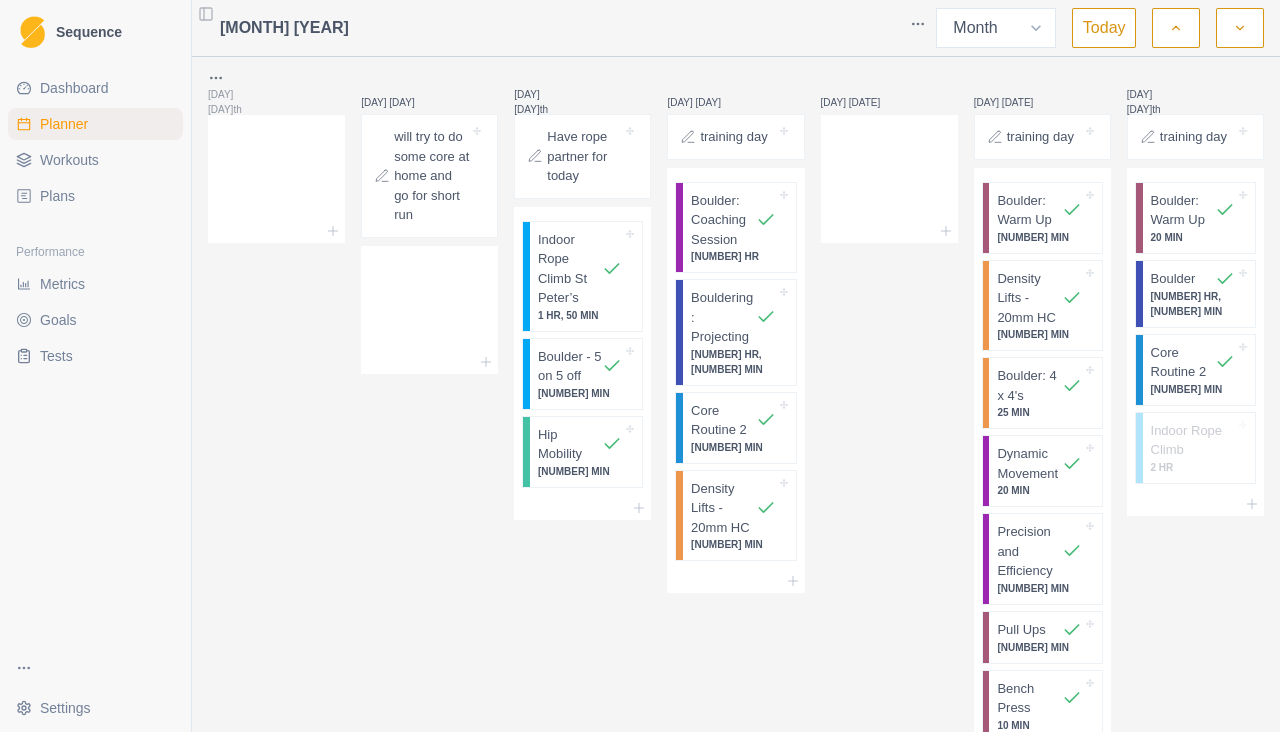 click at bounding box center [1176, 28] 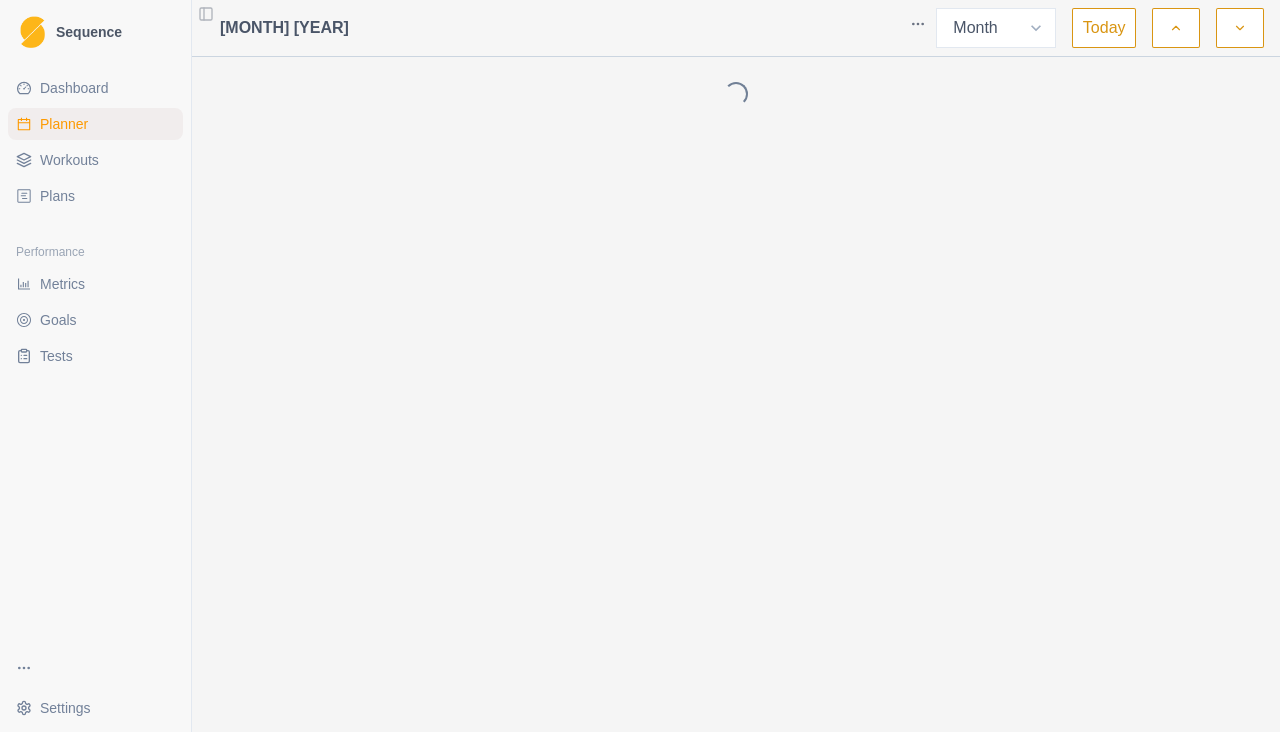click on "Dashboard" at bounding box center (74, 88) 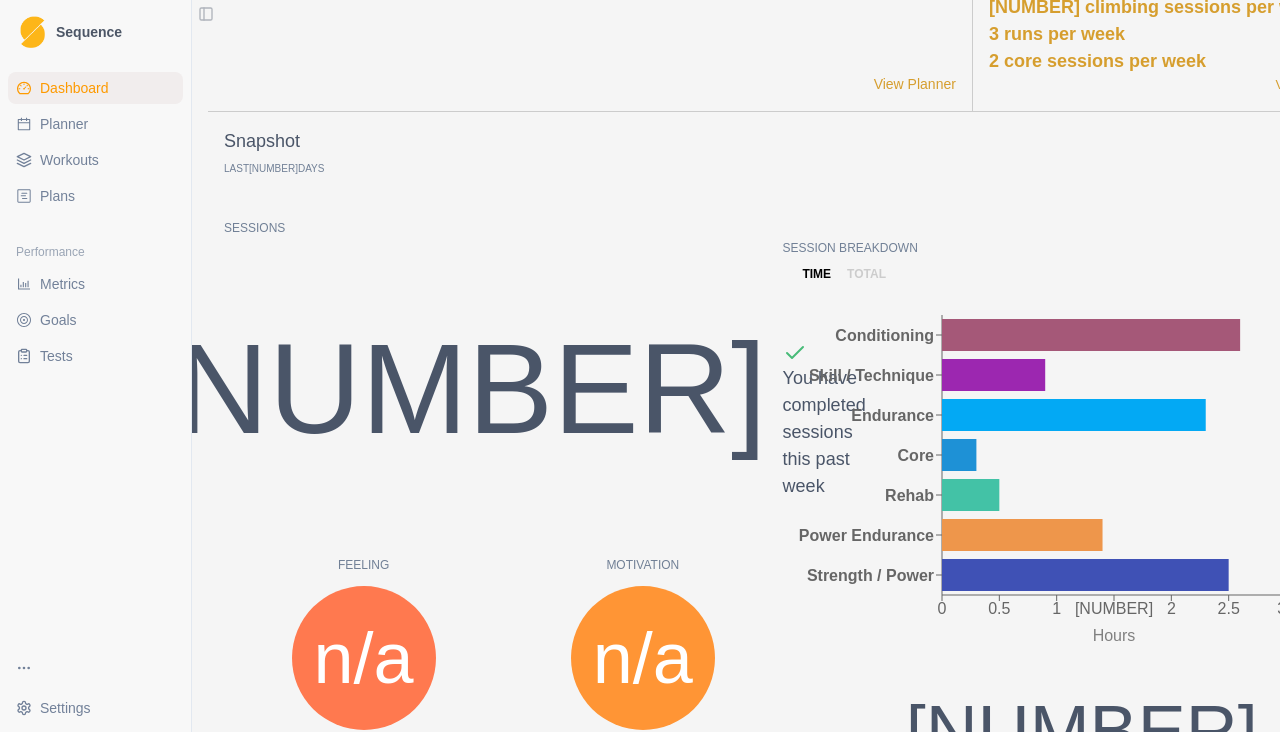 scroll, scrollTop: 0, scrollLeft: 0, axis: both 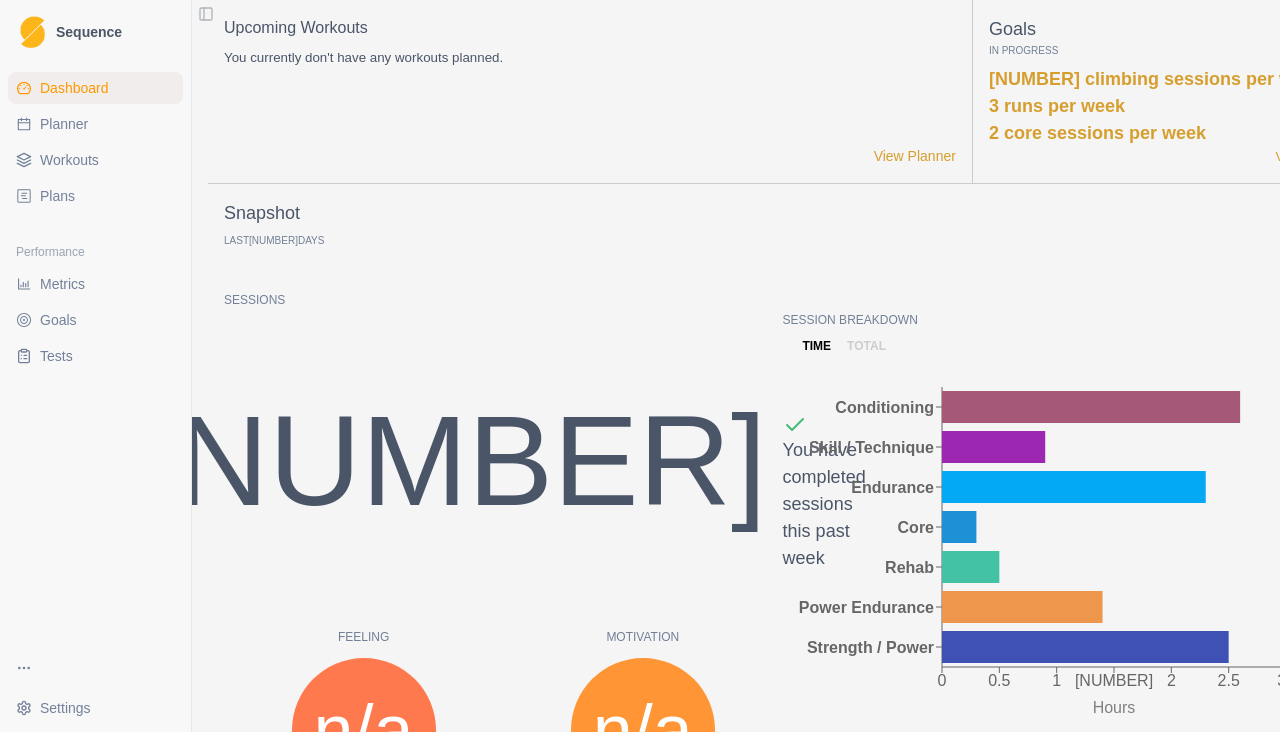 click on "Metrics" at bounding box center [62, 284] 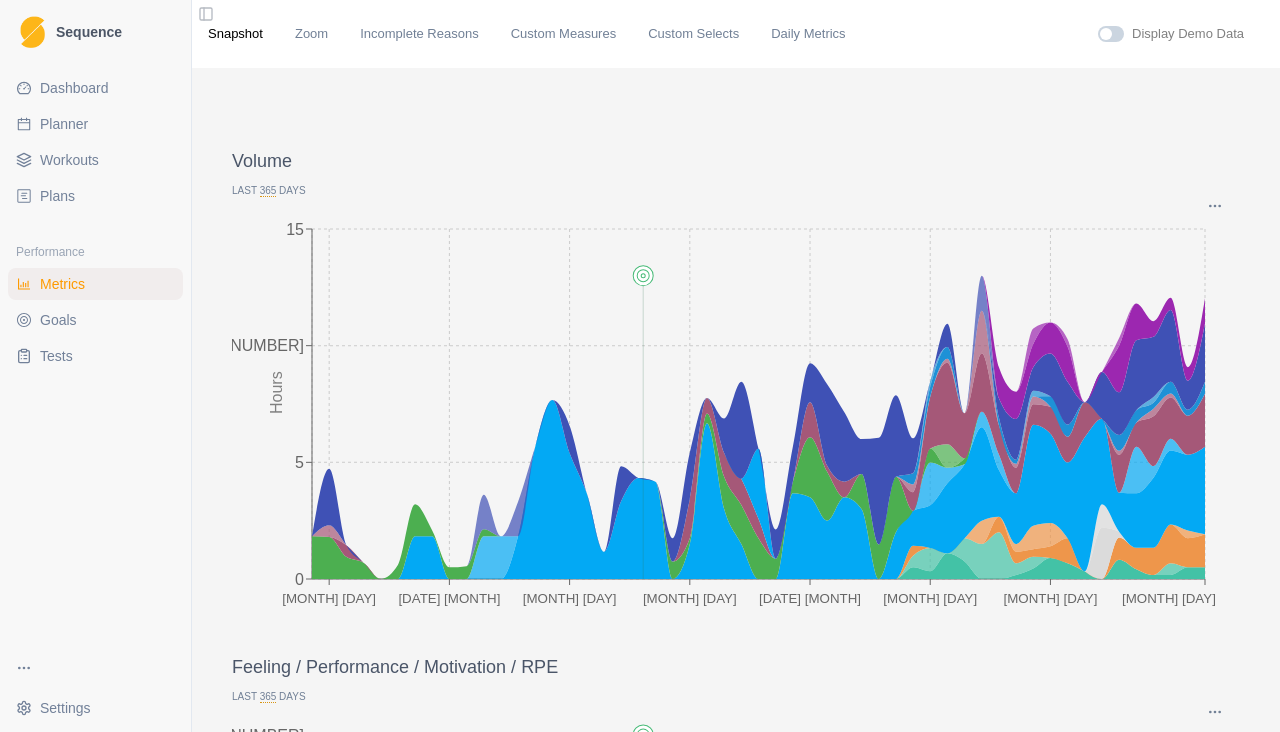 click 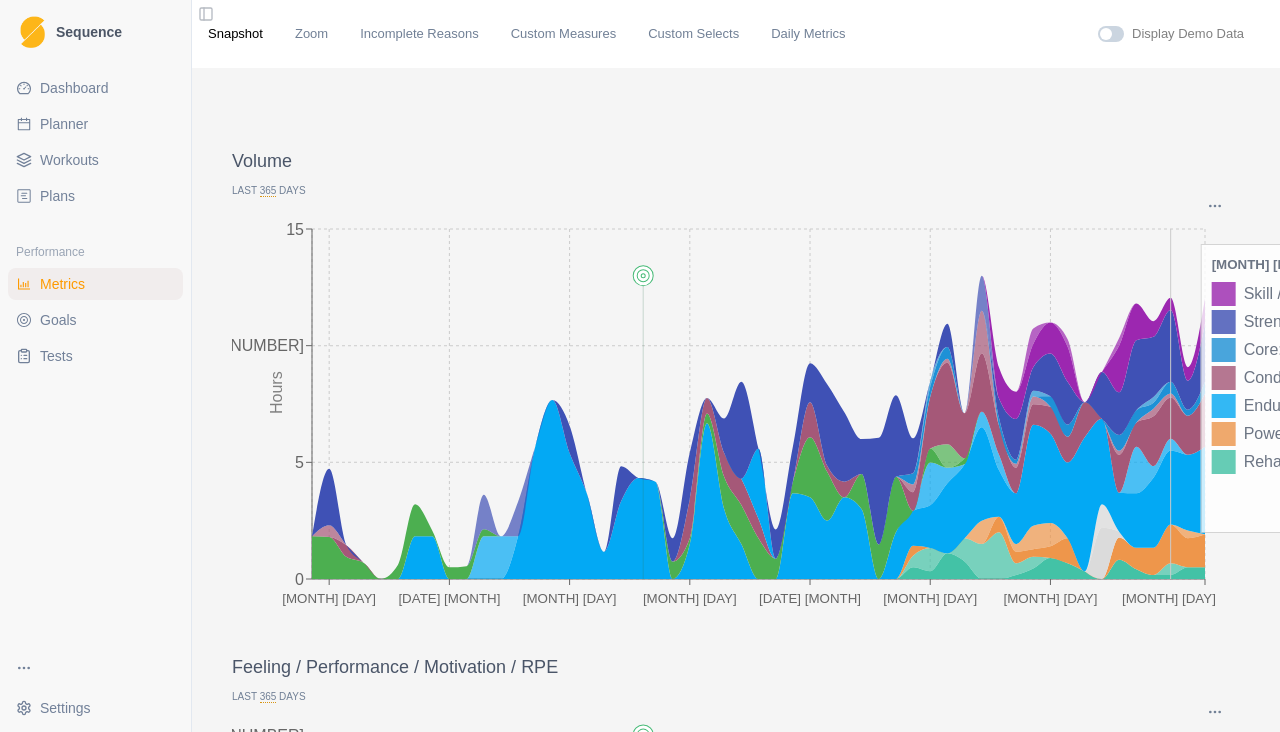 click on "Last   365   Days" at bounding box center [736, 190] 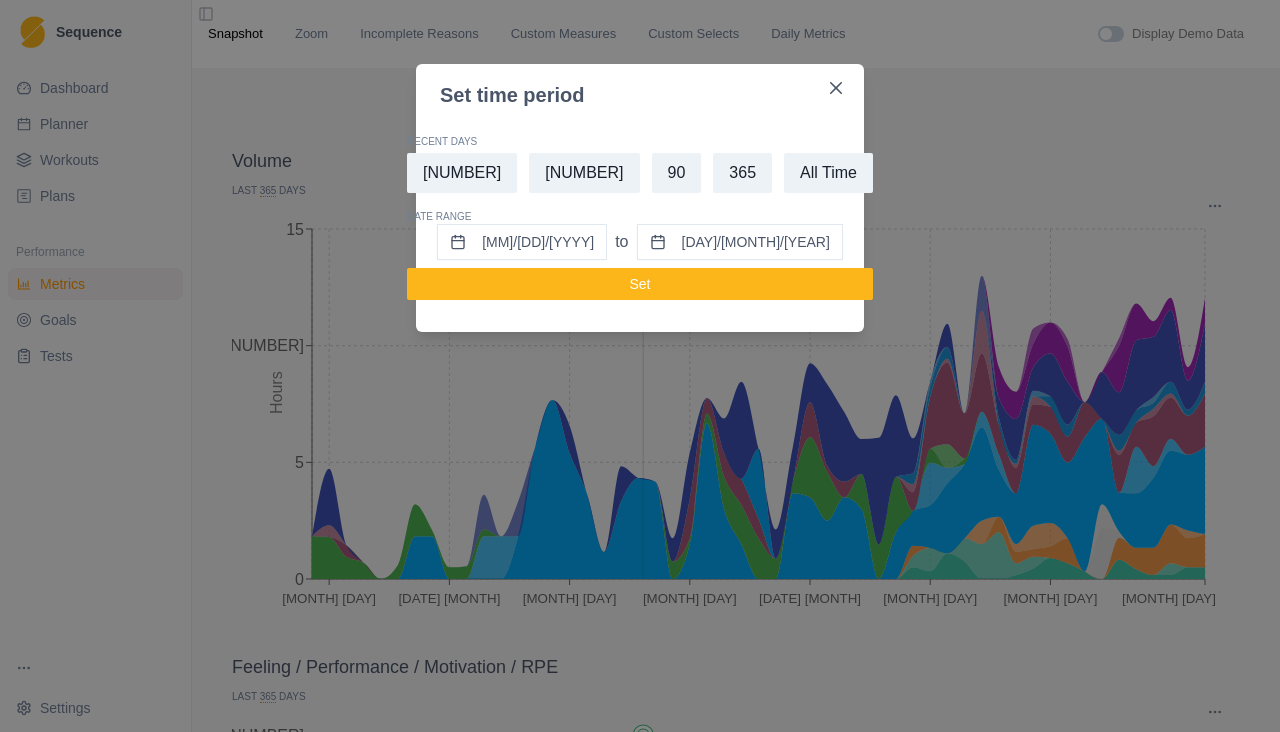 click on "Set time period Recent Days 7 30 90 365 All Time Date Range [DAY]/[MONTH]/[YEAR] to [DAY]/[MONTH]/[YEAR] Set" at bounding box center (640, 366) 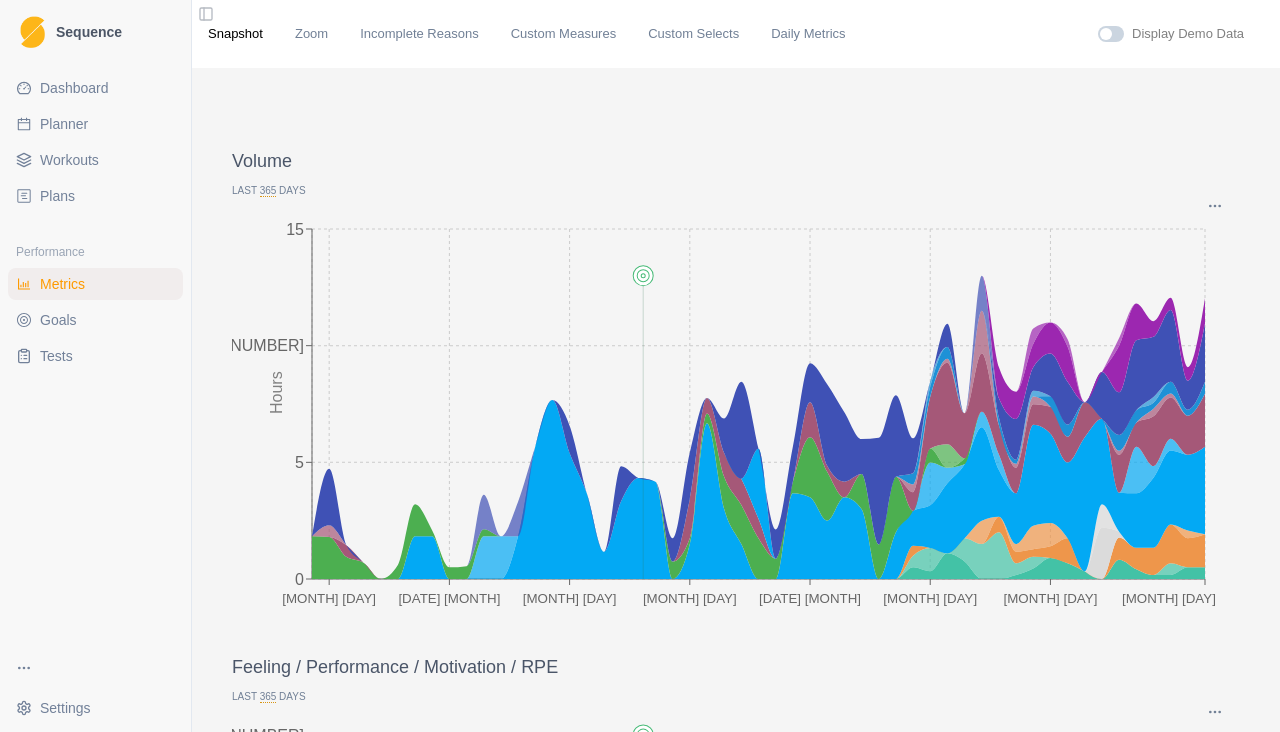 click on "Last   365   Days" at bounding box center (736, 190) 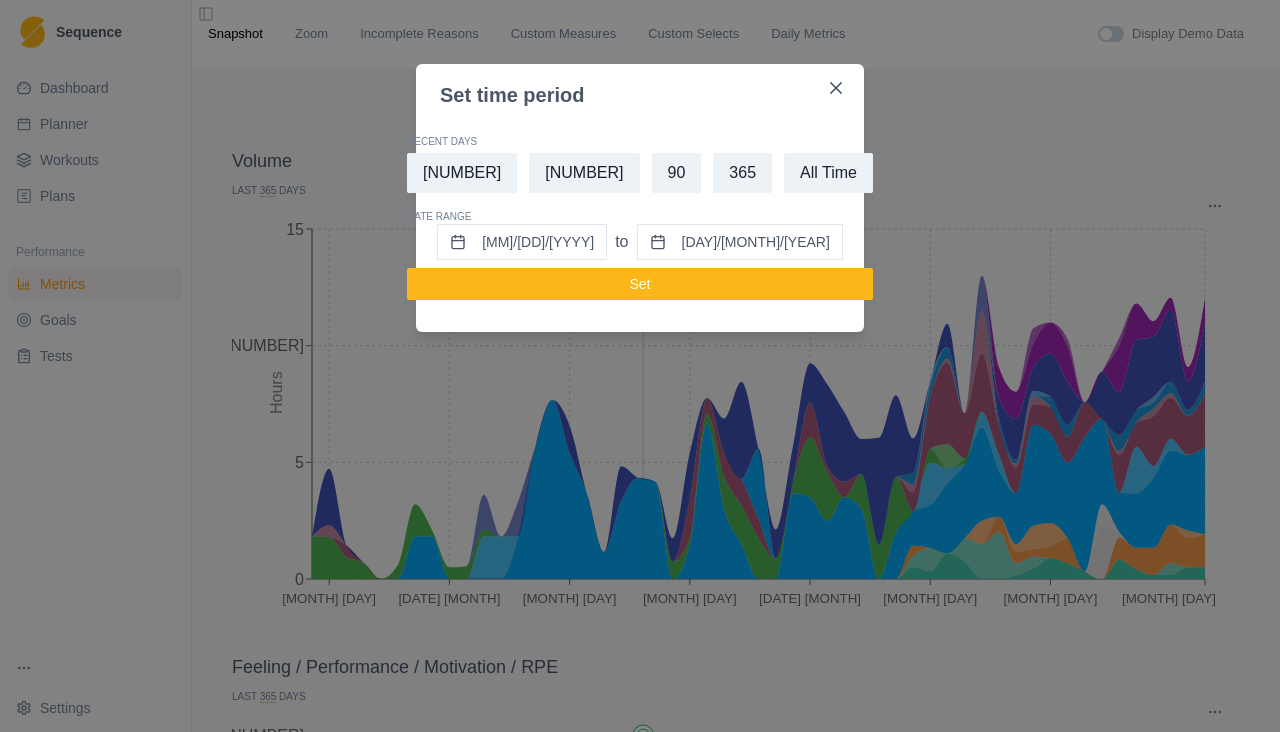 click on "Set time period Recent Days 7 30 90 365 All Time Date Range [DAY]/[MONTH]/[YEAR] to [DAY]/[MONTH]/[YEAR] Set" at bounding box center [640, 366] 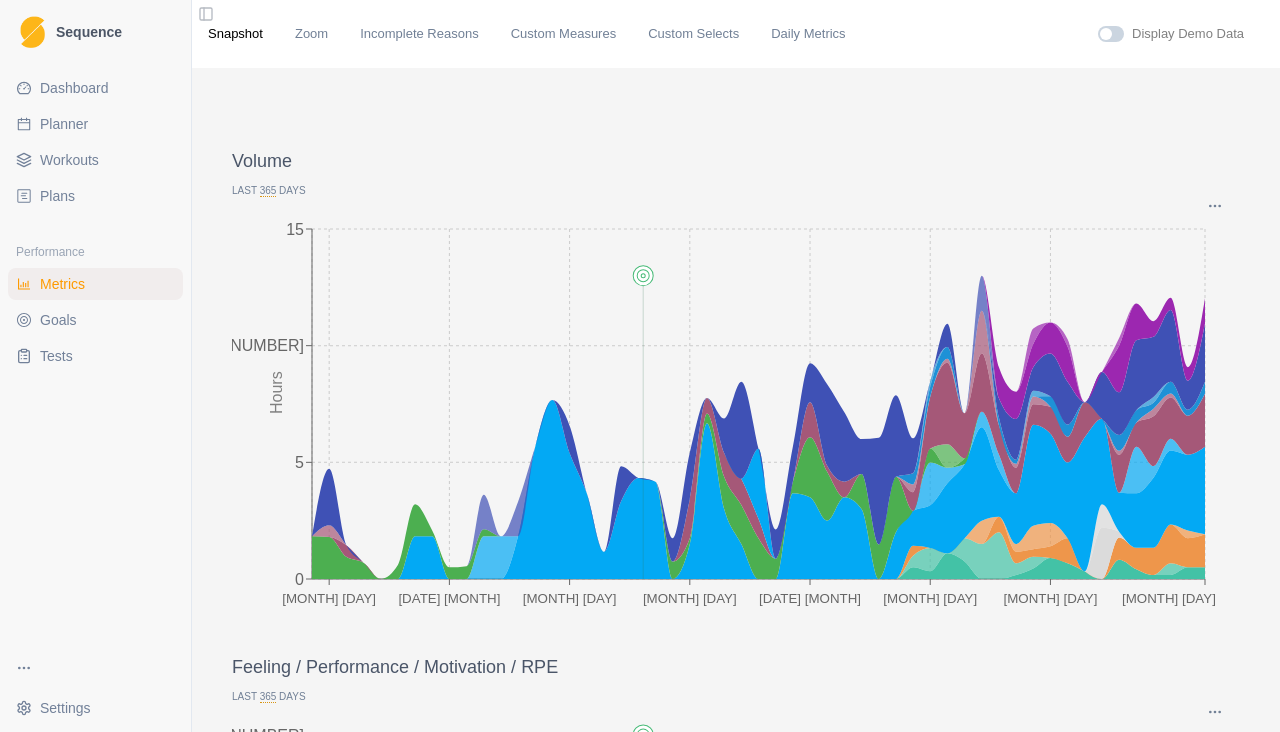 click 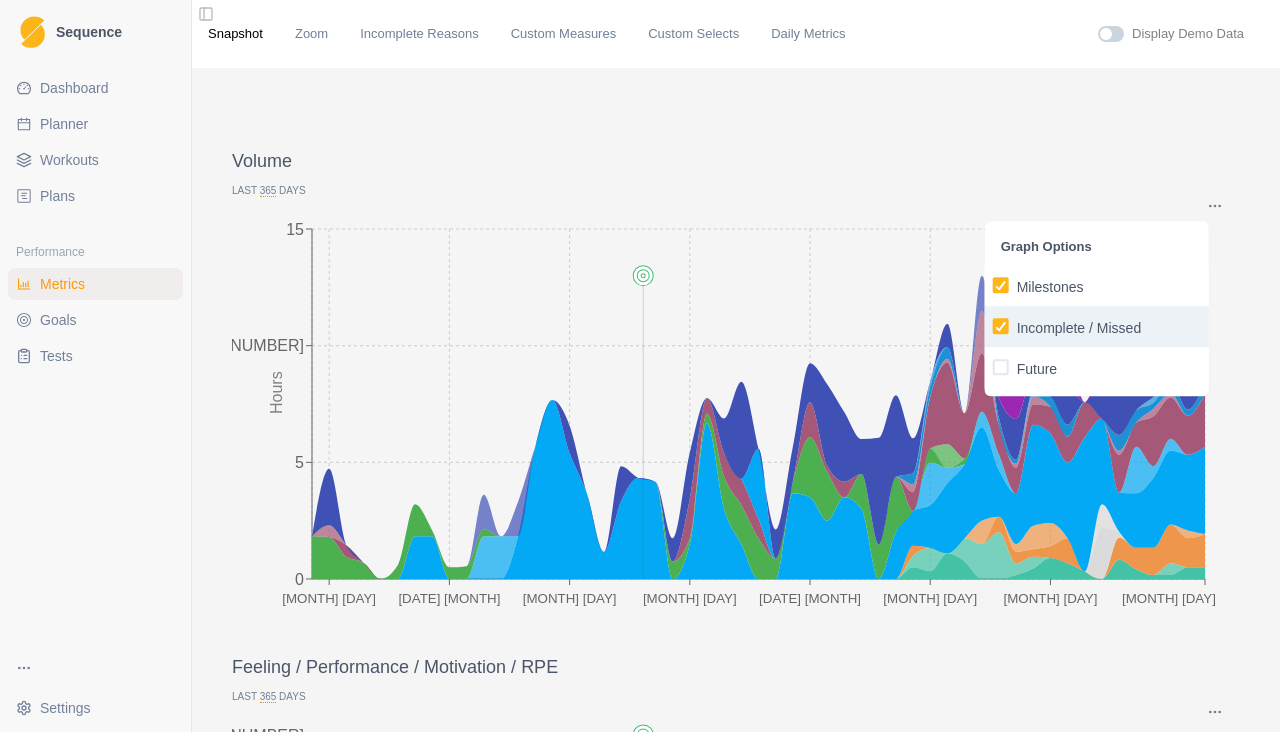 click 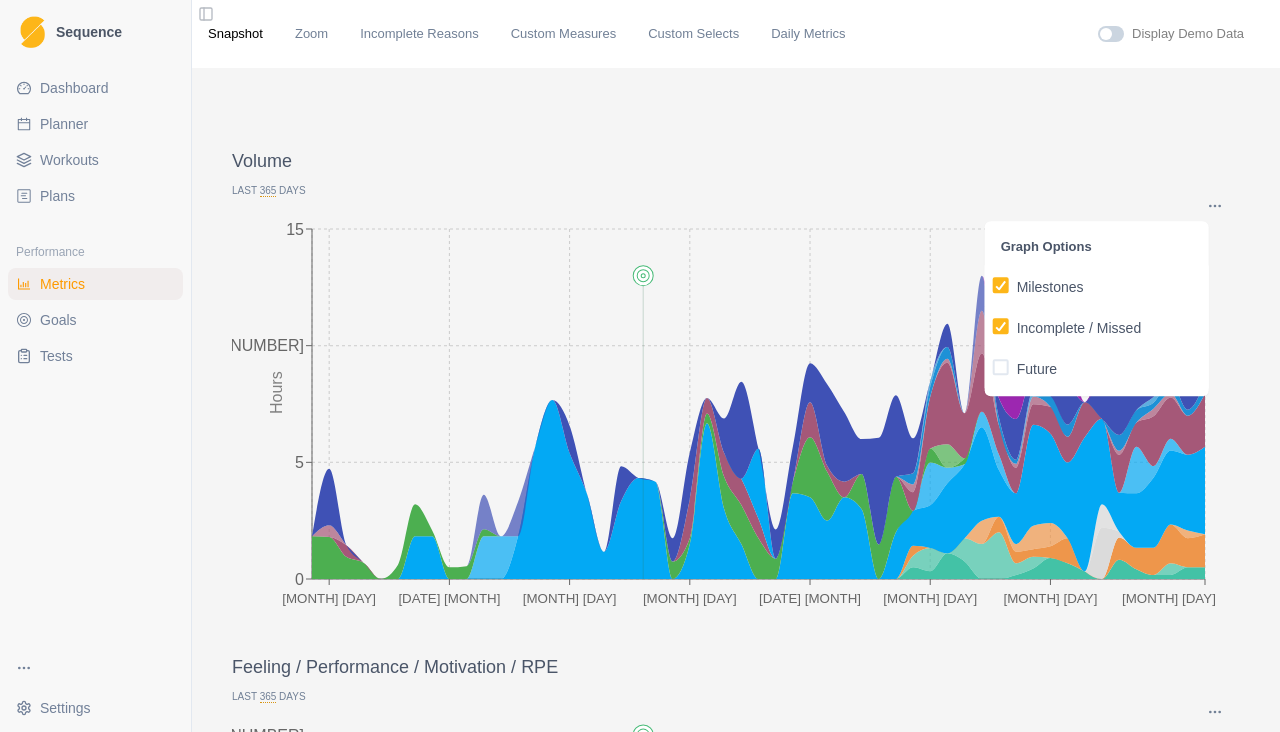 click on "Incomplete / Missed" at bounding box center (992, 326) 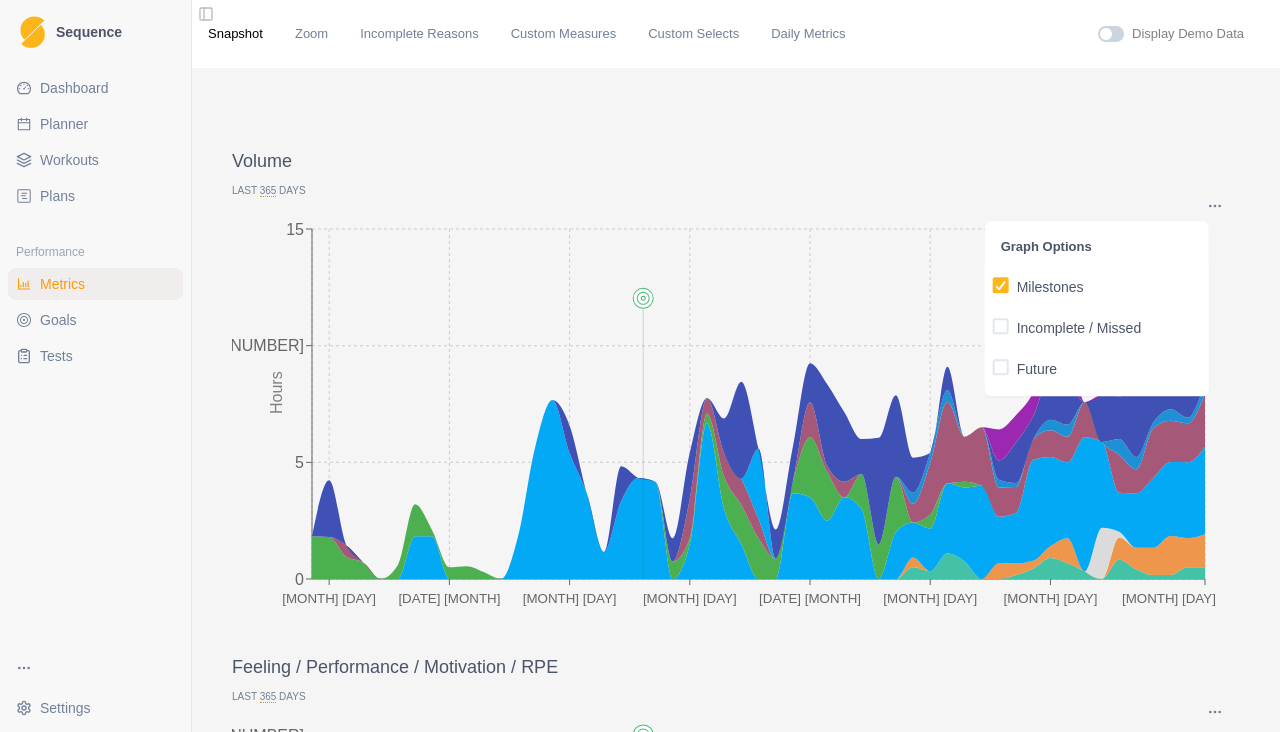 click on "[MONTH] [DAY] [MONTH] [DAY] [MONTH] [DAY] [MONTH] [DAY] [MONTH] [DAY] 0 5 10 15 Hours" 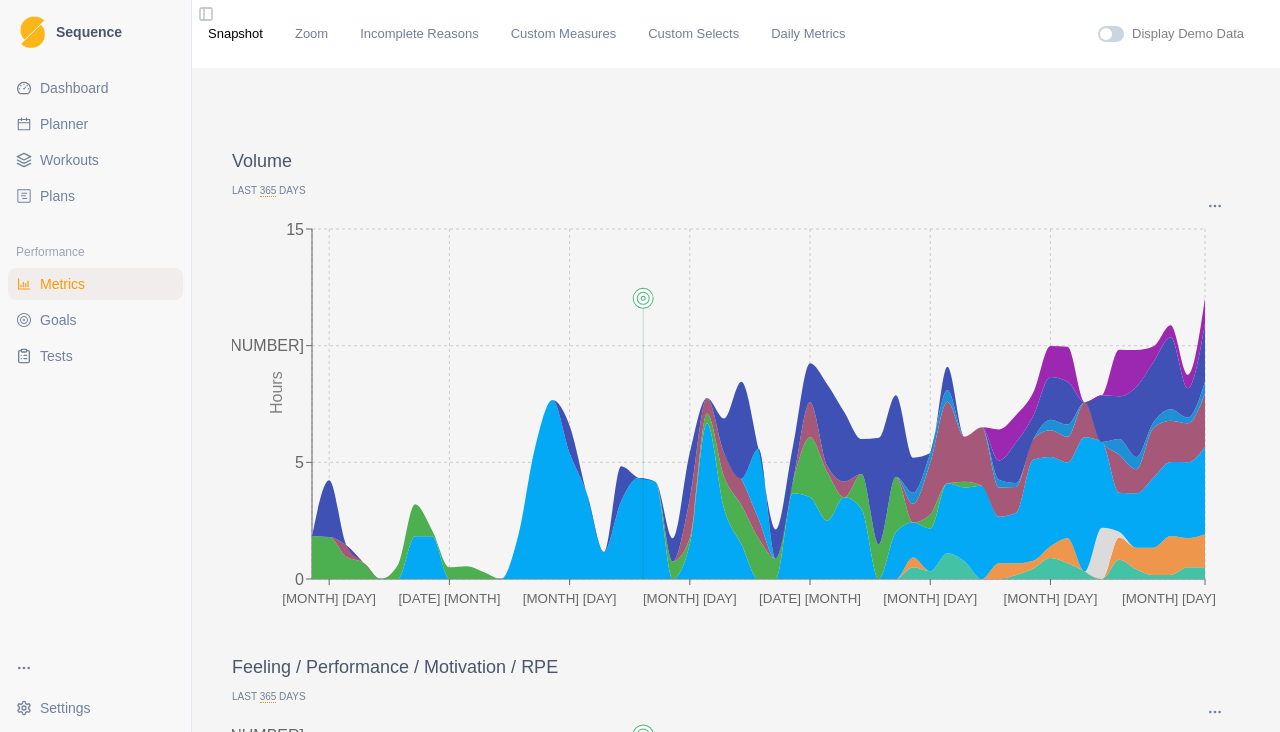 click on "[MONTH] [DAY] [MONTH] [DAY] [MONTH] [DAY] [MONTH] [DAY] [MONTH] [DAY] 0 5 10 15 Hours" 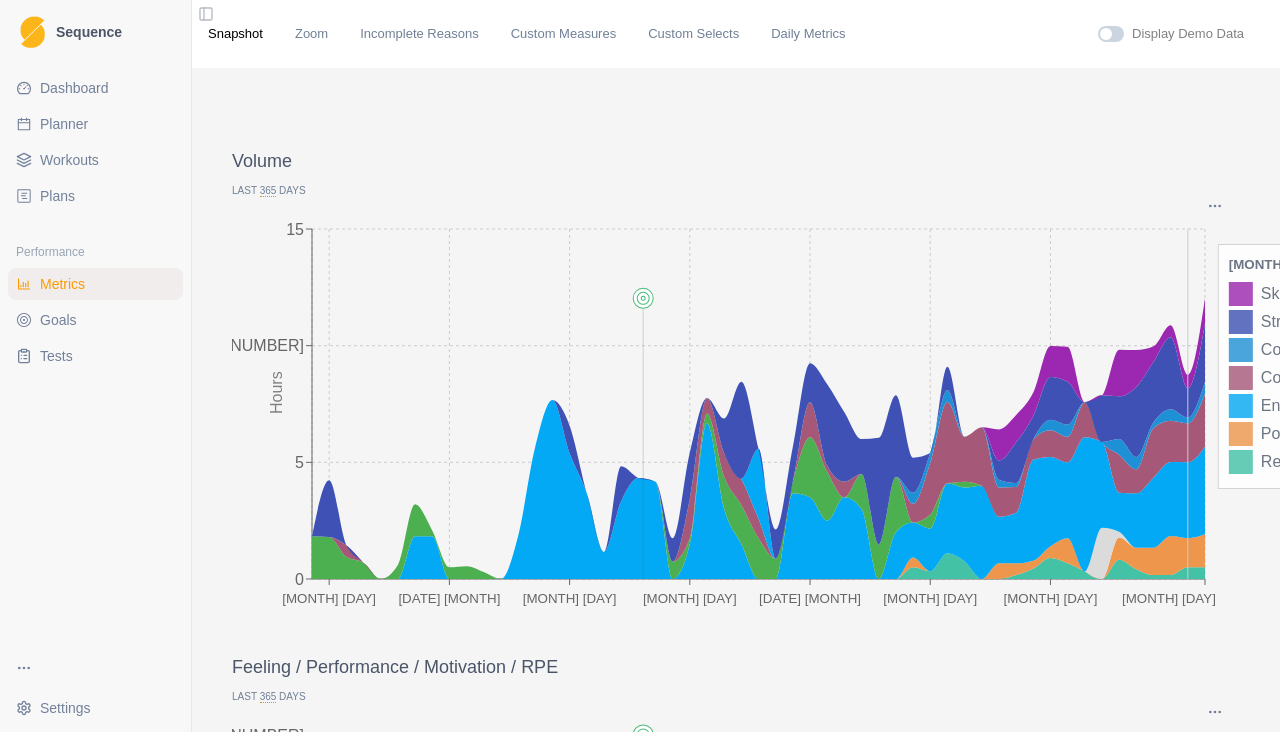 click on "[MONTH] [DAY] [MONTH] [DAY] [MONTH] [DAY] [MONTH] [DAY] [MONTH] [DAY] 0 5 10 15 Hours" 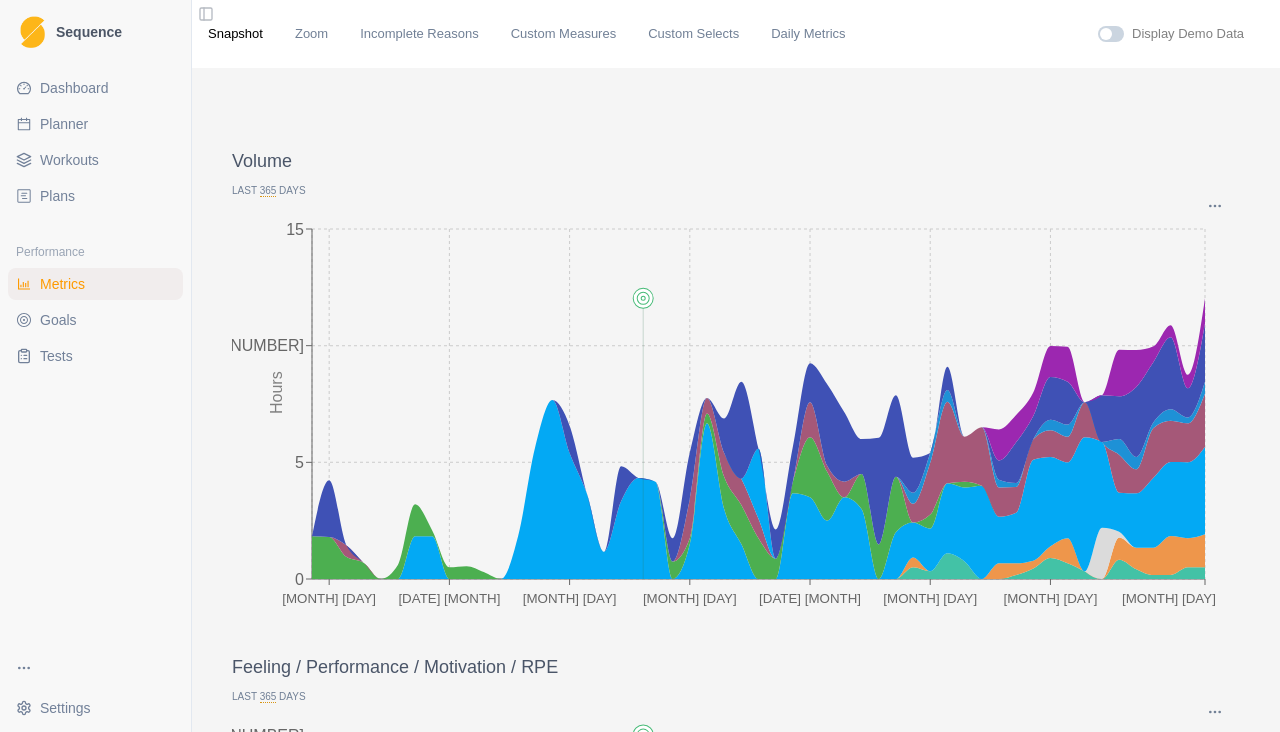 click on "Planner" at bounding box center (95, 124) 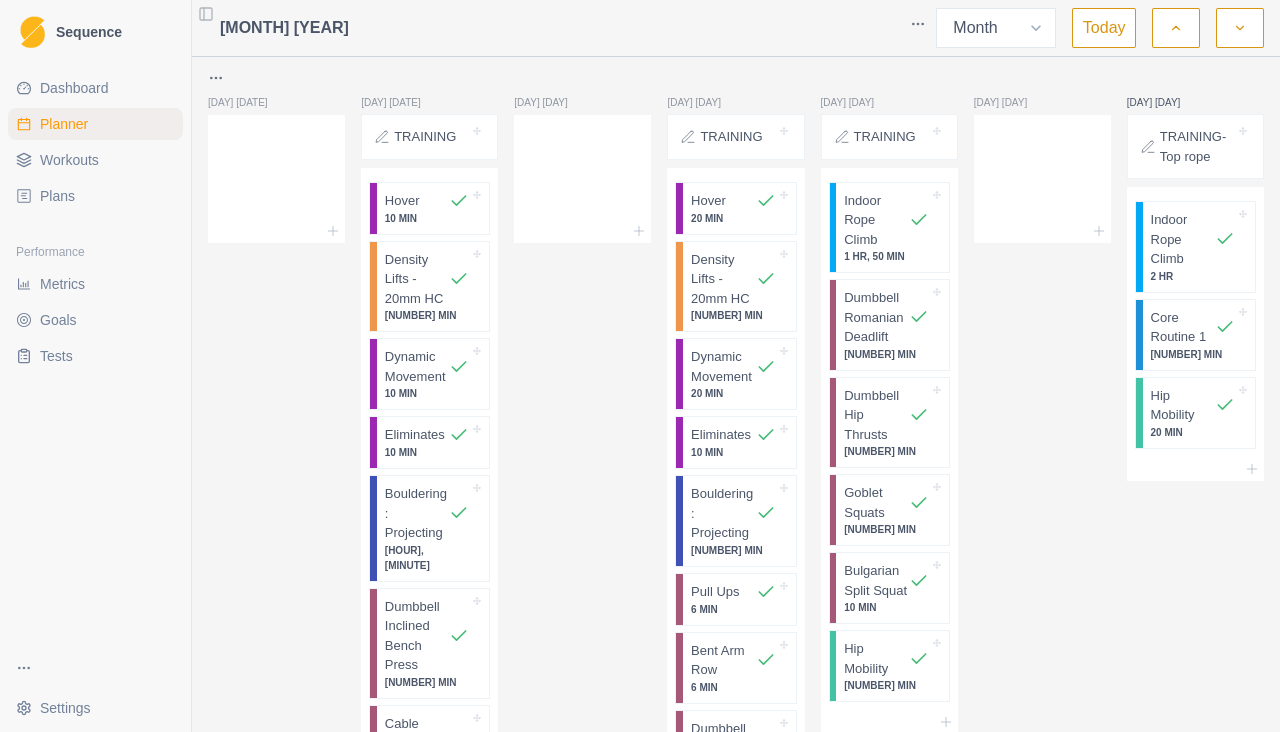 click on "Plans" at bounding box center (57, 196) 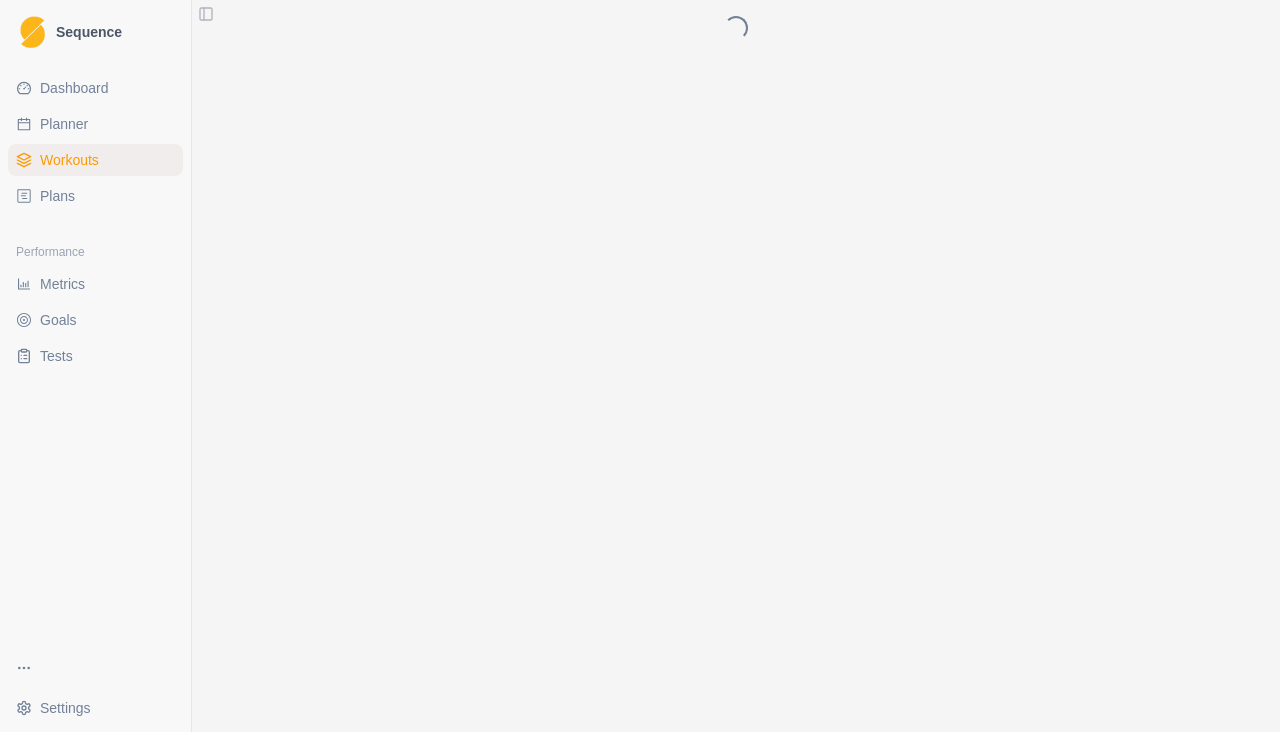click on "Dashboard" at bounding box center [74, 88] 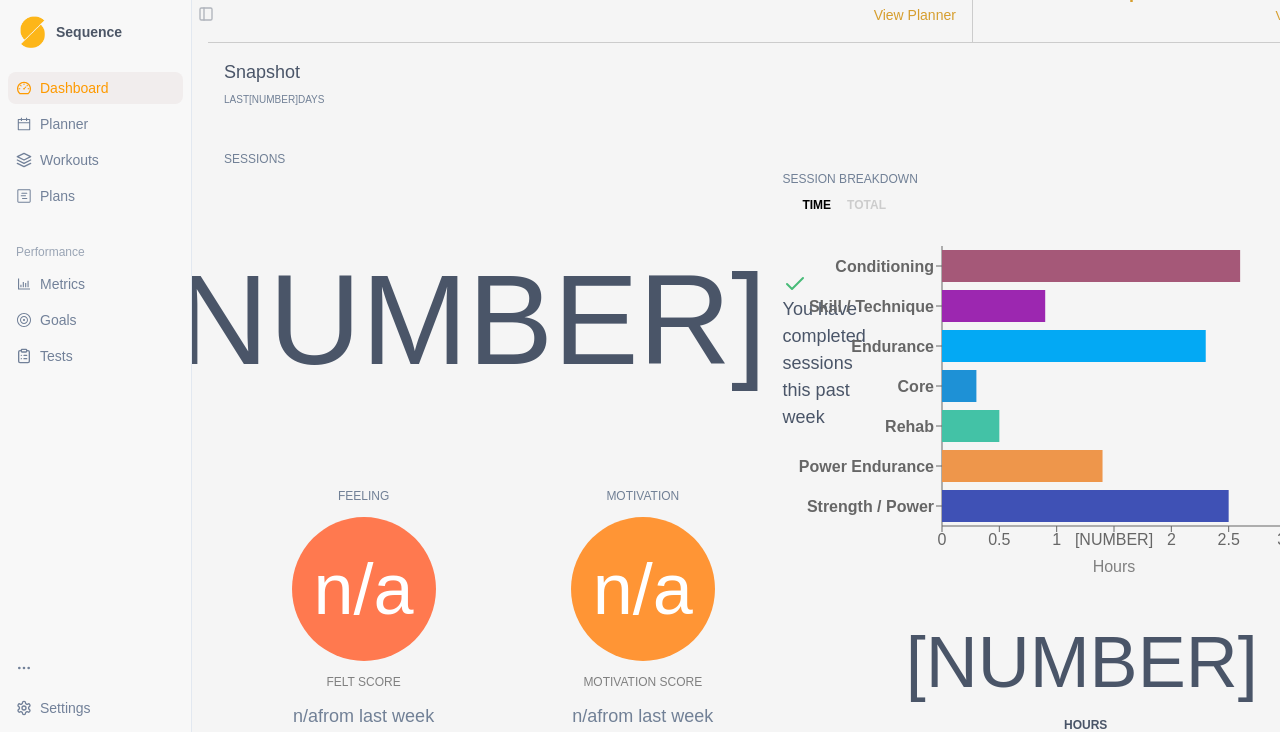 scroll, scrollTop: 0, scrollLeft: 0, axis: both 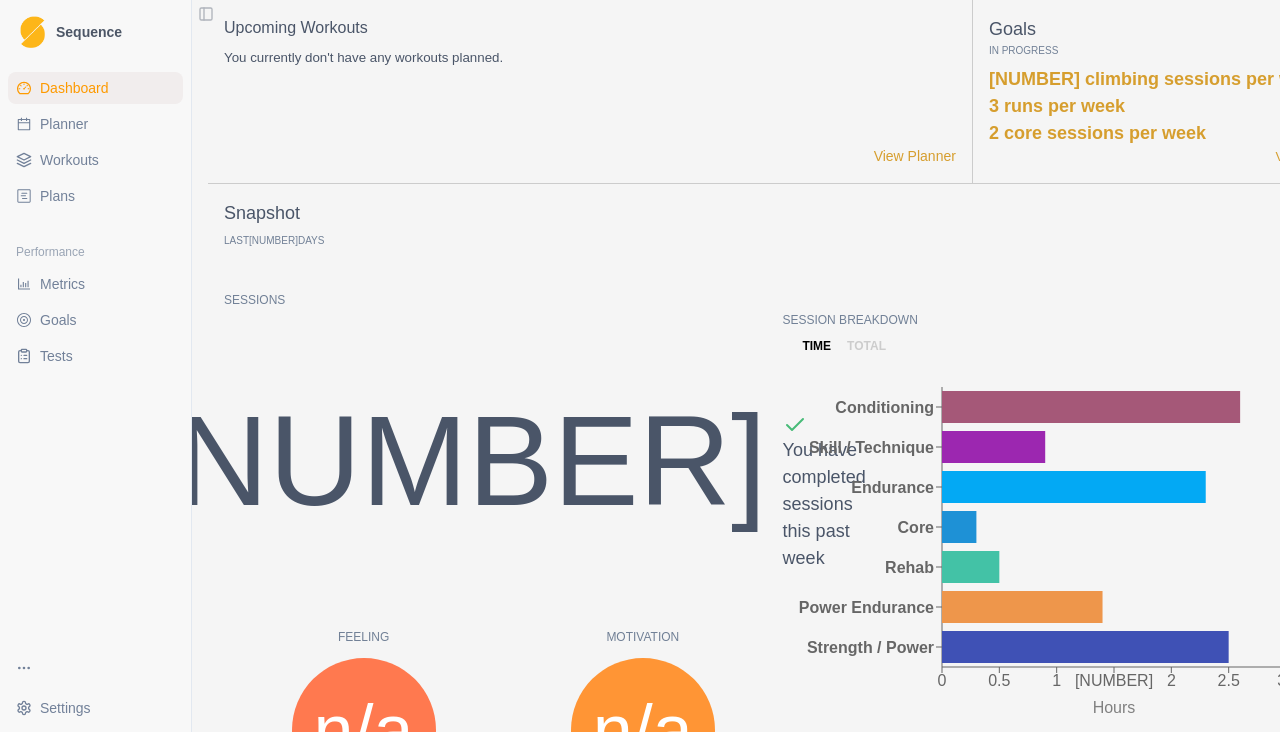 click on "Plans" at bounding box center [57, 196] 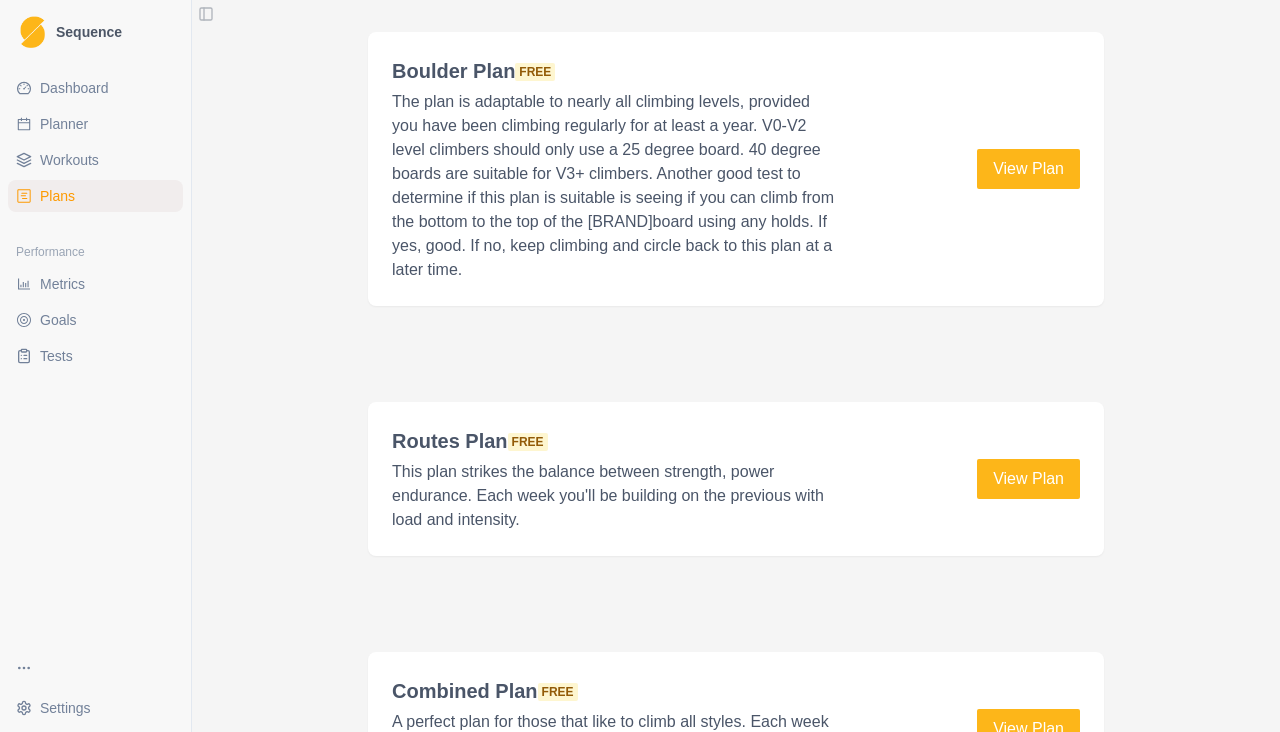 scroll, scrollTop: 2649, scrollLeft: 0, axis: vertical 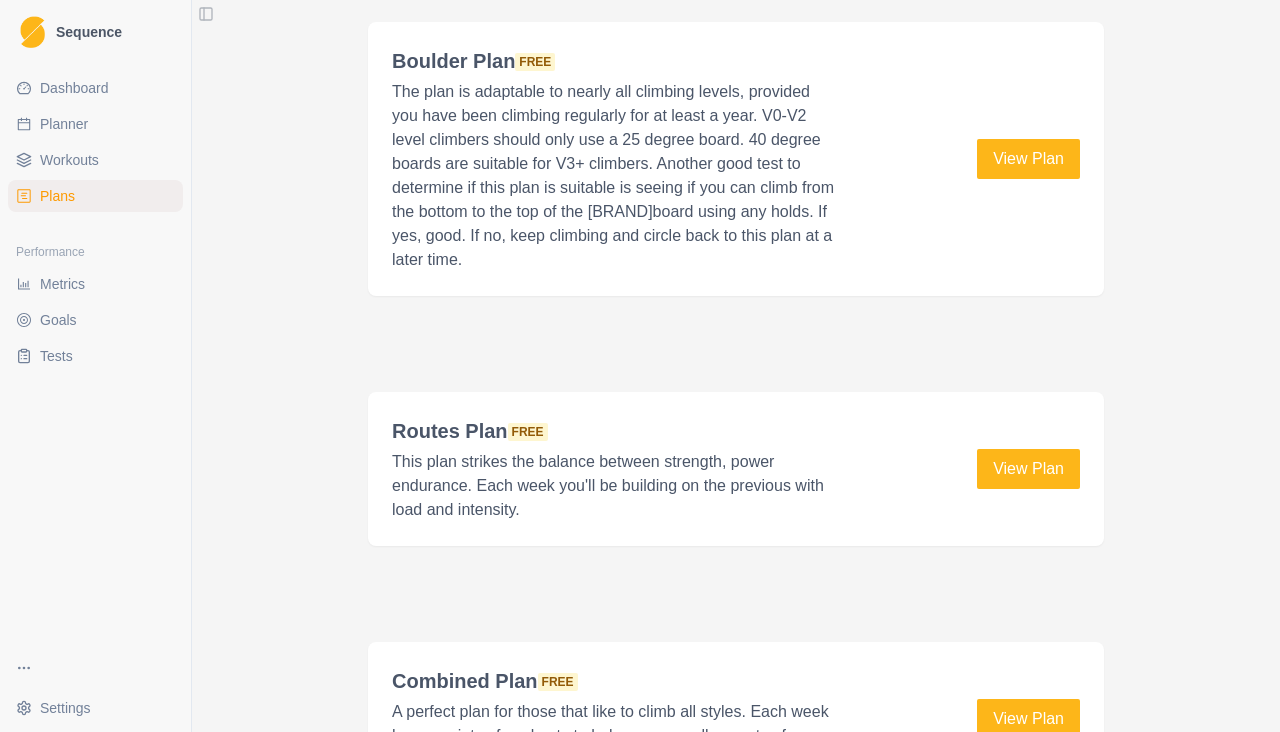 click on "[NAME] View Plans" at bounding box center [736, 366] 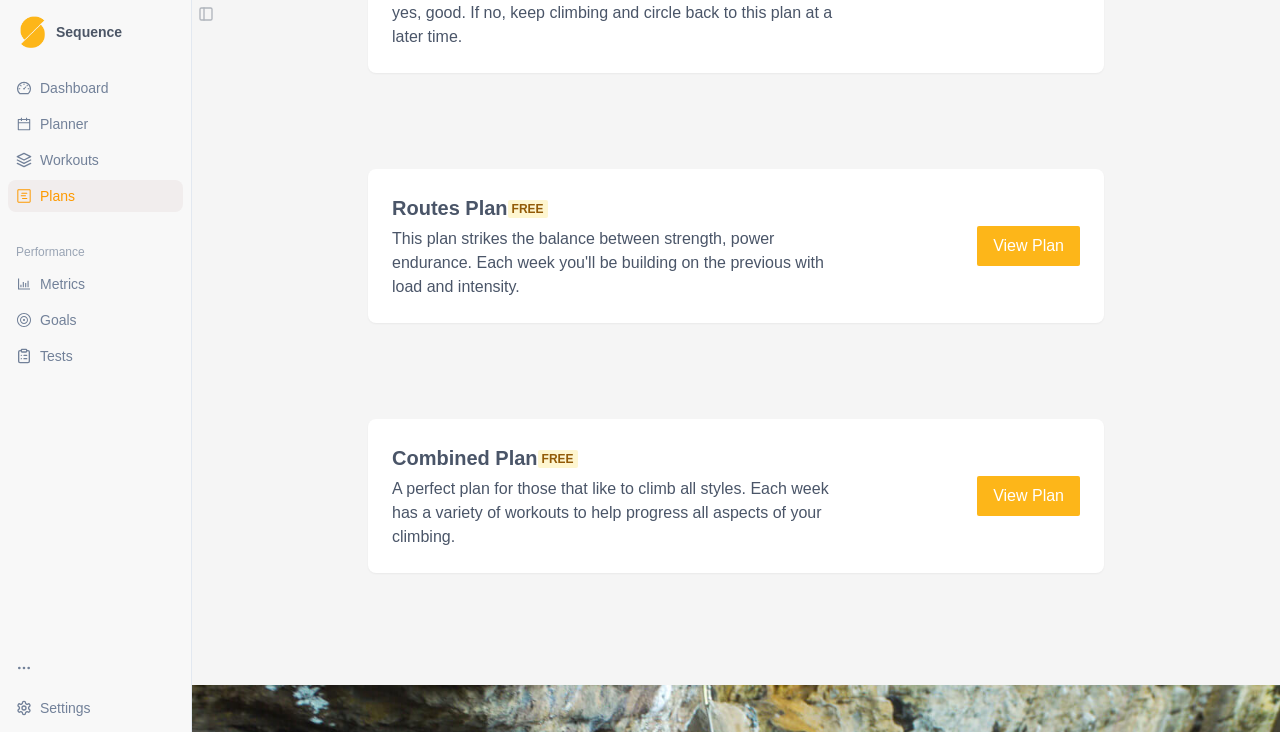 click on "[NAME] View Plans" at bounding box center [736, 366] 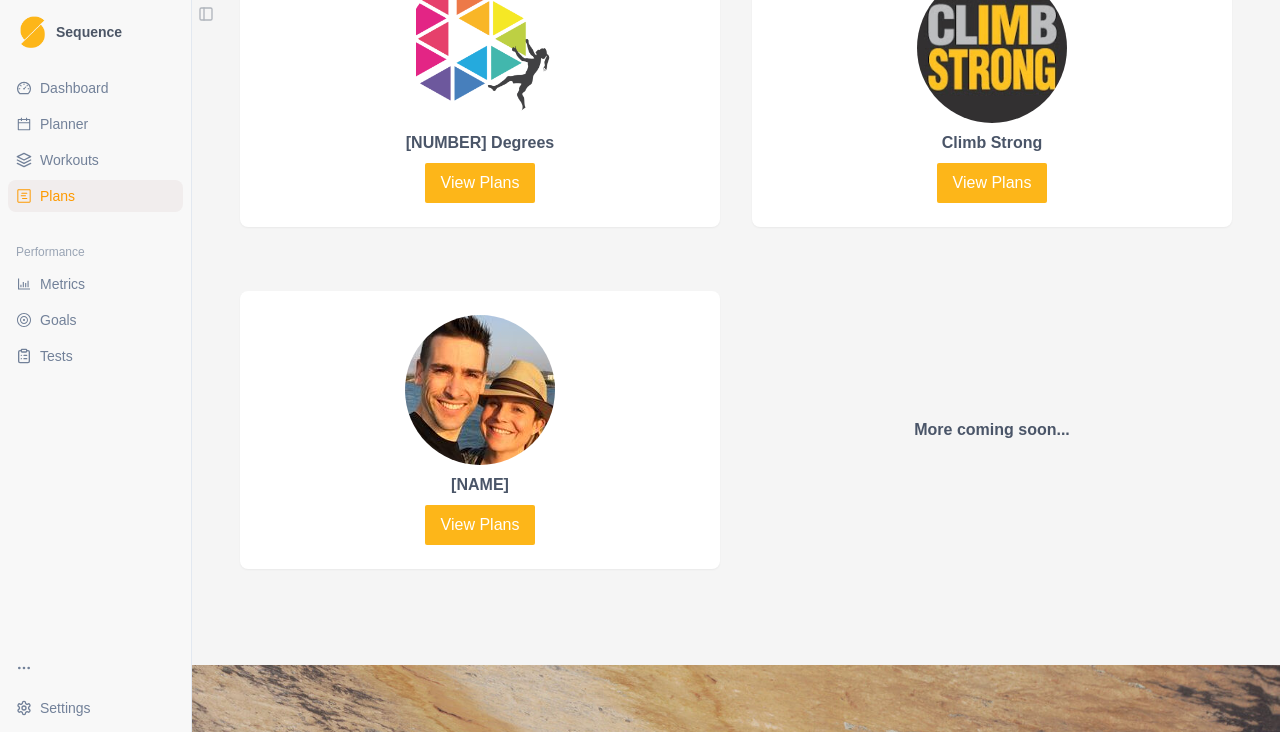 scroll, scrollTop: 1006, scrollLeft: 0, axis: vertical 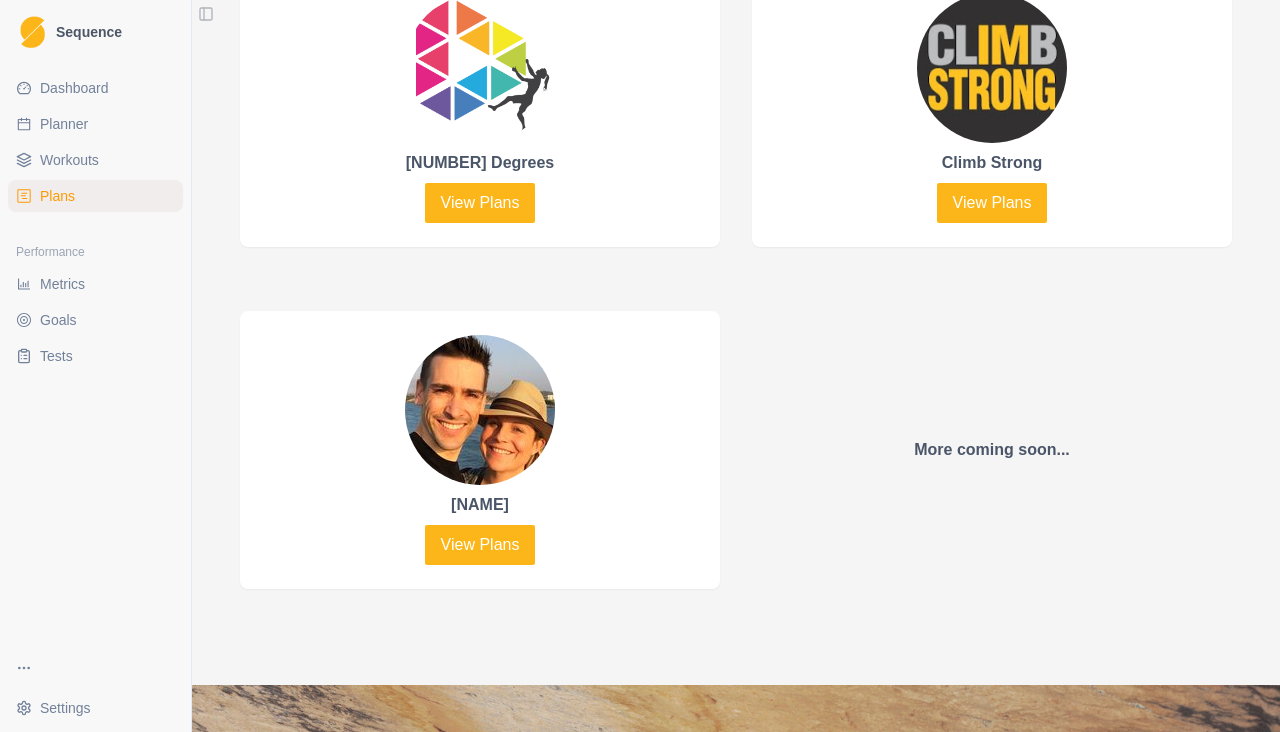 click on "[NAME] View Plans" at bounding box center [736, 151] 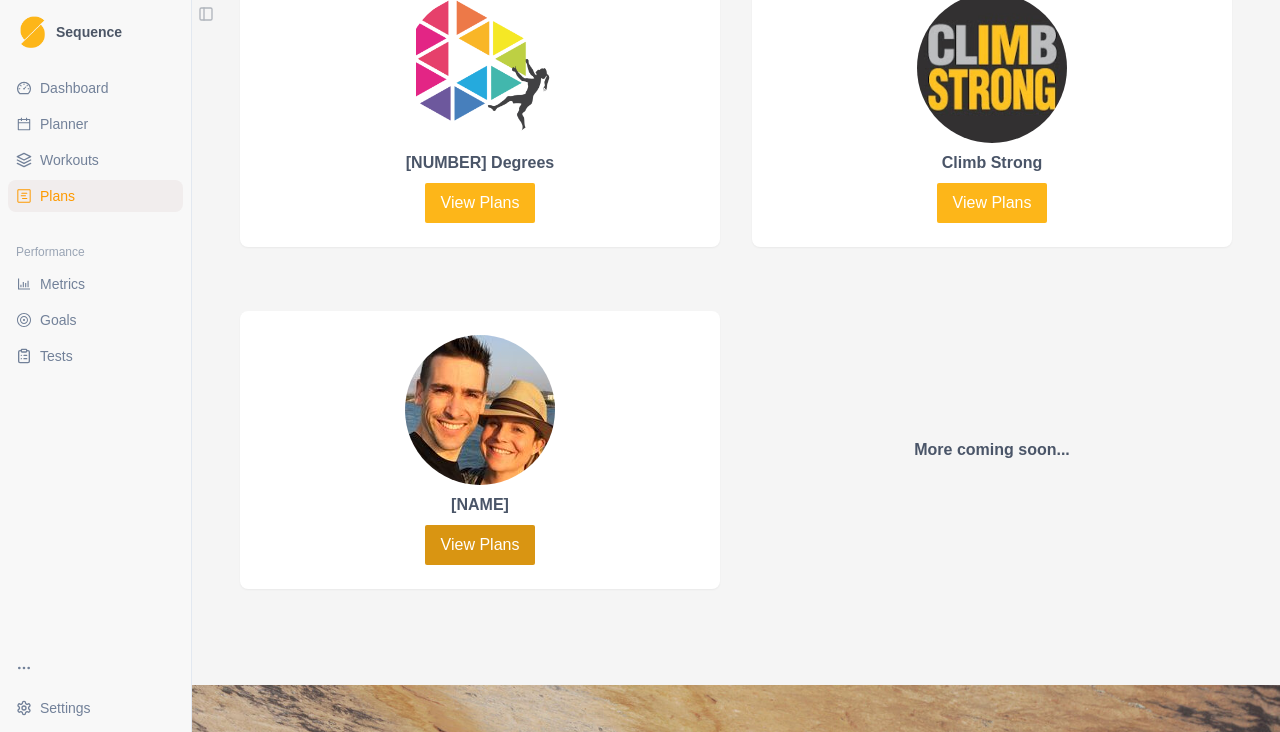click on "View Plans" at bounding box center (480, 545) 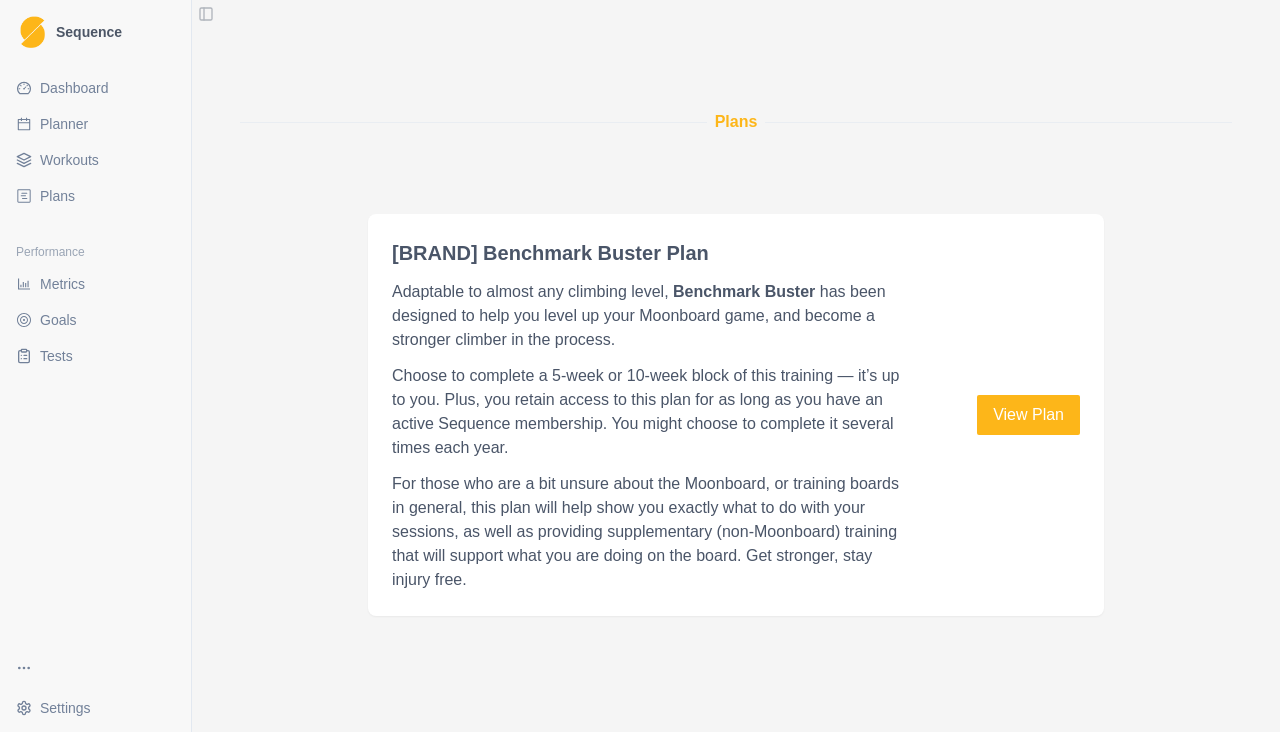 scroll, scrollTop: 1150, scrollLeft: 0, axis: vertical 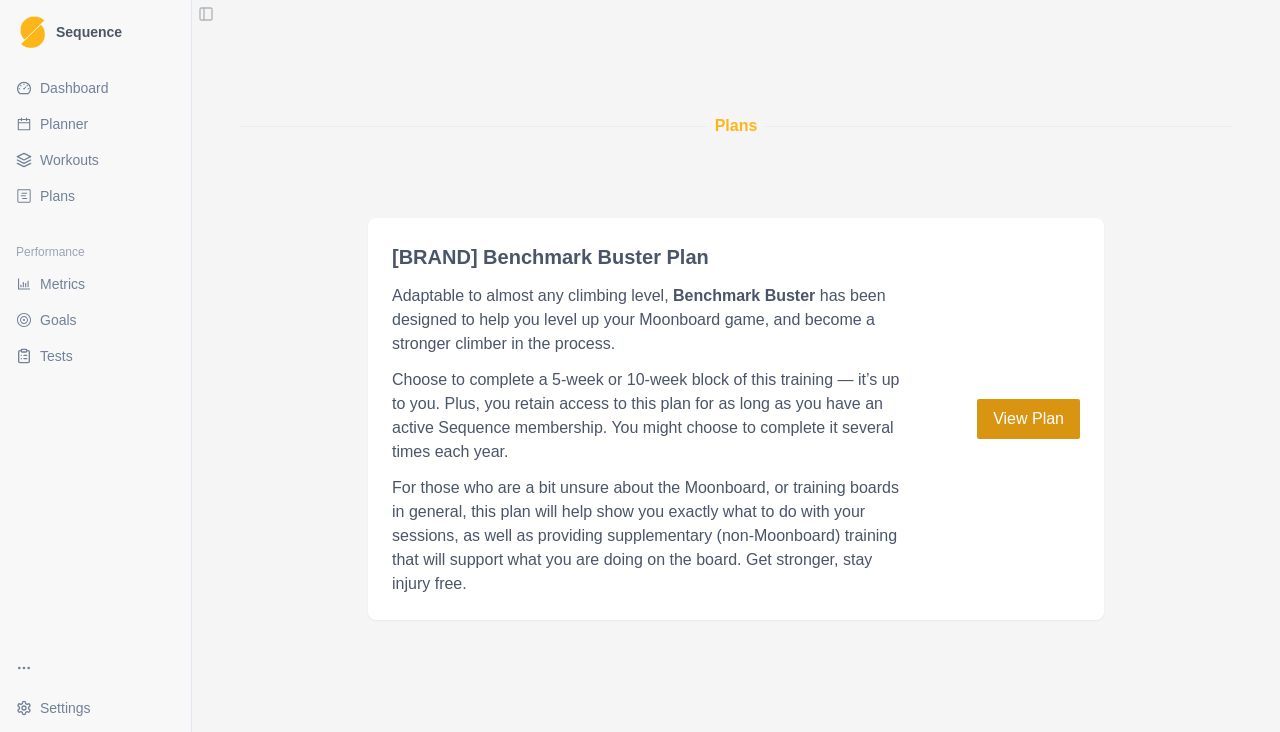 click on "View Plan" at bounding box center (1028, 419) 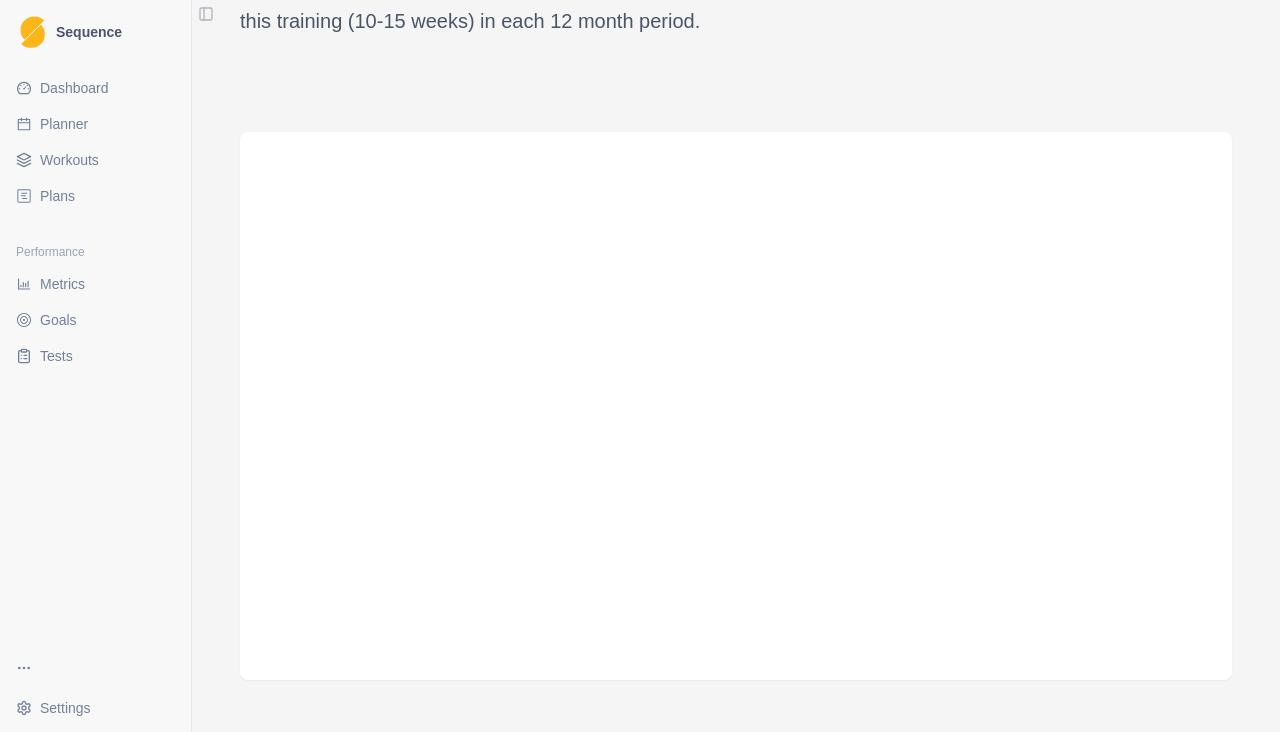 scroll, scrollTop: 1006, scrollLeft: 0, axis: vertical 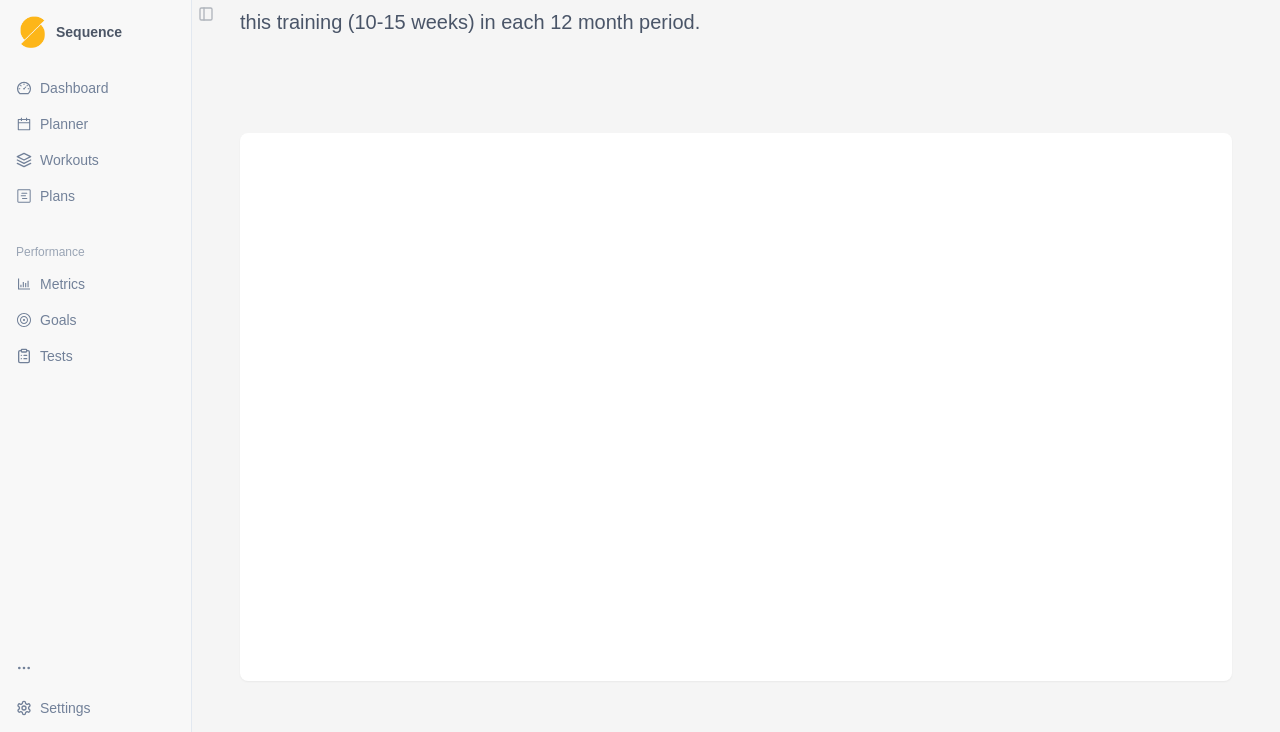 click on "Performance Metrics Goals Tests" at bounding box center (95, 304) 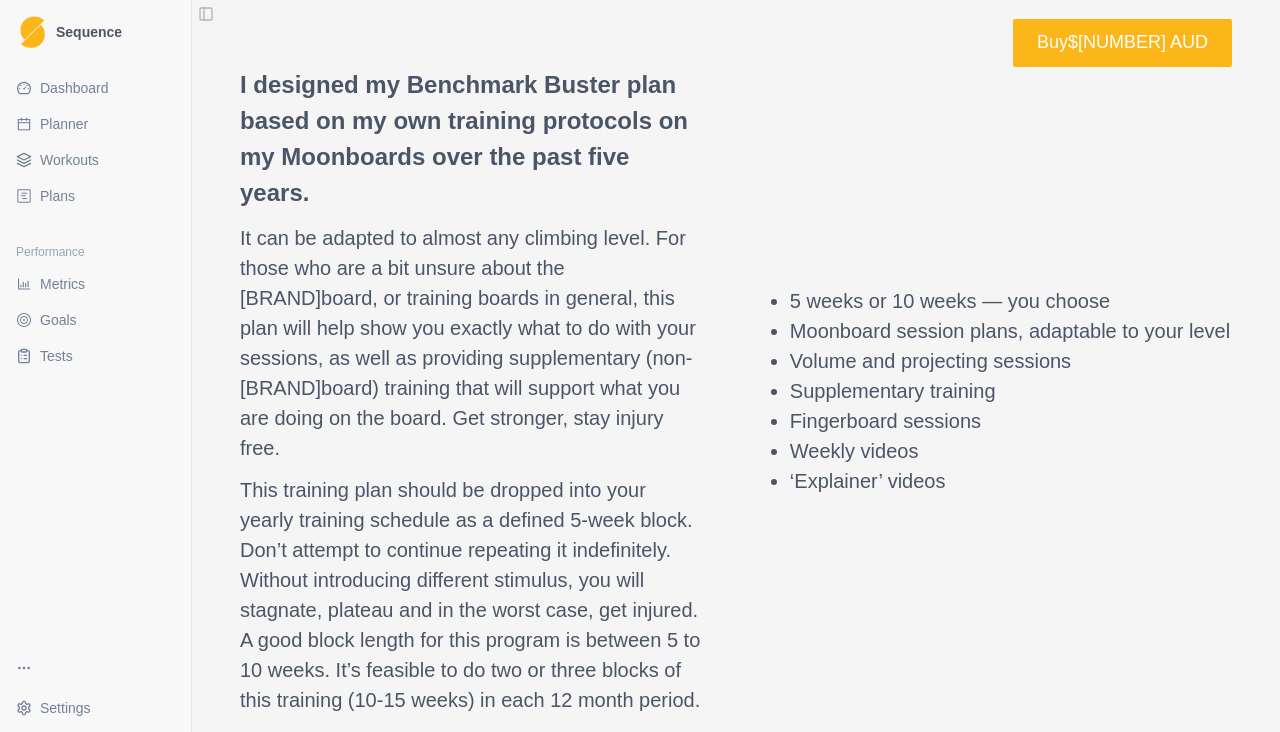 scroll, scrollTop: 0, scrollLeft: 0, axis: both 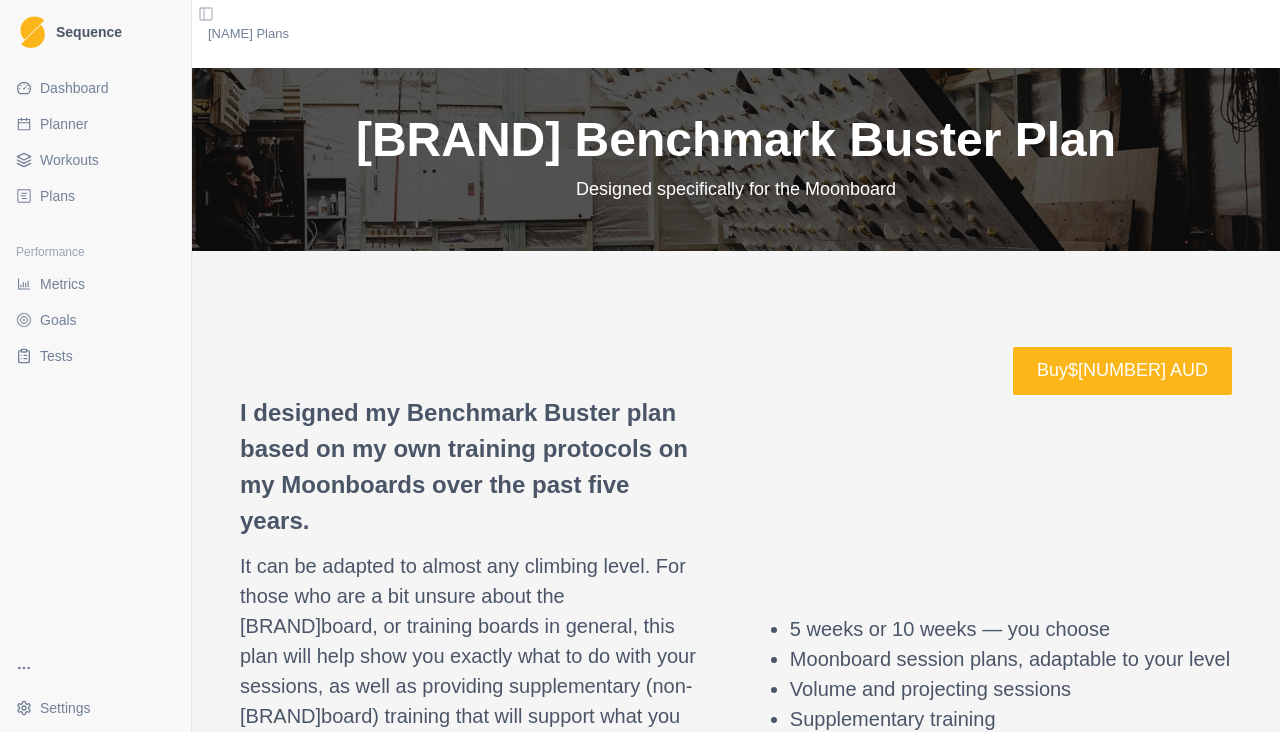 click on "Planner" at bounding box center (64, 124) 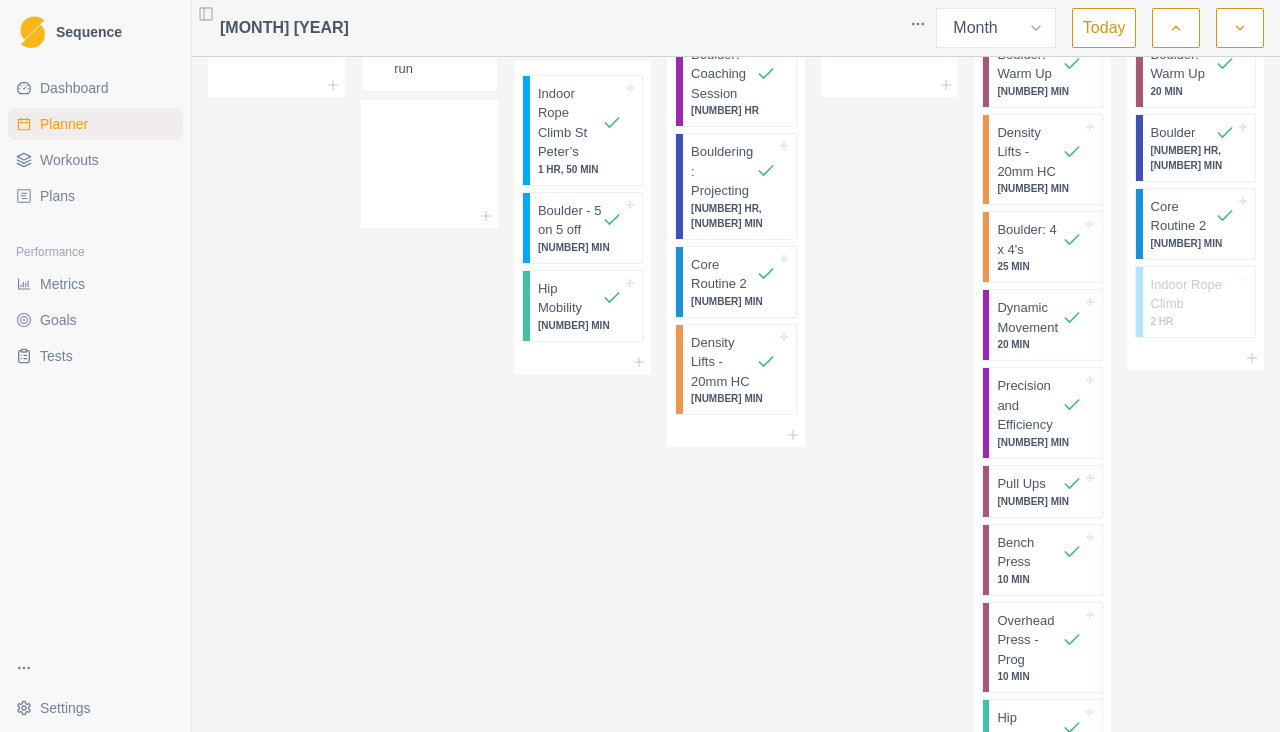 scroll, scrollTop: 4561, scrollLeft: 0, axis: vertical 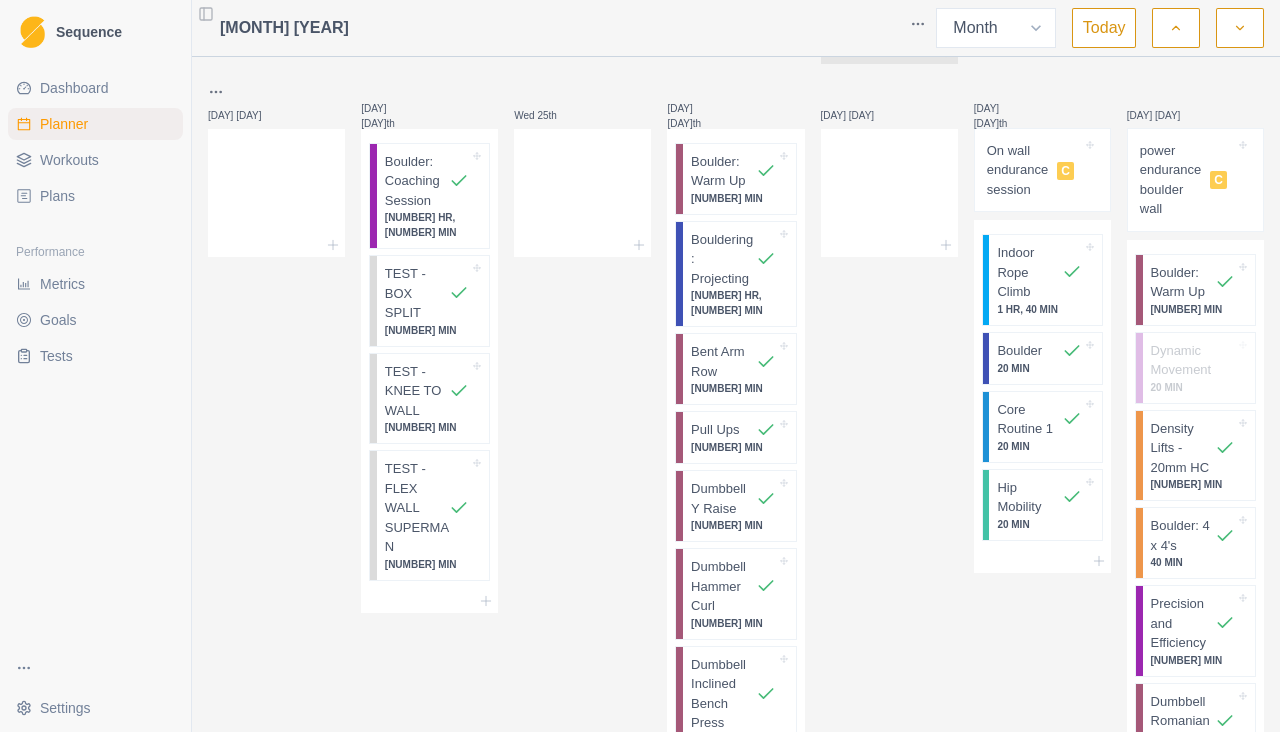 click at bounding box center [1240, 28] 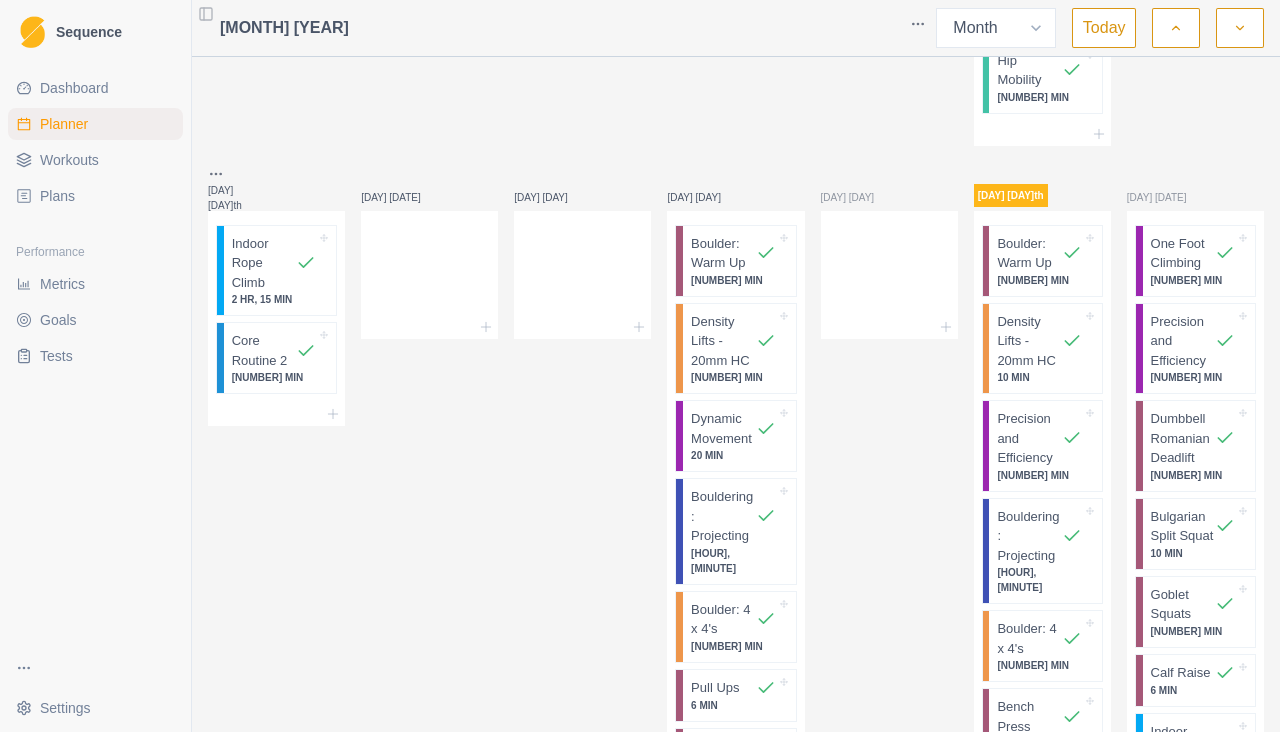 scroll, scrollTop: 3872, scrollLeft: 0, axis: vertical 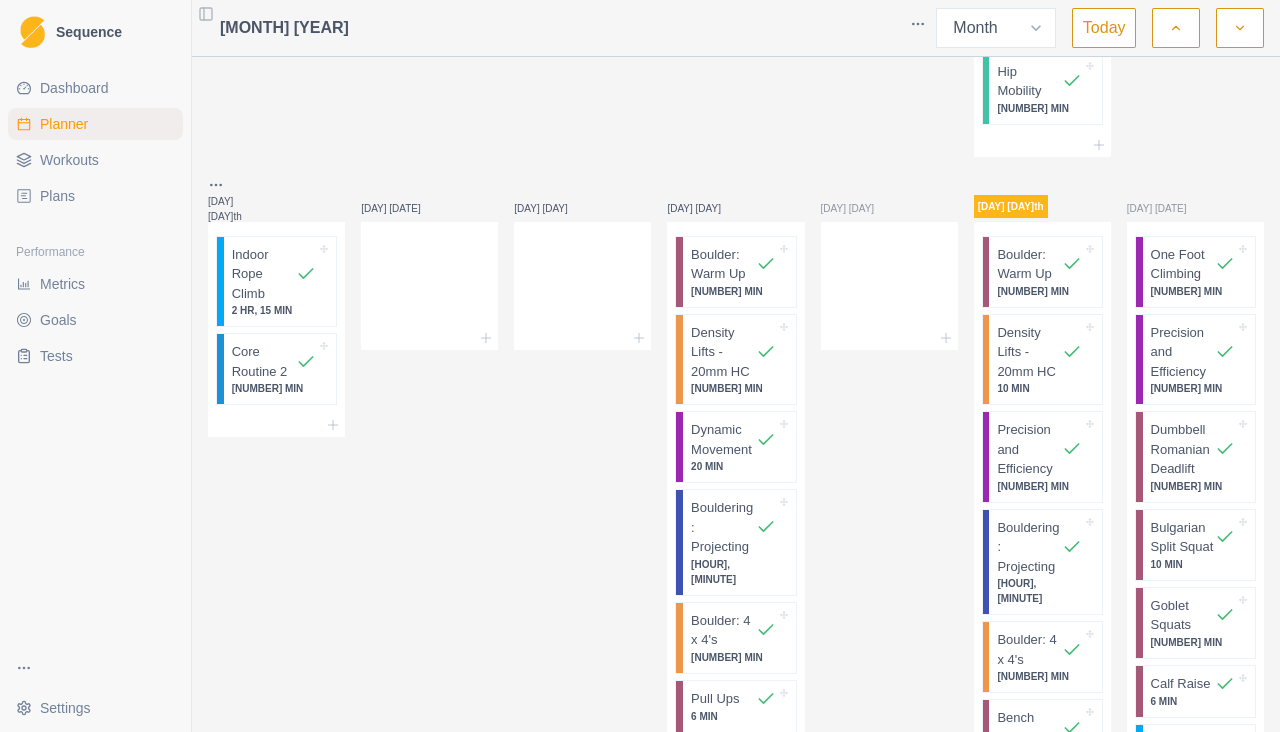 click on "[NUMBER] MIN" at bounding box center [1193, 291] 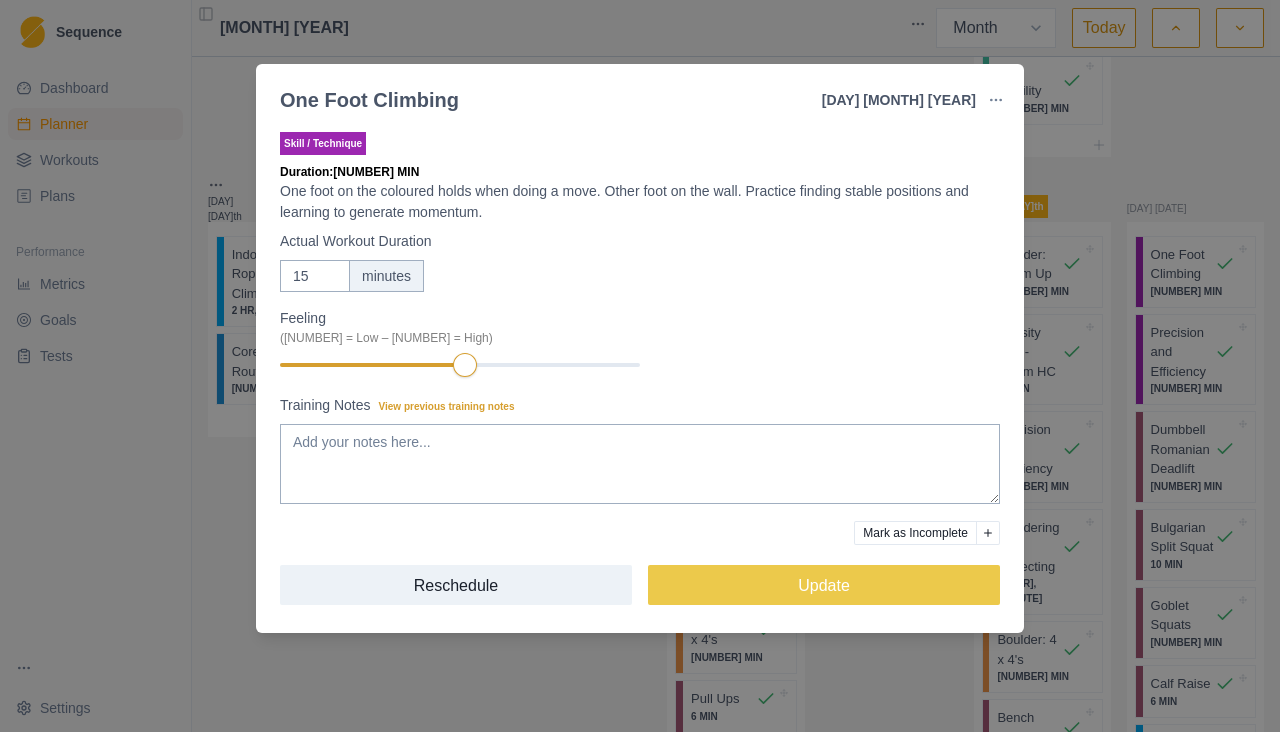 click on "One Foot Climbing 3 [MONTH] 2025 Link To Goal View Workout Metrics Edit Original Workout Reschedule Workout Remove From Schedule Skill / Technique Duration:  15 MIN One foot on the coloured holds when doing a move. Other foot on the wall. Practice finding stable positions and learning to generate momentum.  Actual Workout Duration 15 minutes Feeling (1 = Low – 10 = High) Training Notes View previous training notes Mark as Incomplete Reschedule Update" at bounding box center [640, 366] 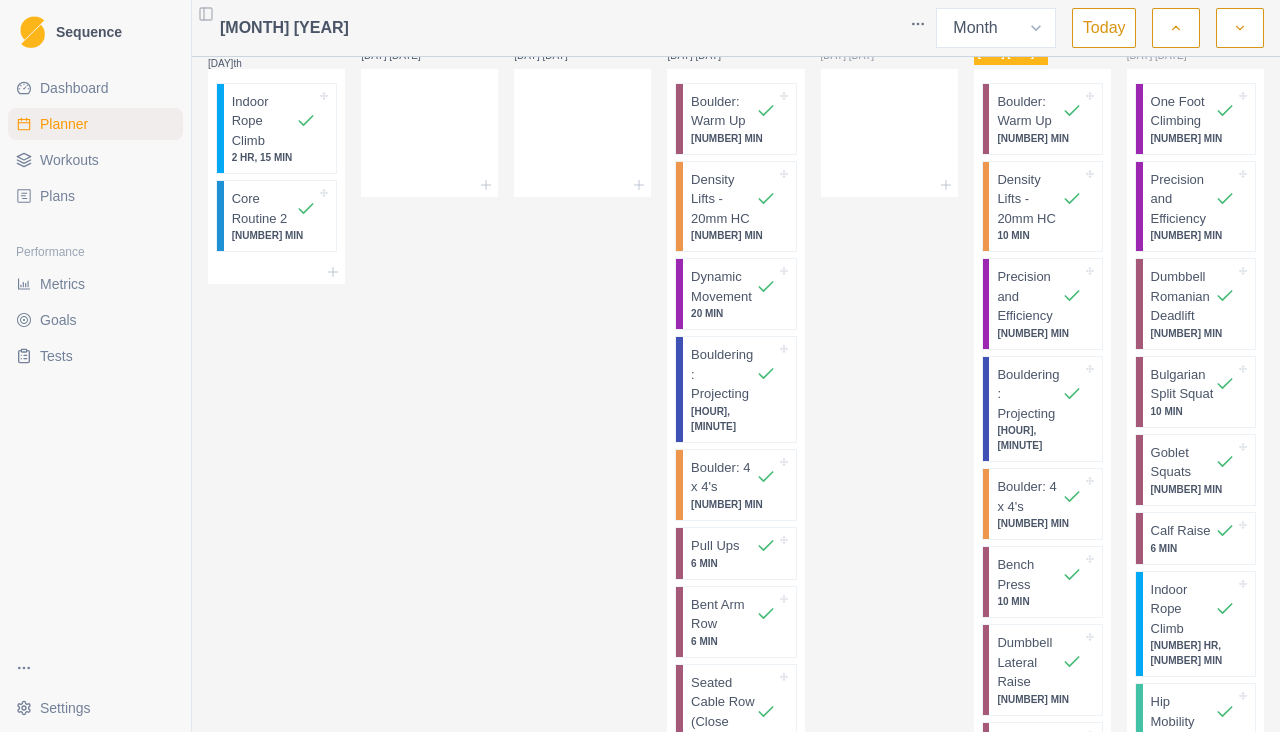 scroll, scrollTop: 4031, scrollLeft: 0, axis: vertical 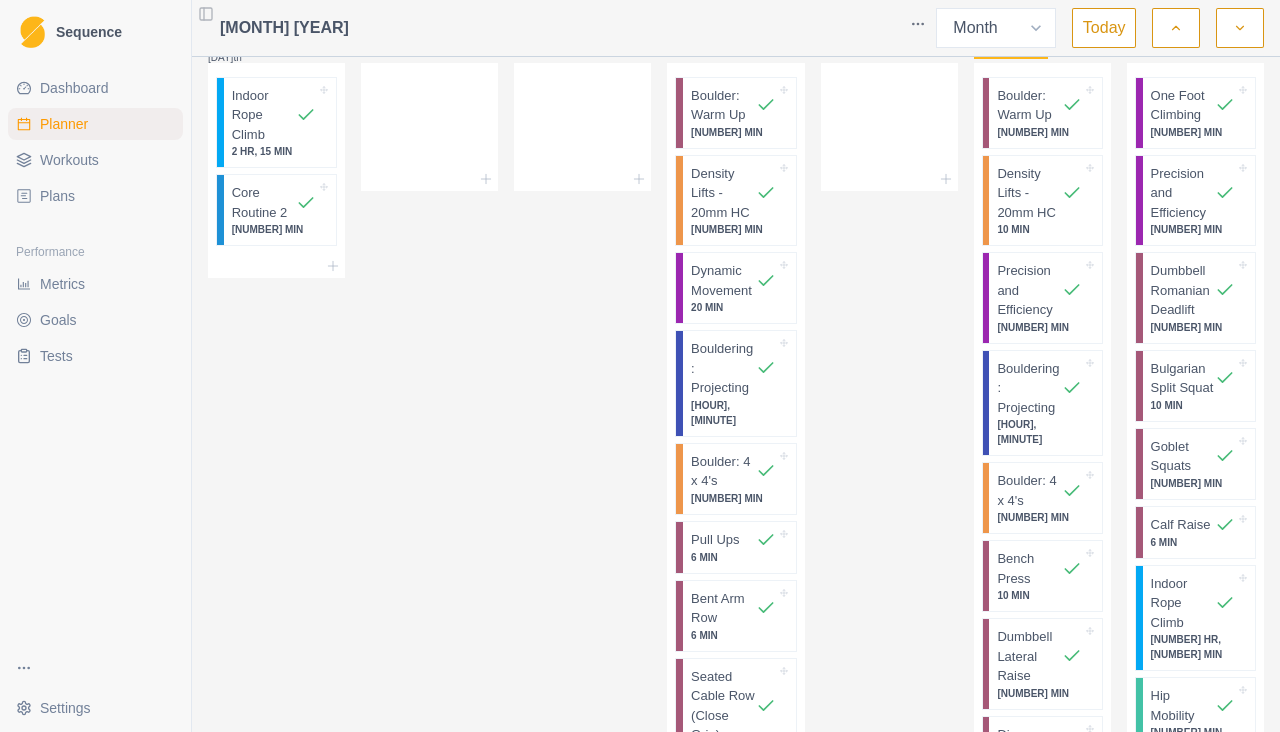 click on "[NUMBER] MIN" at bounding box center [1039, 517] 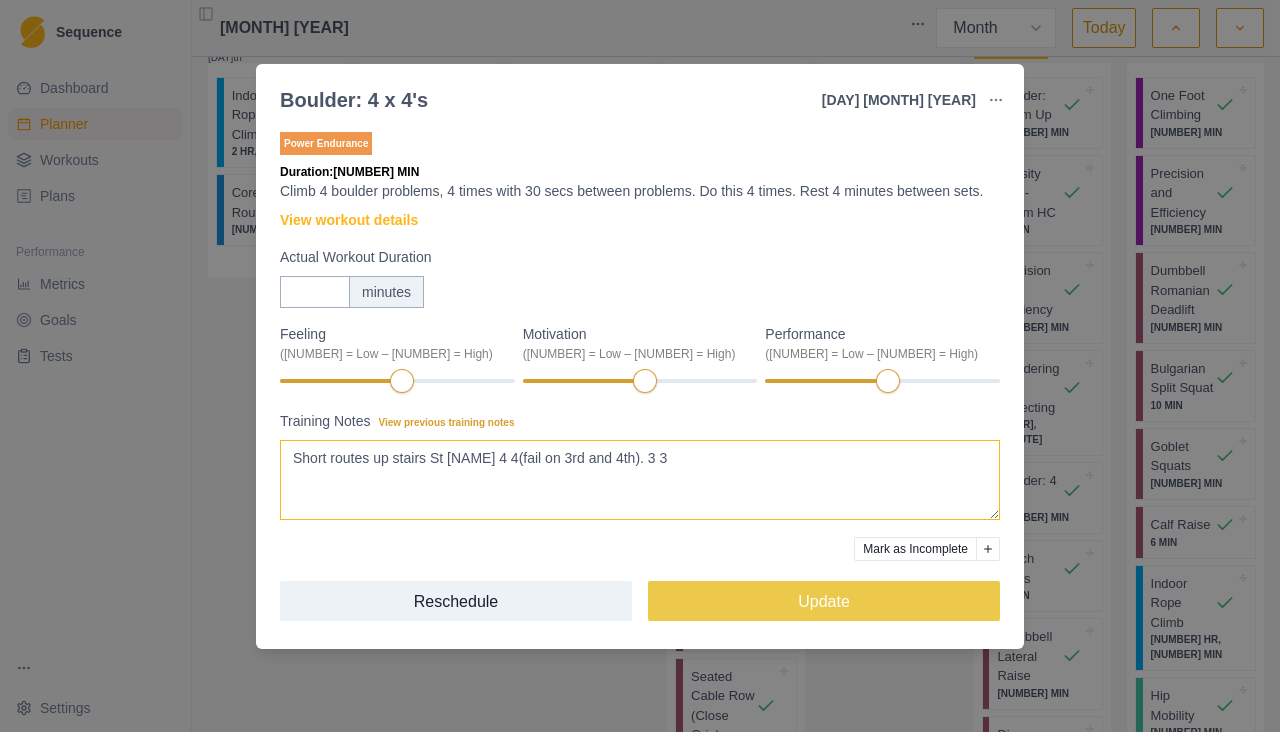 click on "Short routes up stairs St [NAME] 4 4(fail on 3rd and 4th). 3 3" at bounding box center (640, 480) 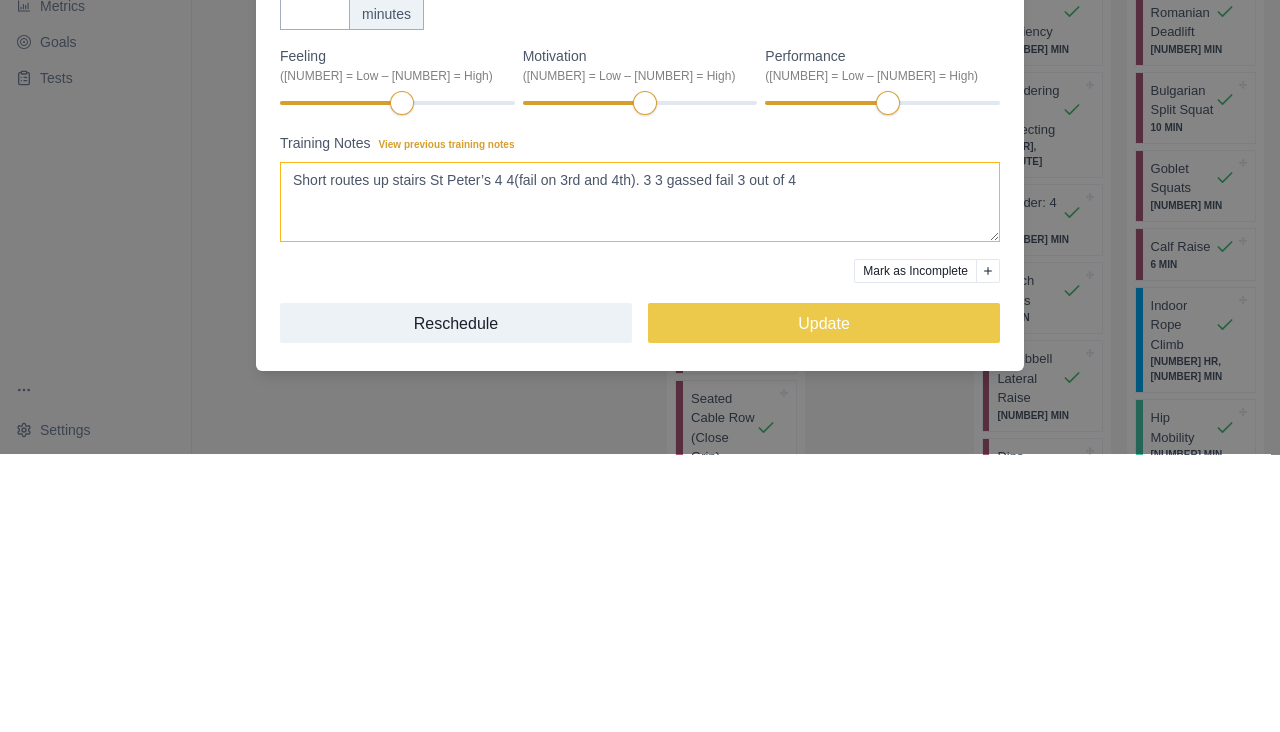 type on "Short routes up stairs St Peter’s 4 4(fail on 3rd and 4th). 3 3 gassed fail 3 out of 4)" 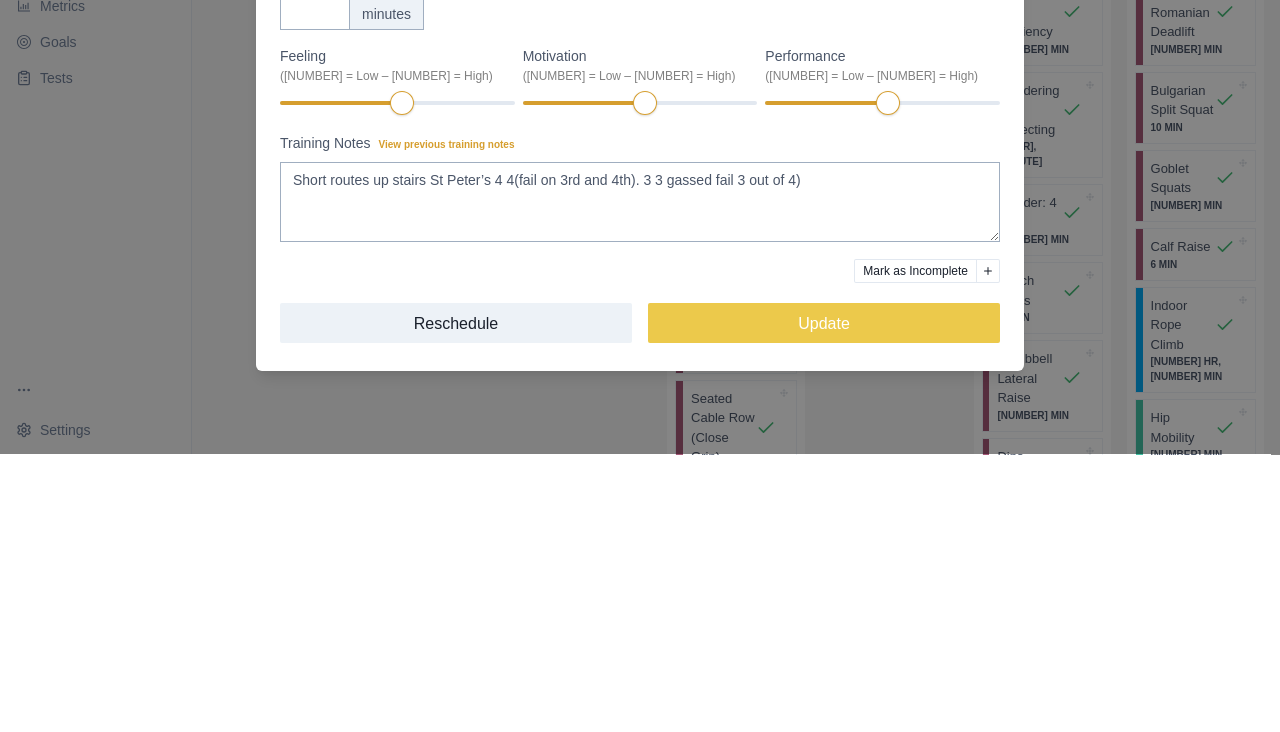 click on "Boulder: 4 x 4's [NUMBER] [MONTH] [YYYY] Link To Goal View Workout Metrics Edit Original Workout Reschedule Workout Remove From Schedule Power Endurance Duration:  30 MIN Climb 4 boulder problems, 4 times with 30 secs between problems. Do this 4 times. Rest 4 minutes between sets. View workout details Actual Workout Duration 30 minutes Feeling (1 = Low – 10 = High) Motivation (1 = Low – 10 = High) Performance (1 = Low – 10 = High) Training Notes View previous training notes Short routes up stairs St [NAME] 4 4(fail on 3rd and 4th). 3 3 Mark as Incomplete Reschedule Update" at bounding box center (640, 366) 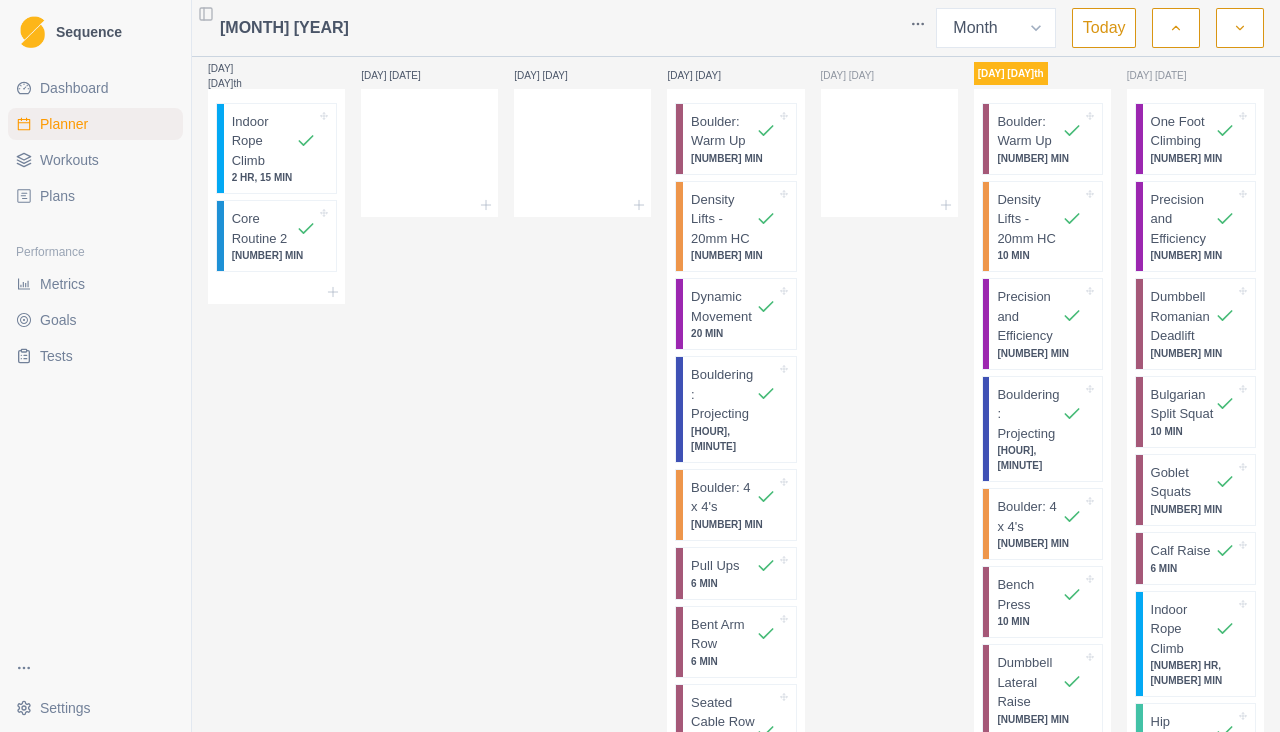 scroll, scrollTop: 4314, scrollLeft: 0, axis: vertical 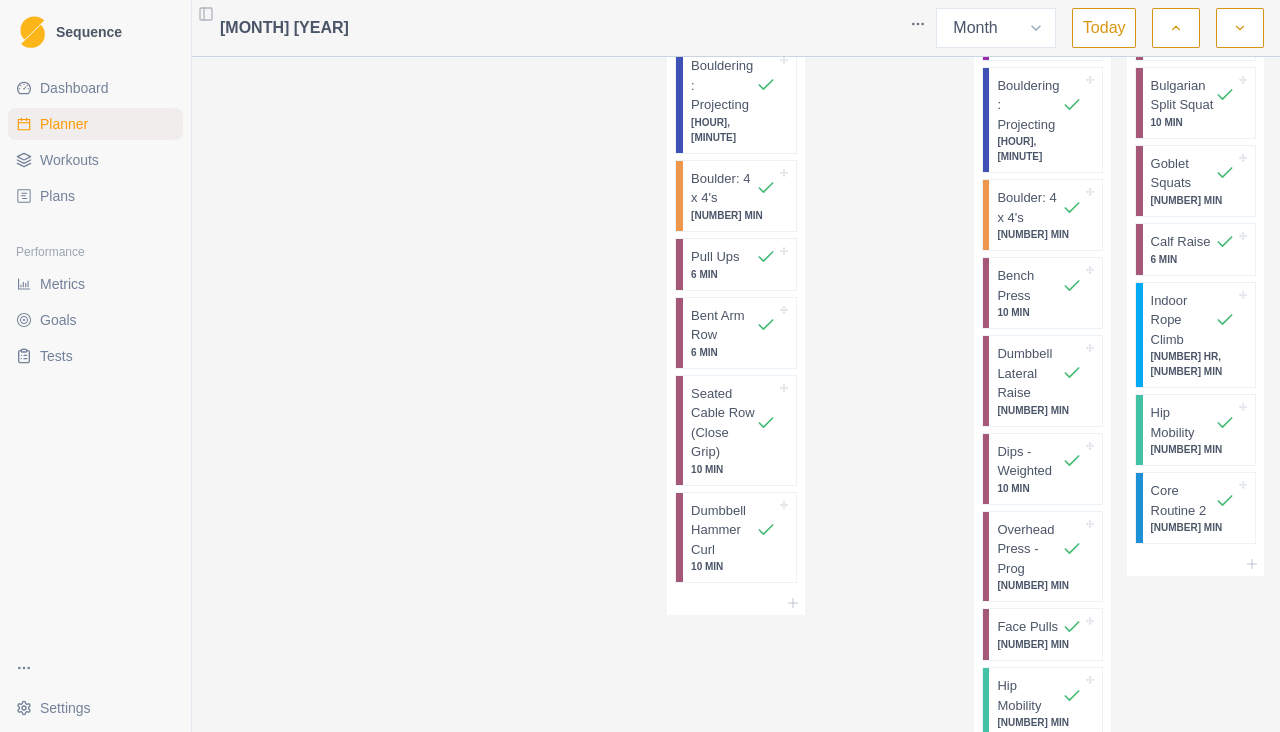 click on "Metrics" at bounding box center [62, 284] 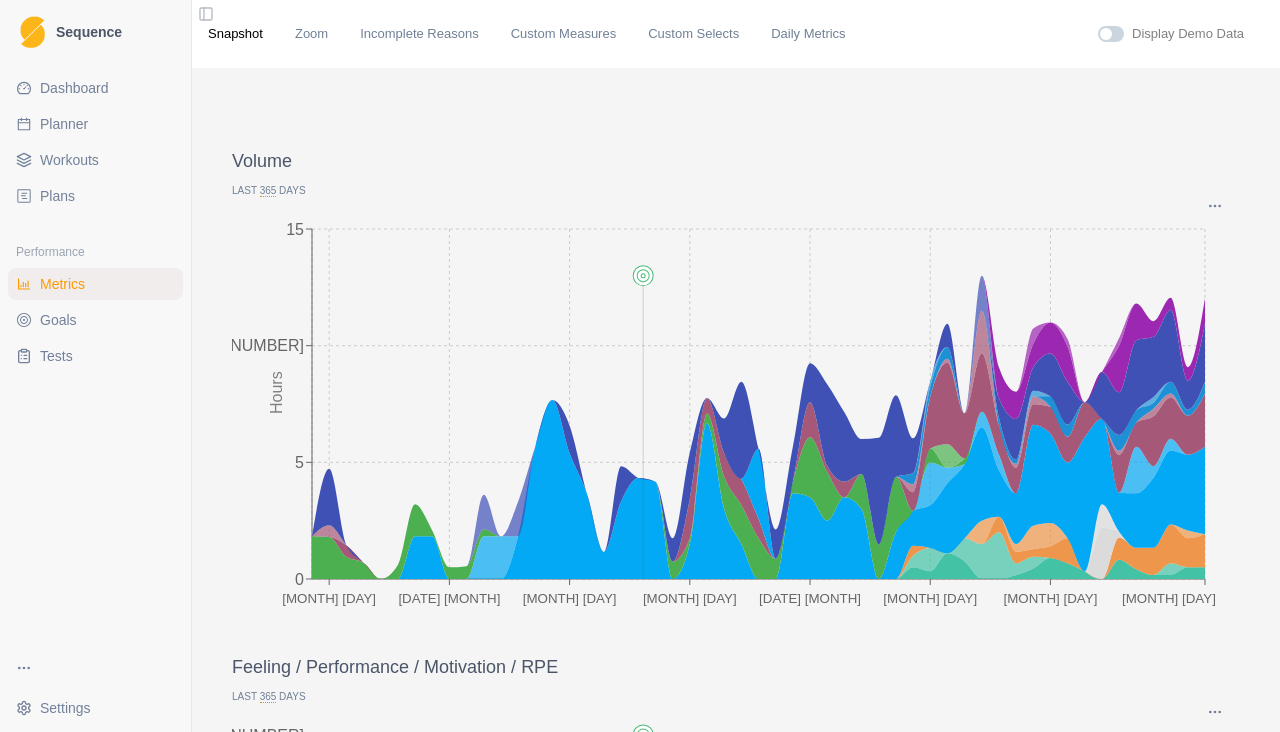 click 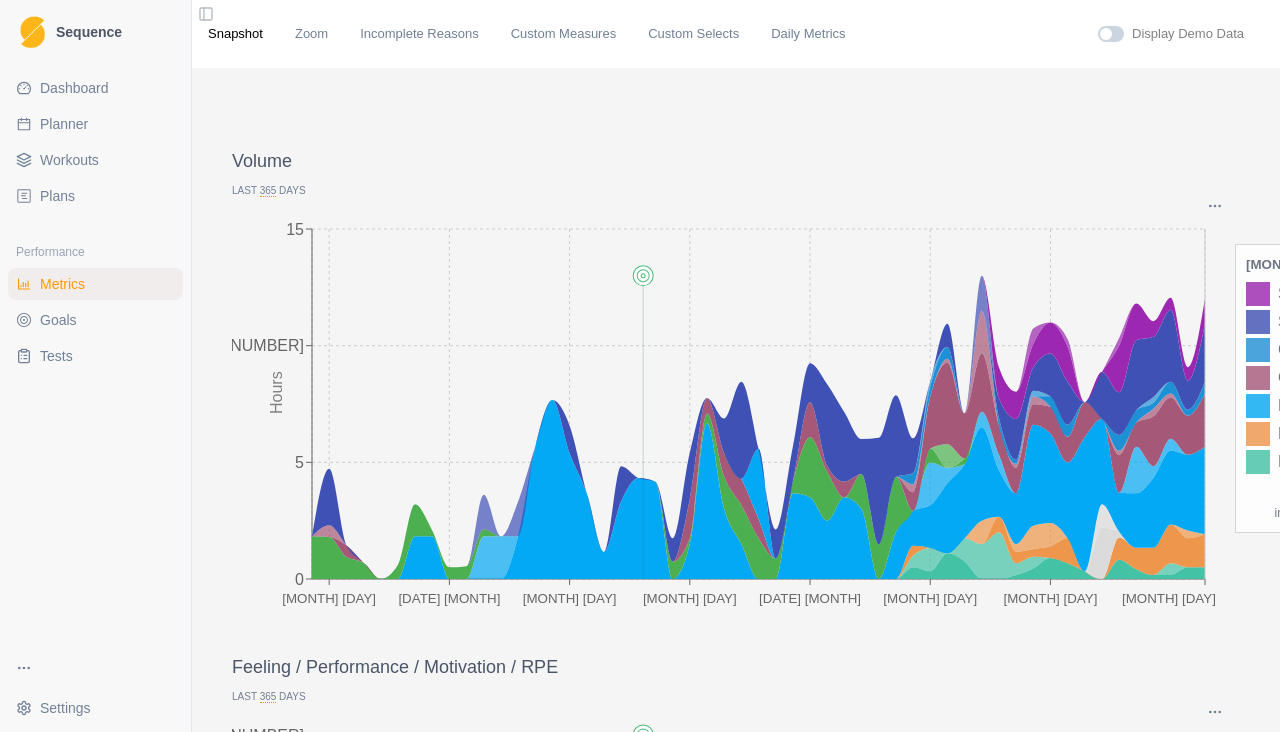 click on "[MONTH] [DAY] [MONTH] [DAY] [MONTH] [DAY] [MONTH] [DAY] [MONTH] [DAY] 0 5 10 15 Hours" 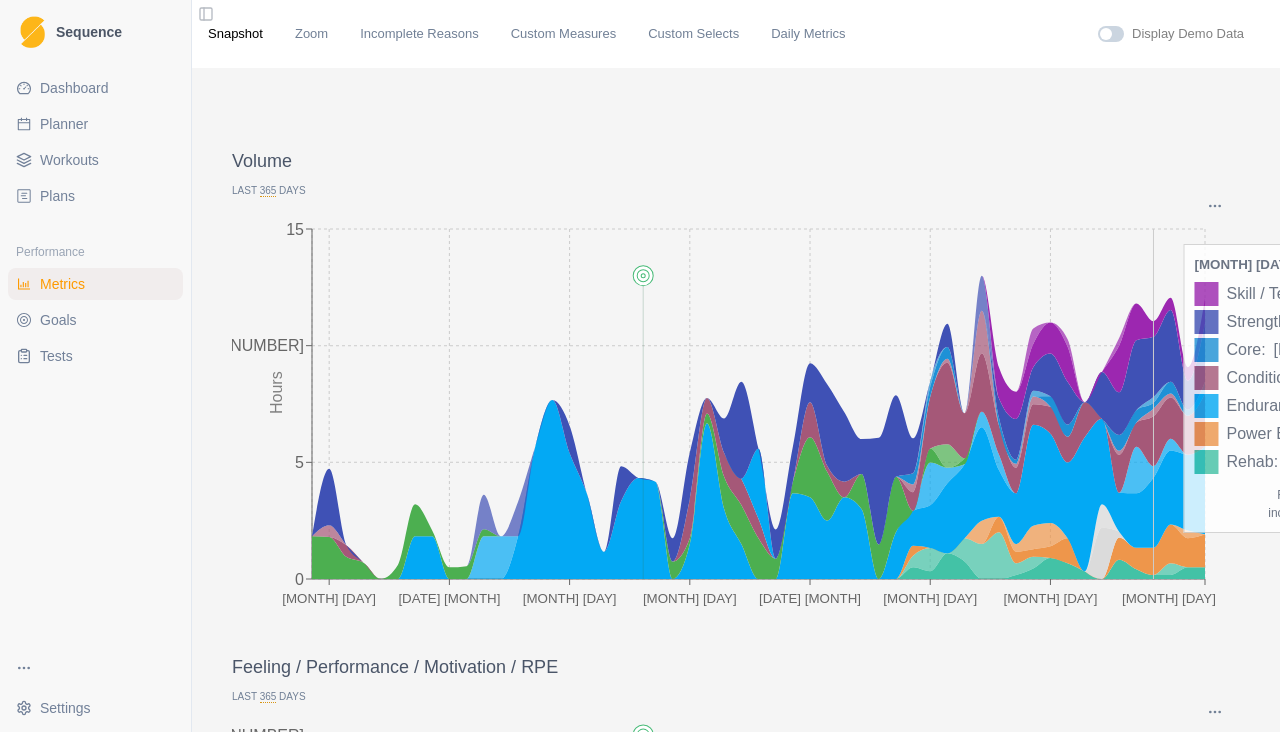 click on "[MONTH] [DAY] [MONTH] [DAY] [MONTH] [DAY] [MONTH] [DAY] [MONTH] [DAY] 0 5 10 15 Hours" 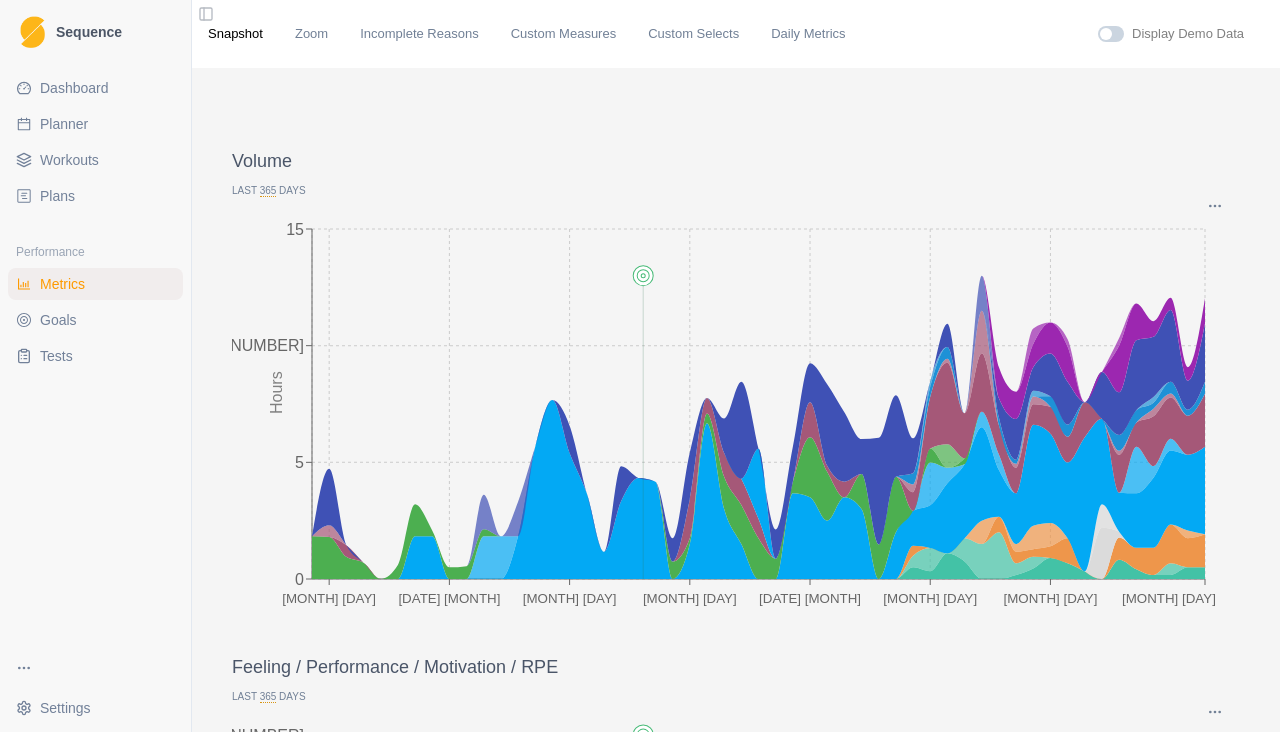 click 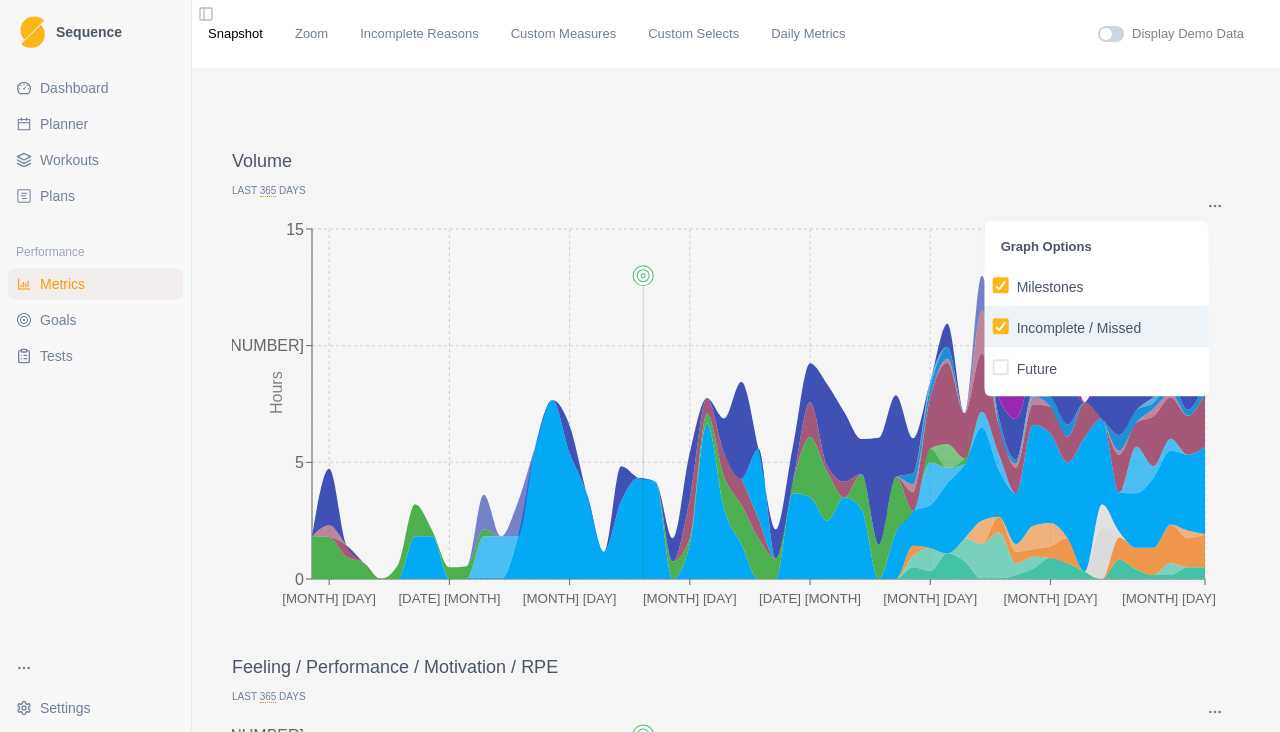 click 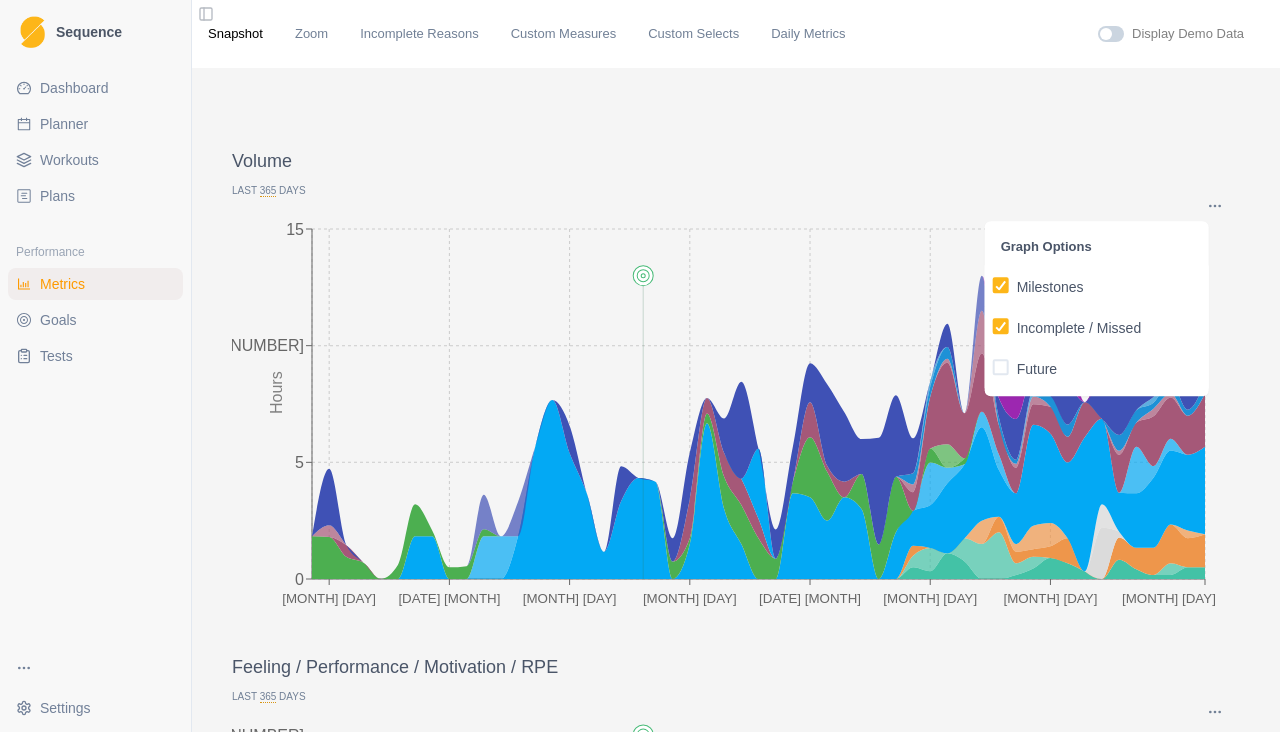 click on "Incomplete / Missed" at bounding box center (992, 326) 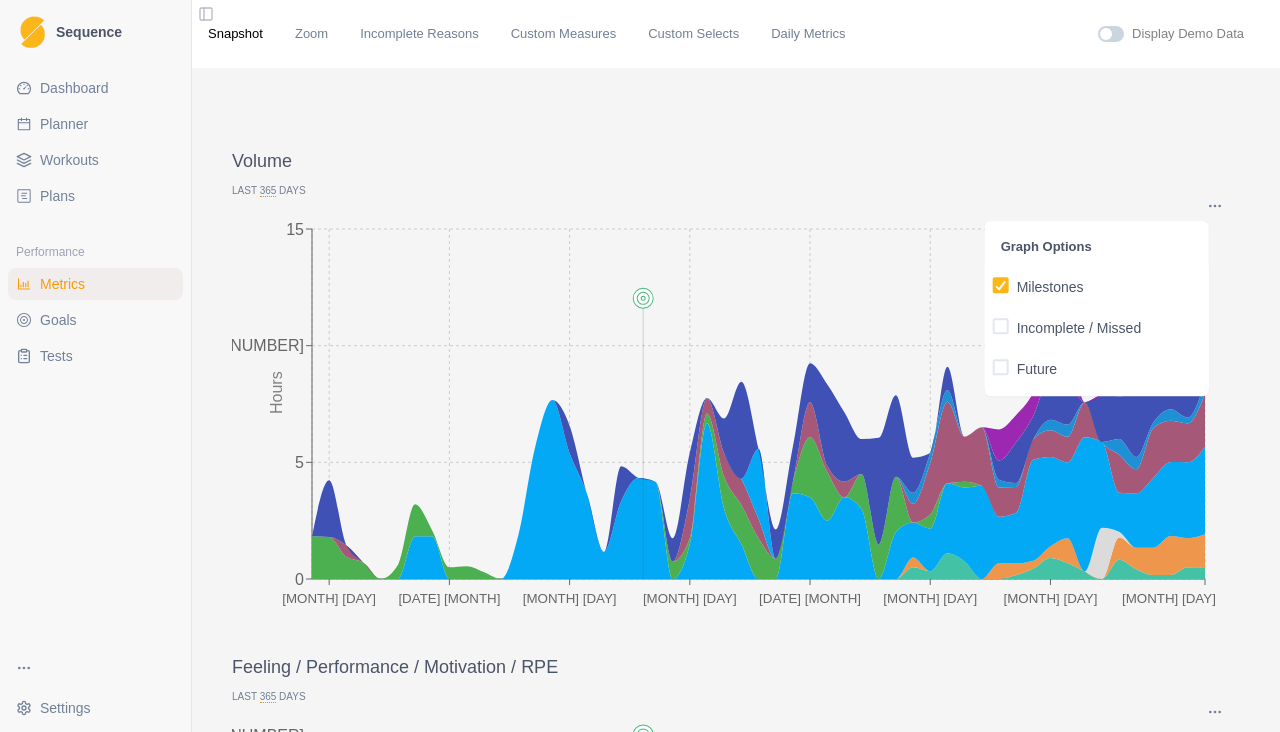 click on "[MONTH] [DAY] [MONTH] [DAY] [MONTH] [DAY] [MONTH] [DAY] [MONTH] [DAY] 0 5 10 15 Hours" 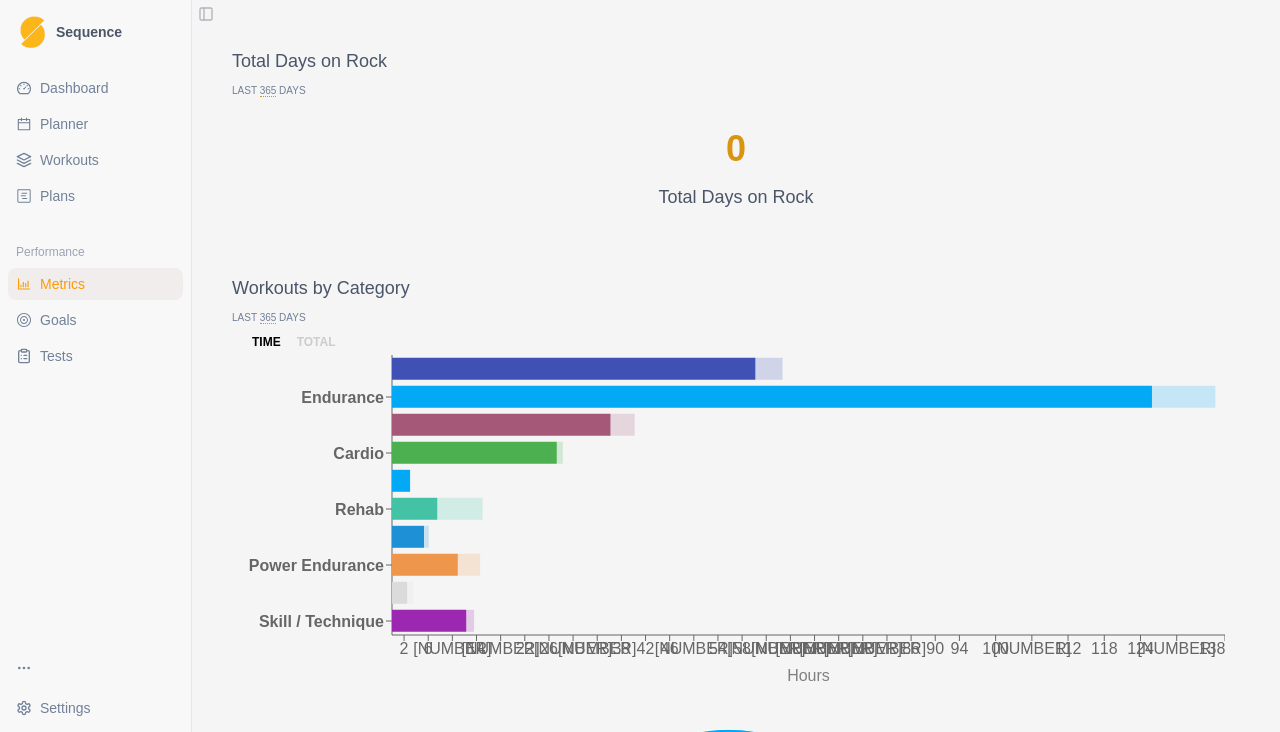 scroll, scrollTop: 1618, scrollLeft: 0, axis: vertical 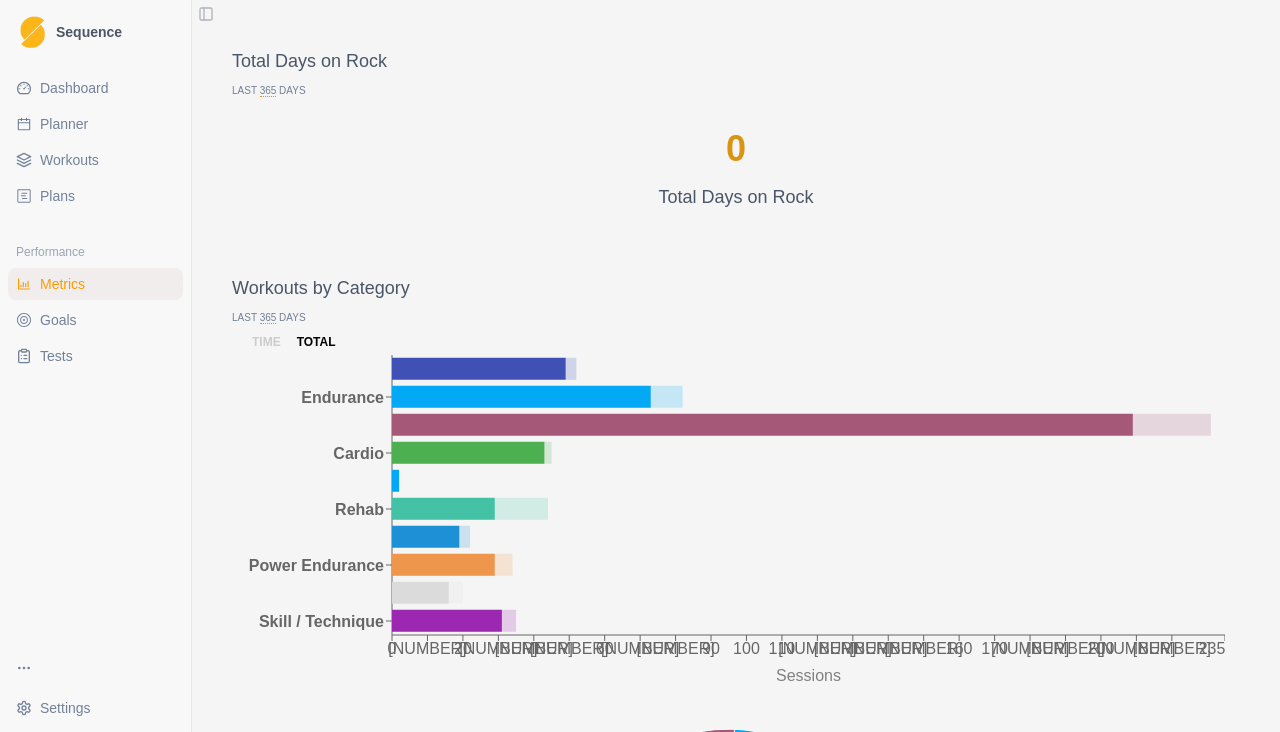 click on "Last   365   Days" at bounding box center (736, 317) 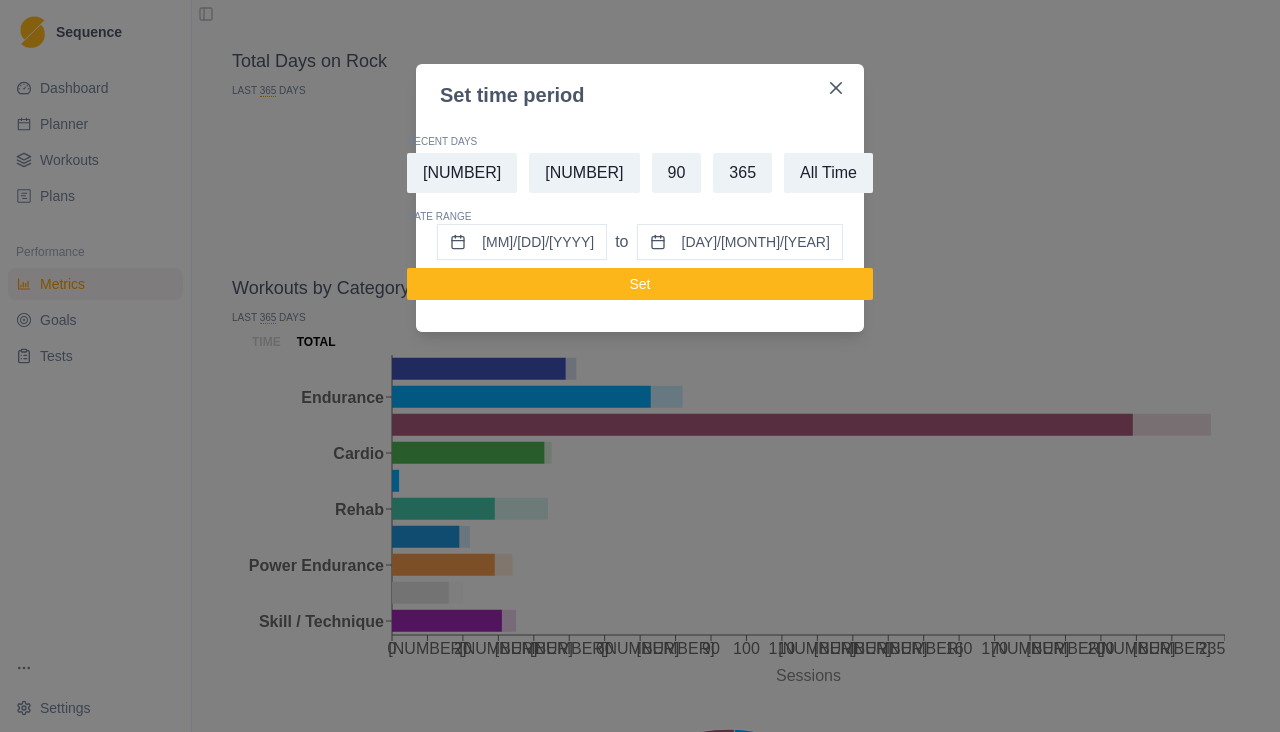 click on "Set time period Recent Days 7 30 90 365 All Time Date Range [DAY]/[MONTH]/[YEAR] to [DAY]/[MONTH]/[YEAR] Set" at bounding box center (640, 366) 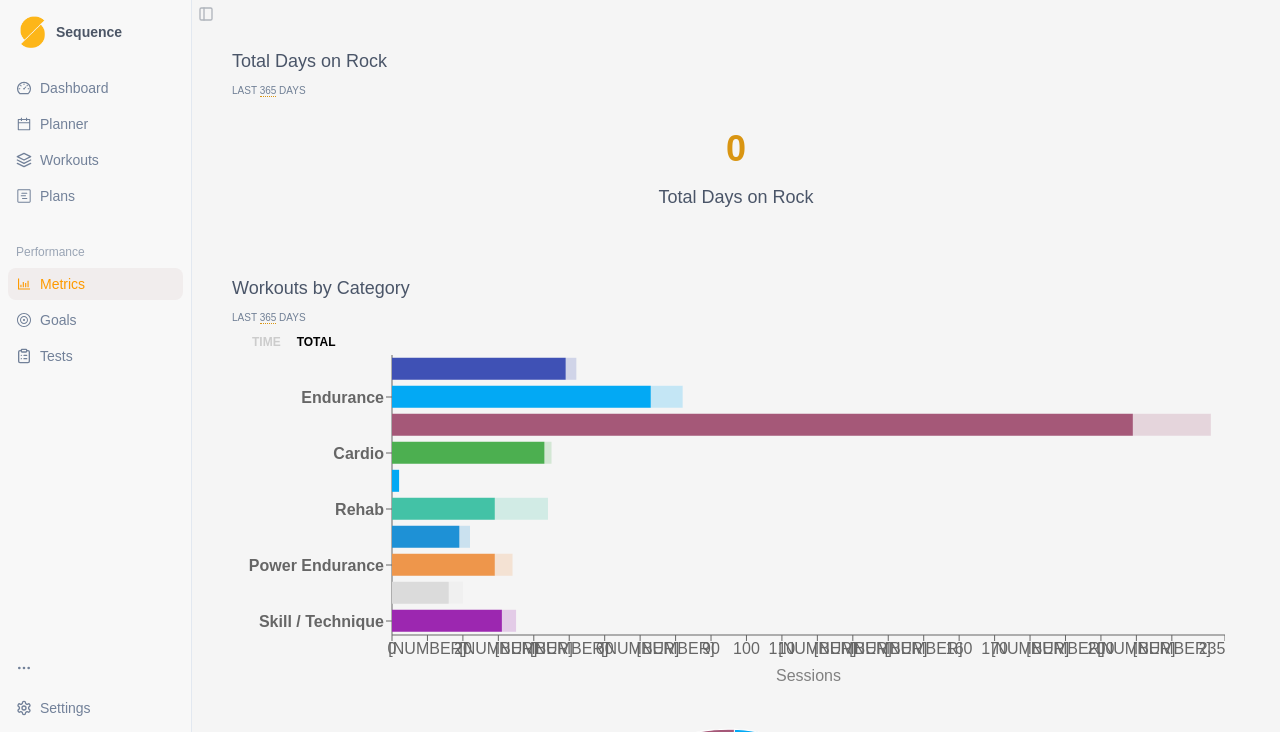 click on "Dashboard Planner Workouts Plans Performance Metrics Goals Tests" at bounding box center (95, 354) 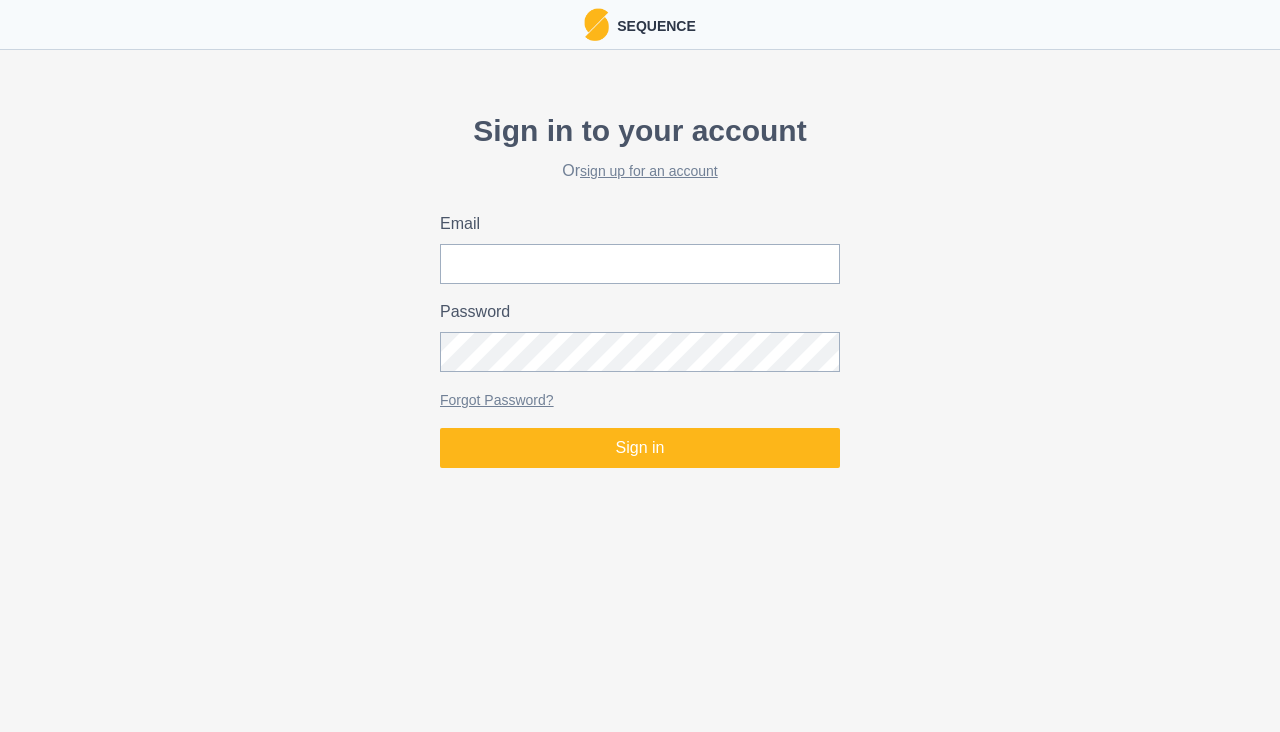 scroll, scrollTop: 0, scrollLeft: 0, axis: both 